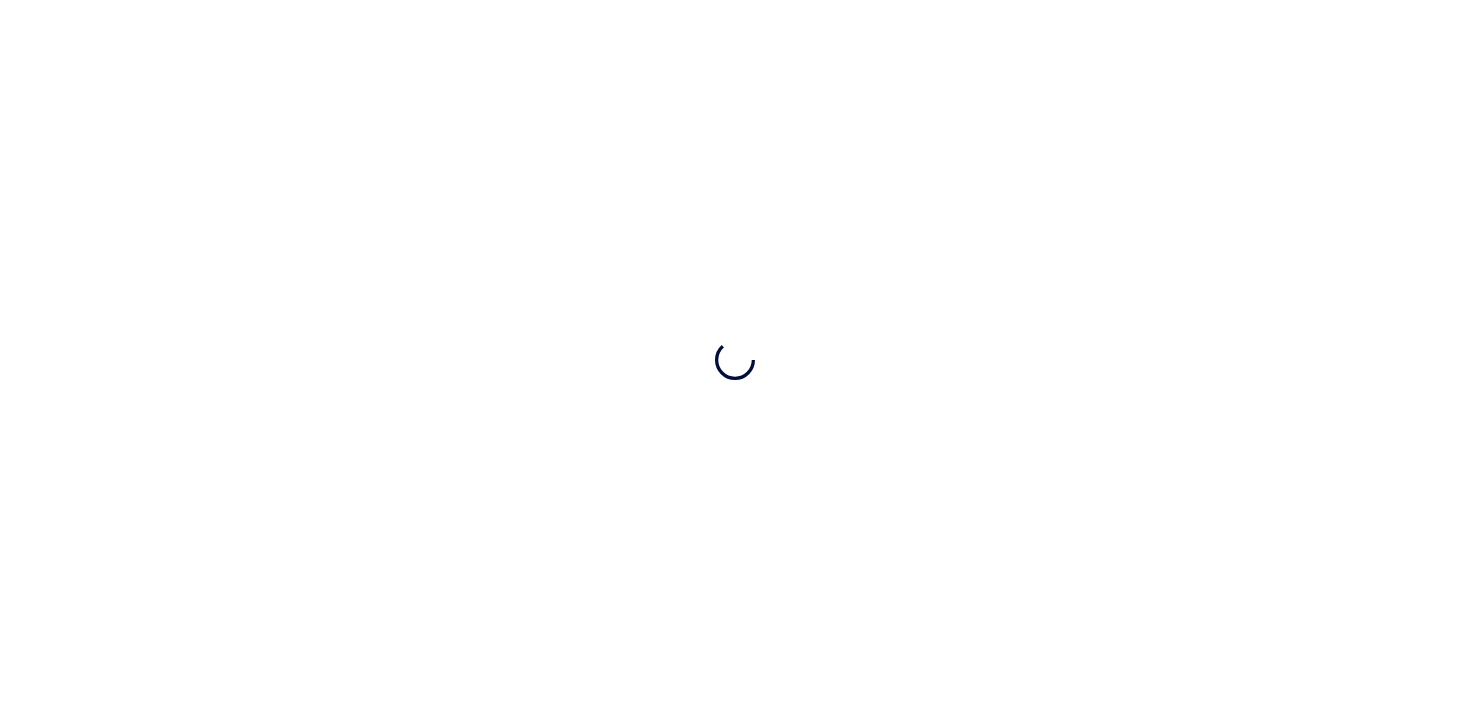 scroll, scrollTop: 0, scrollLeft: 0, axis: both 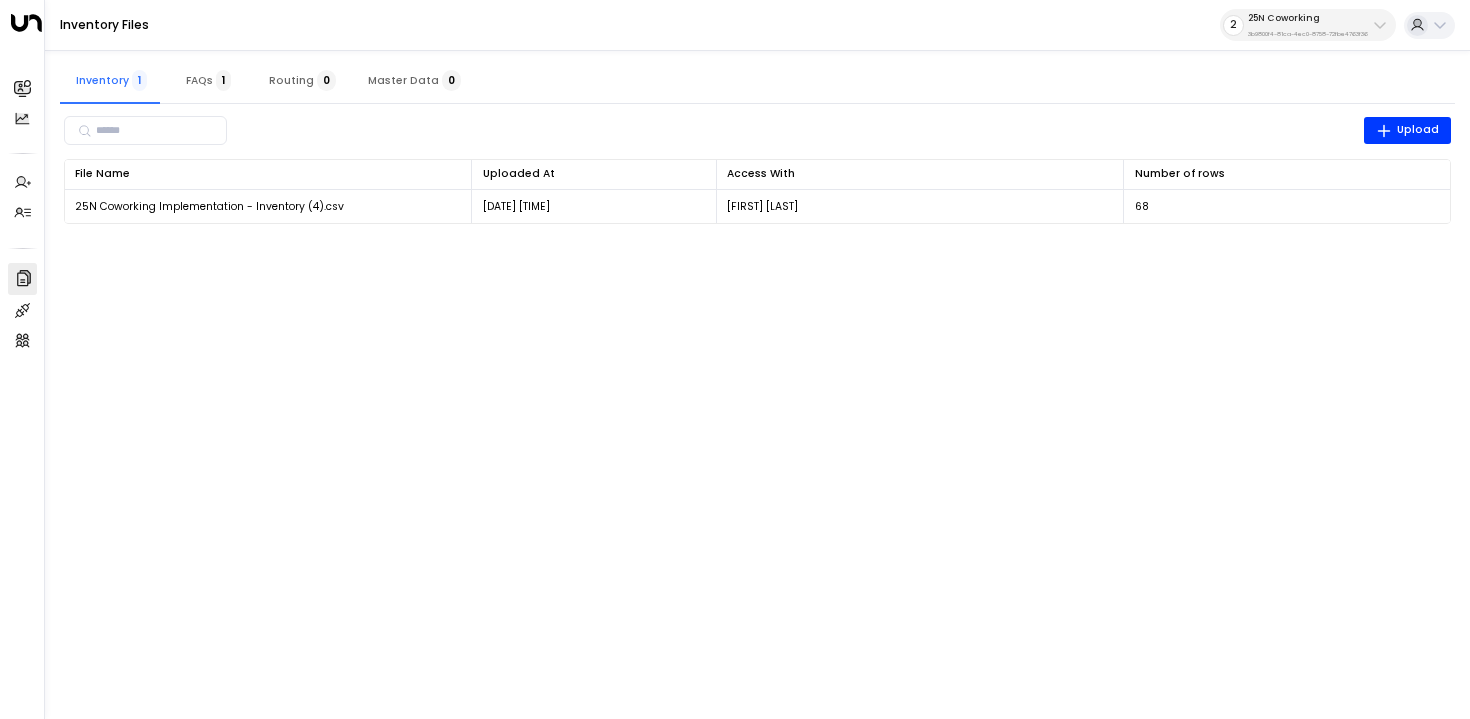 click on "3b9800f4-81ca-4ec0-8758-72fbe4763f36" at bounding box center [1308, 34] 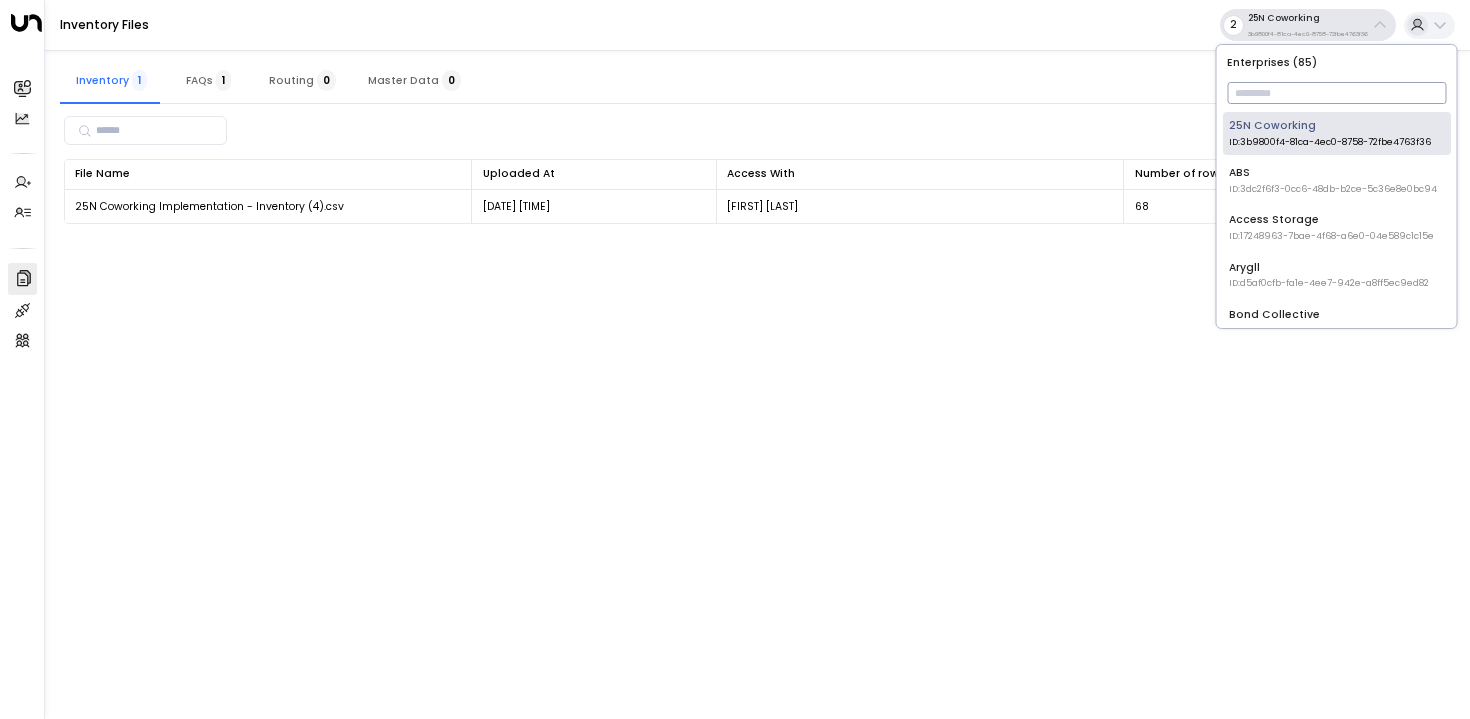 click at bounding box center (1336, 93) 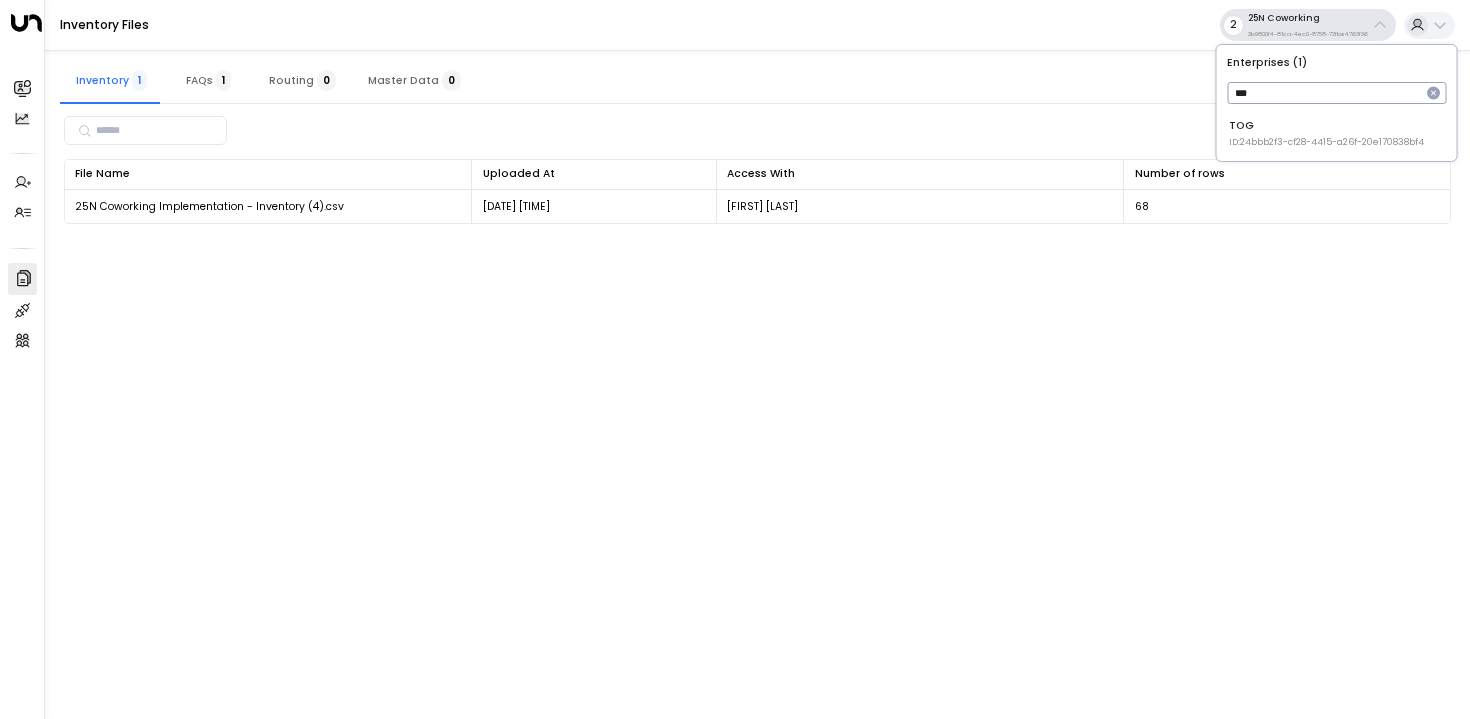 type on "***" 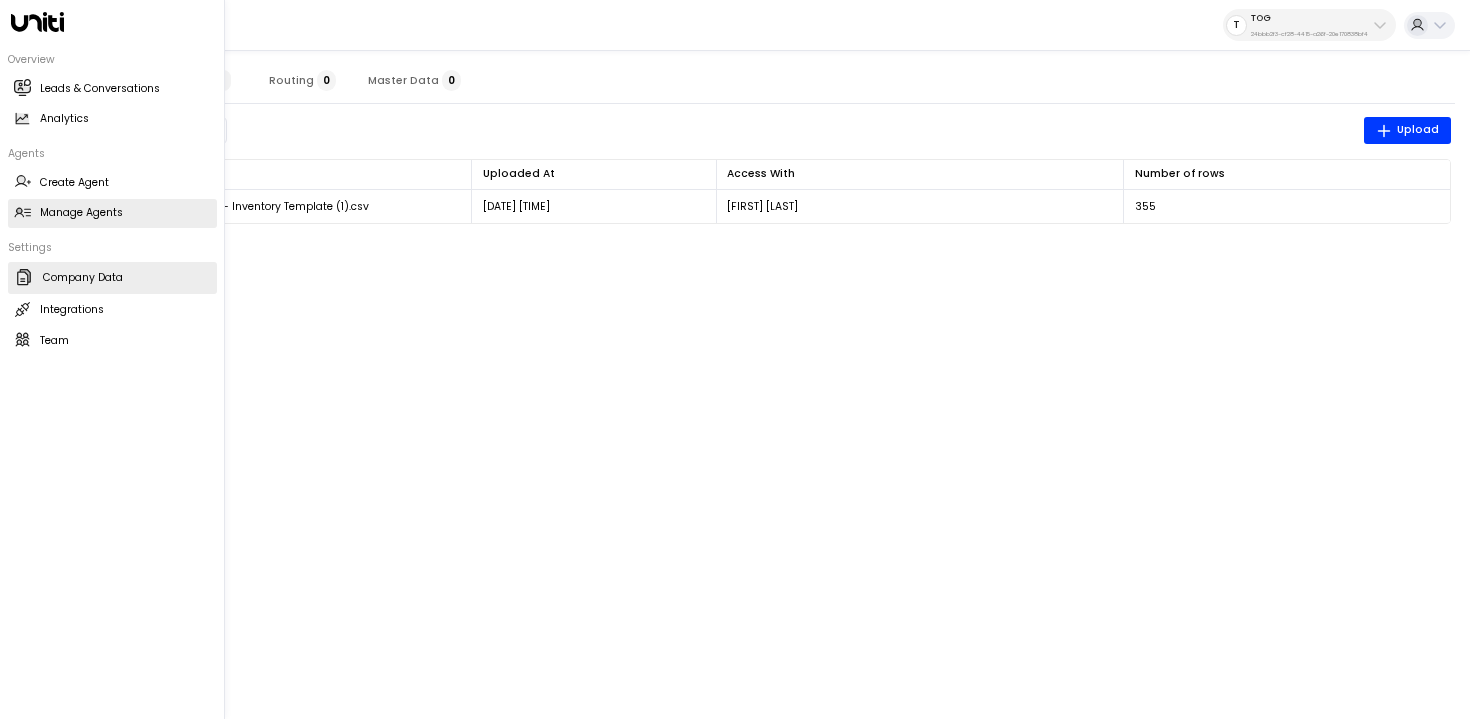 click on "Manage Agents Manage Agents" at bounding box center (112, 213) 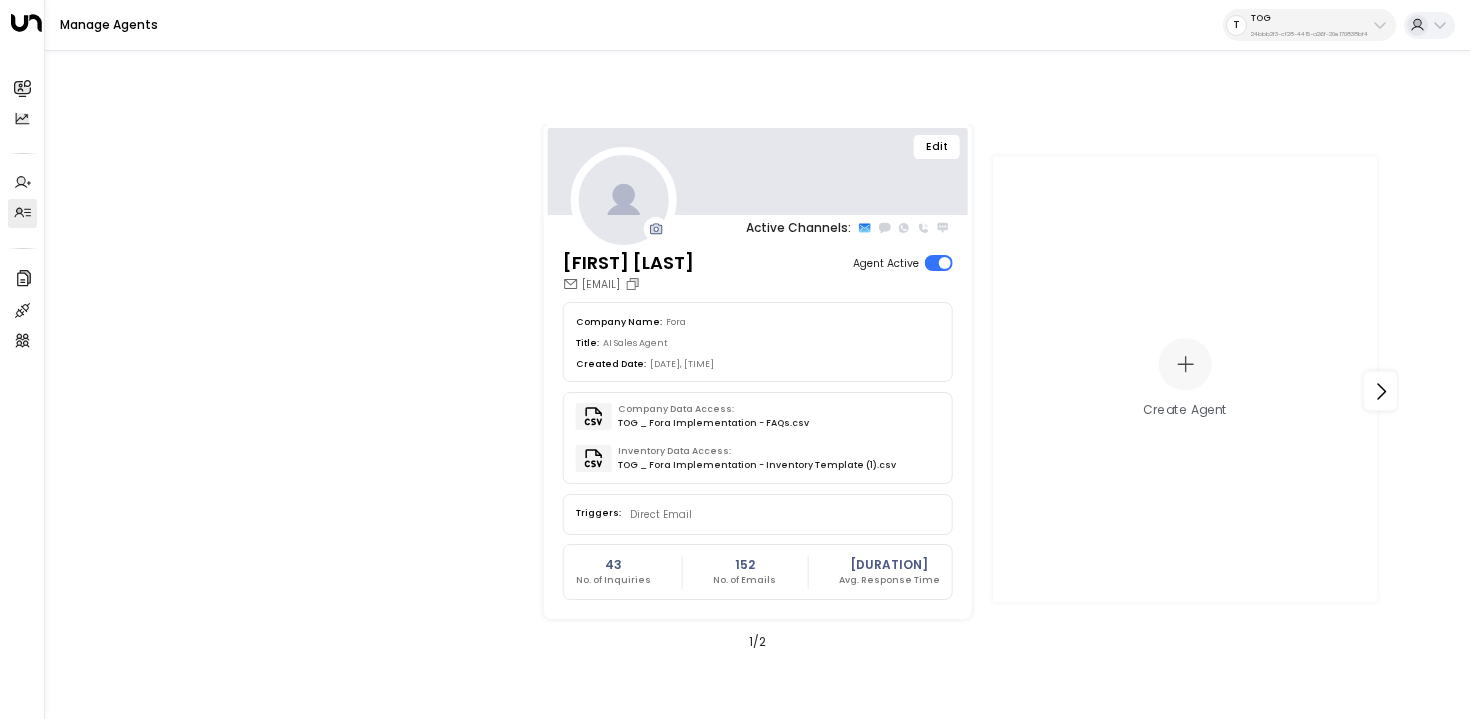click on "Edit" at bounding box center (937, 147) 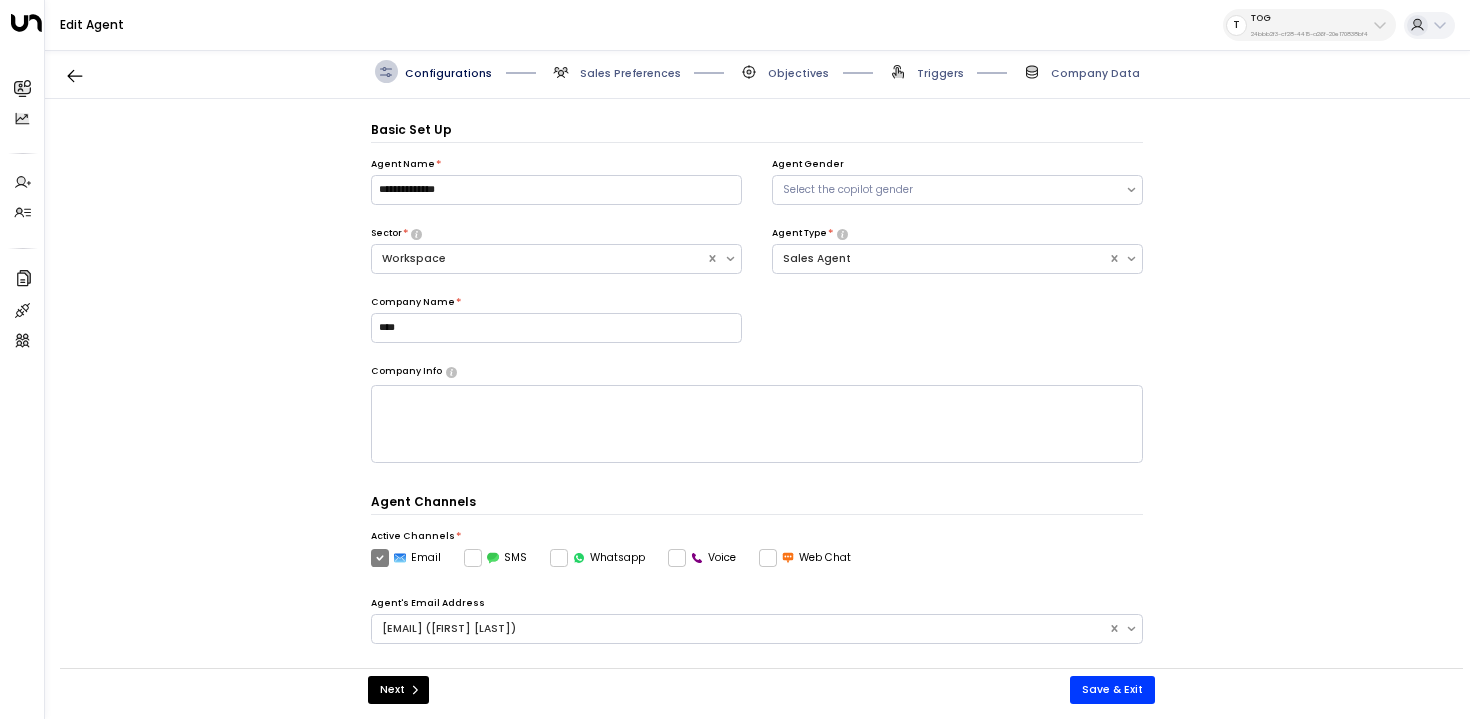 scroll, scrollTop: 22, scrollLeft: 0, axis: vertical 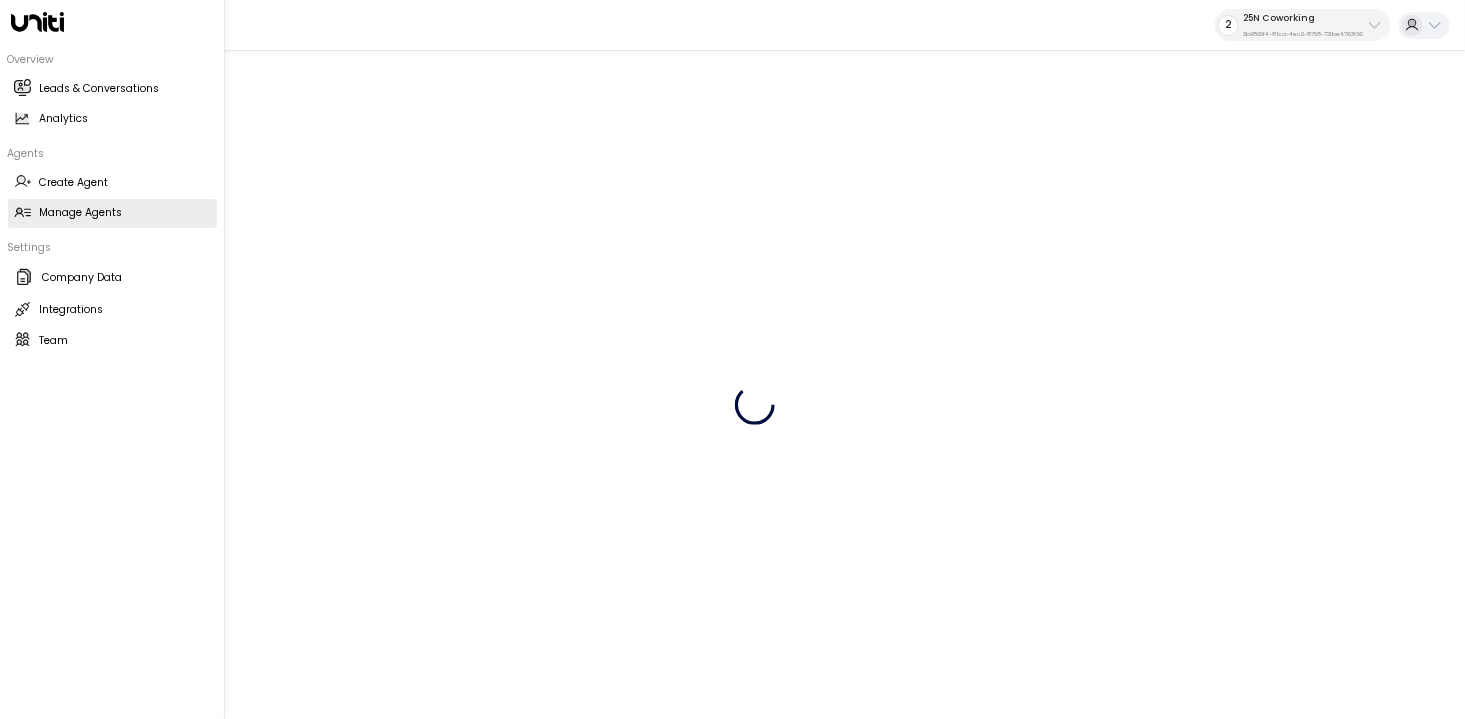 click on "Manage Agents Manage Agents" at bounding box center (112, 213) 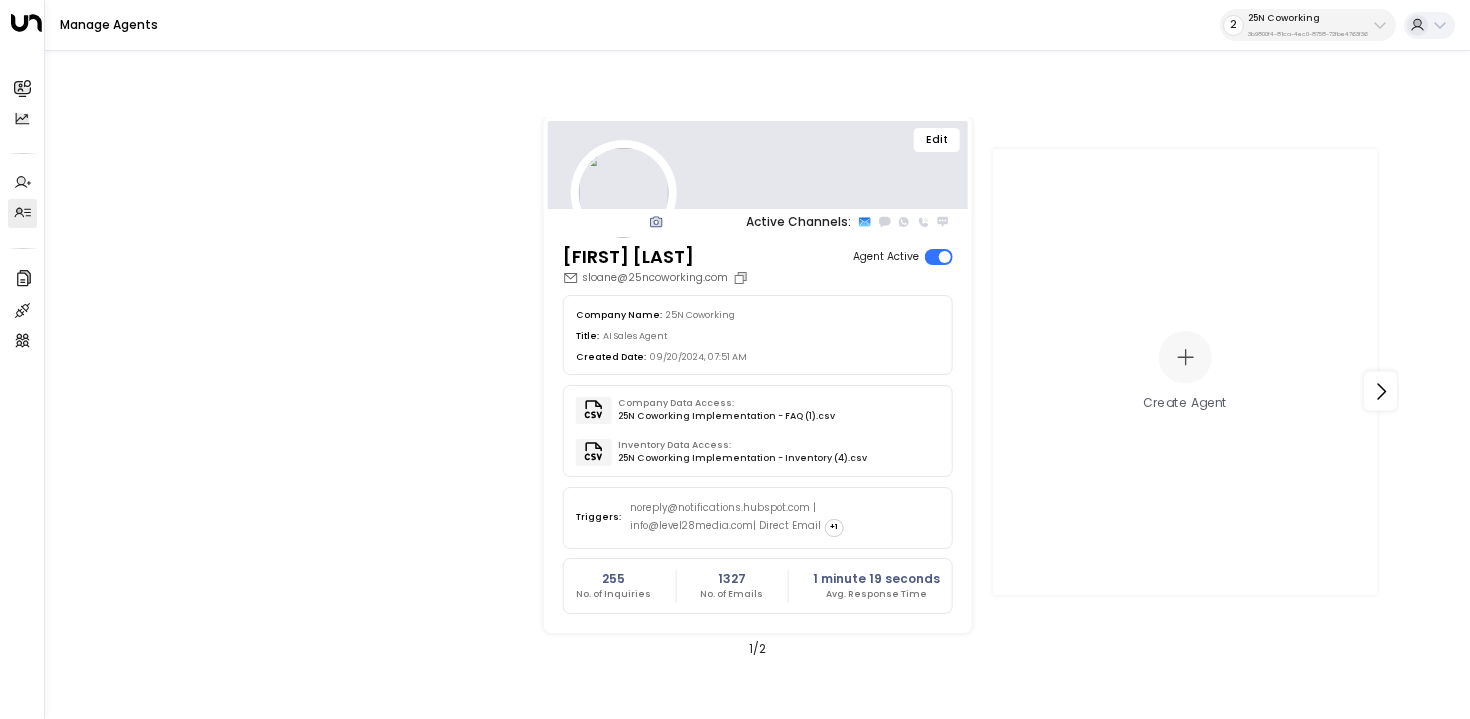 click on "Edit" at bounding box center [937, 140] 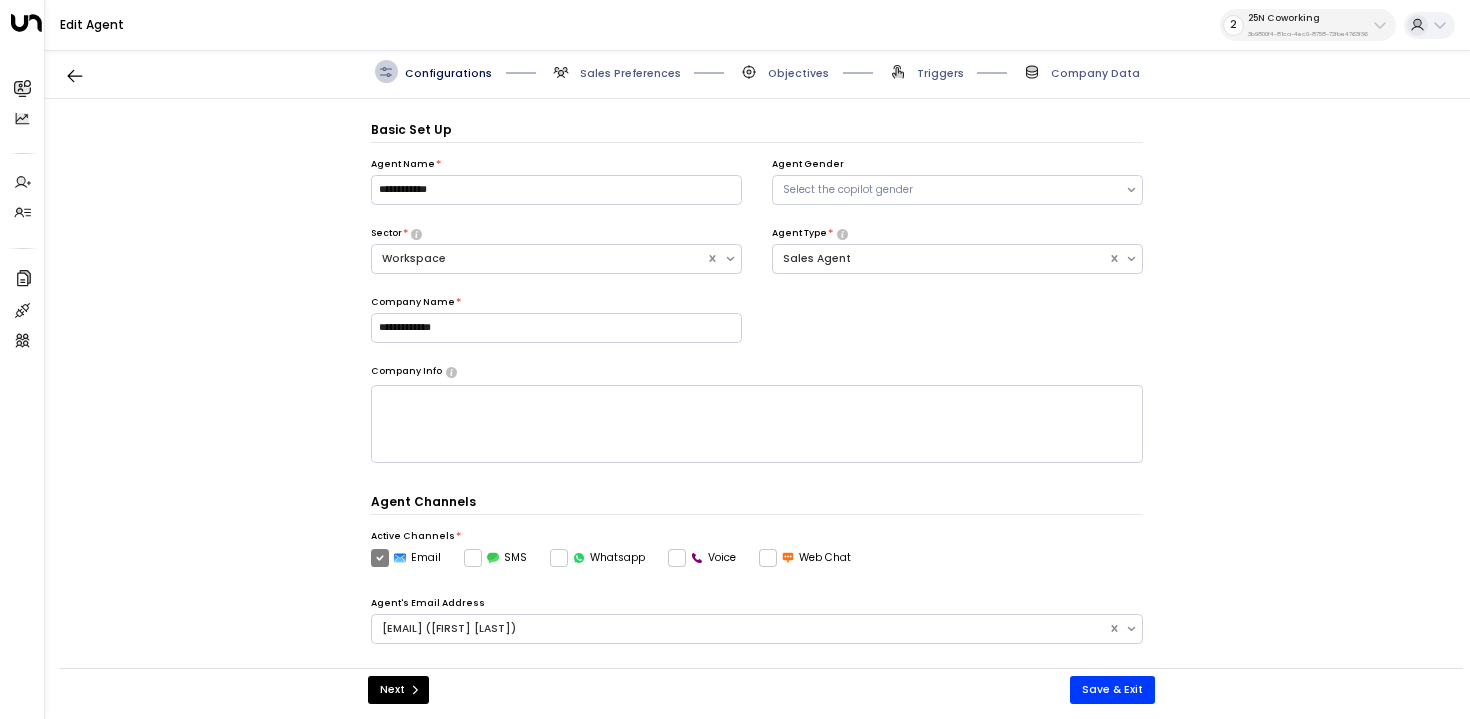 scroll, scrollTop: 22, scrollLeft: 0, axis: vertical 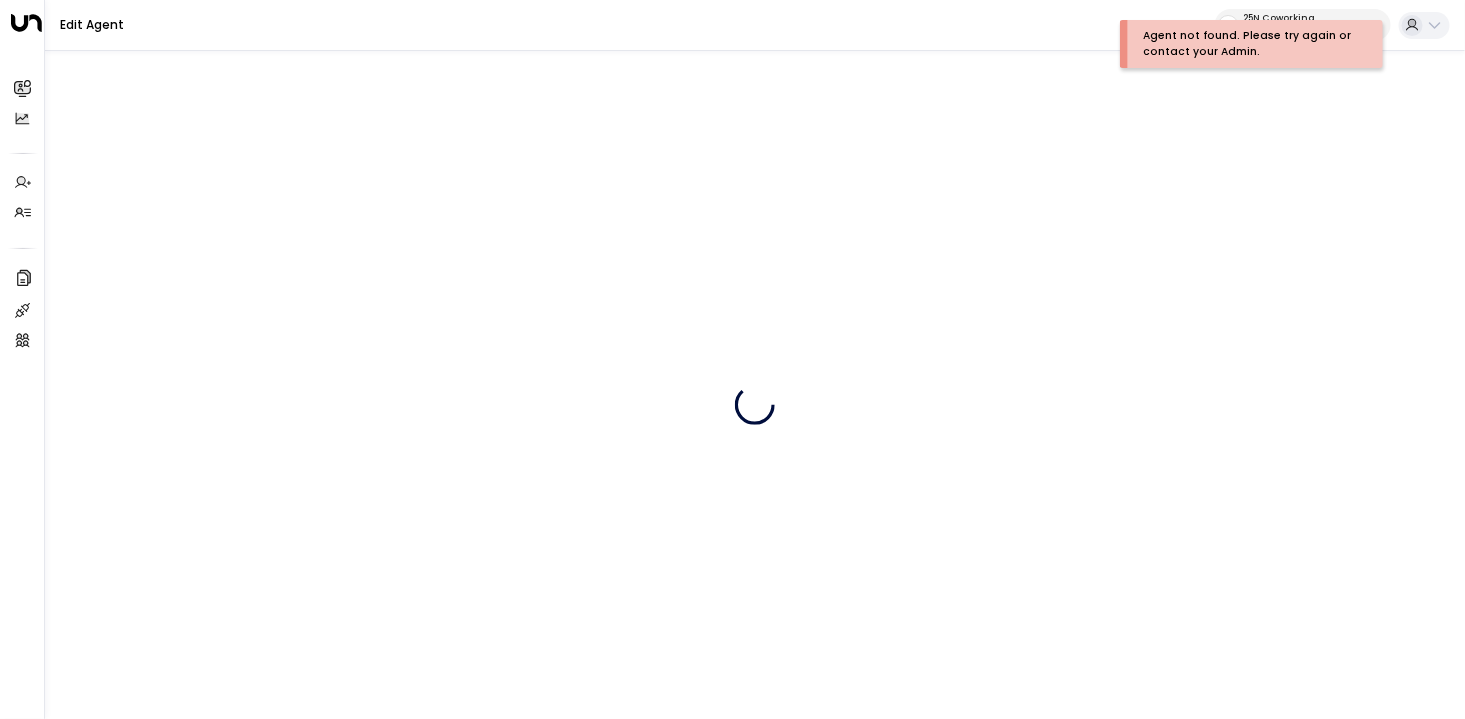 click on "25N Coworking" at bounding box center (1303, 18) 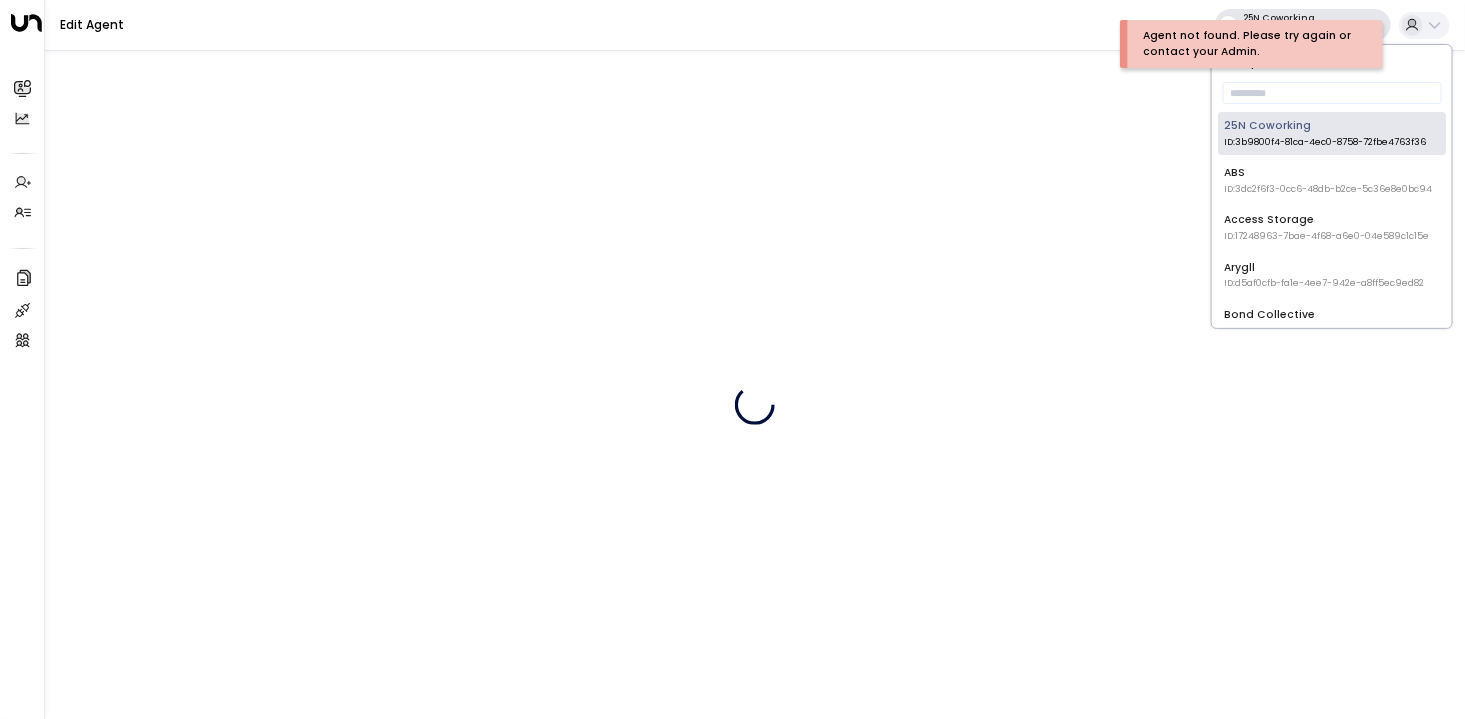 click on "ABS ID:  3dc2f6f3-0cc6-48db-b2ce-5c36e8e0bc94" at bounding box center [1332, 180] 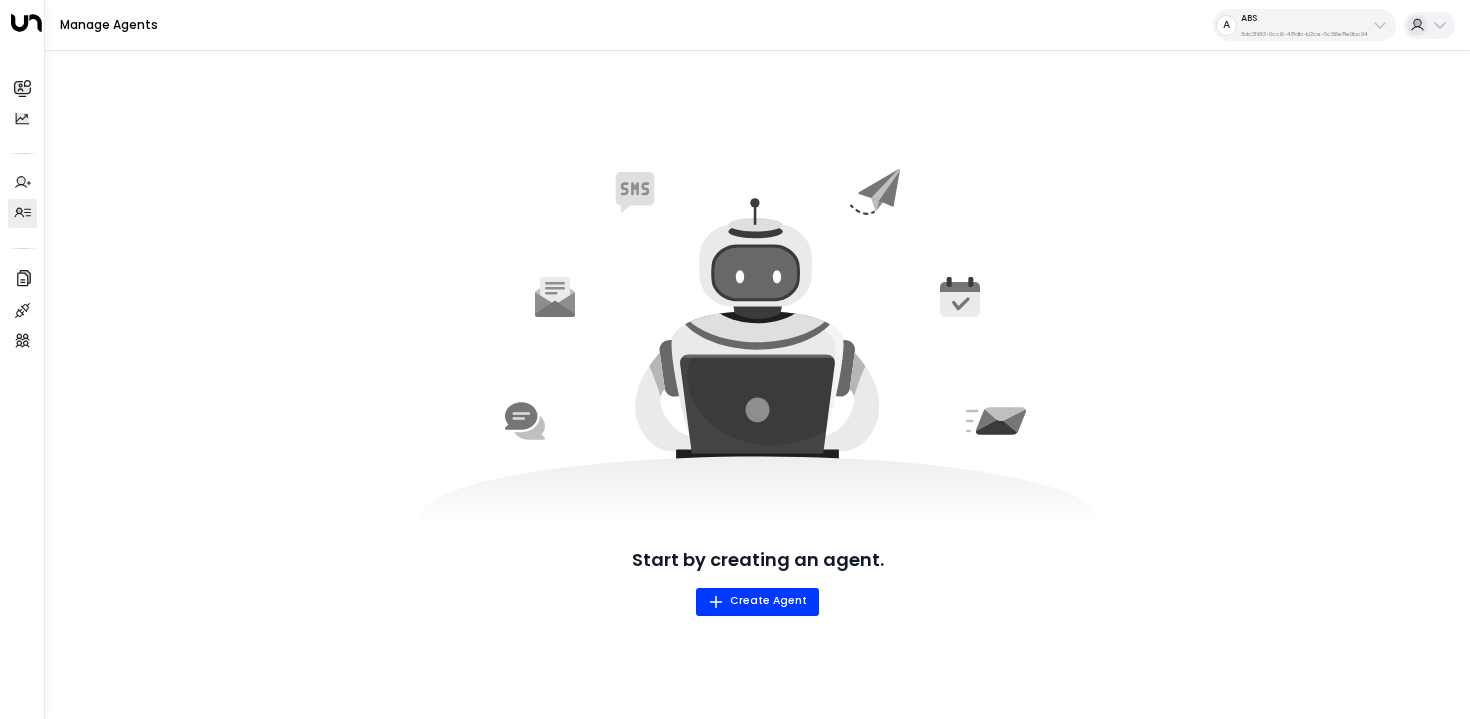 click on "A ABS 3dc2f6f3-0cc6-48db-b2ce-5c36e8e0bc94" at bounding box center (1304, 25) 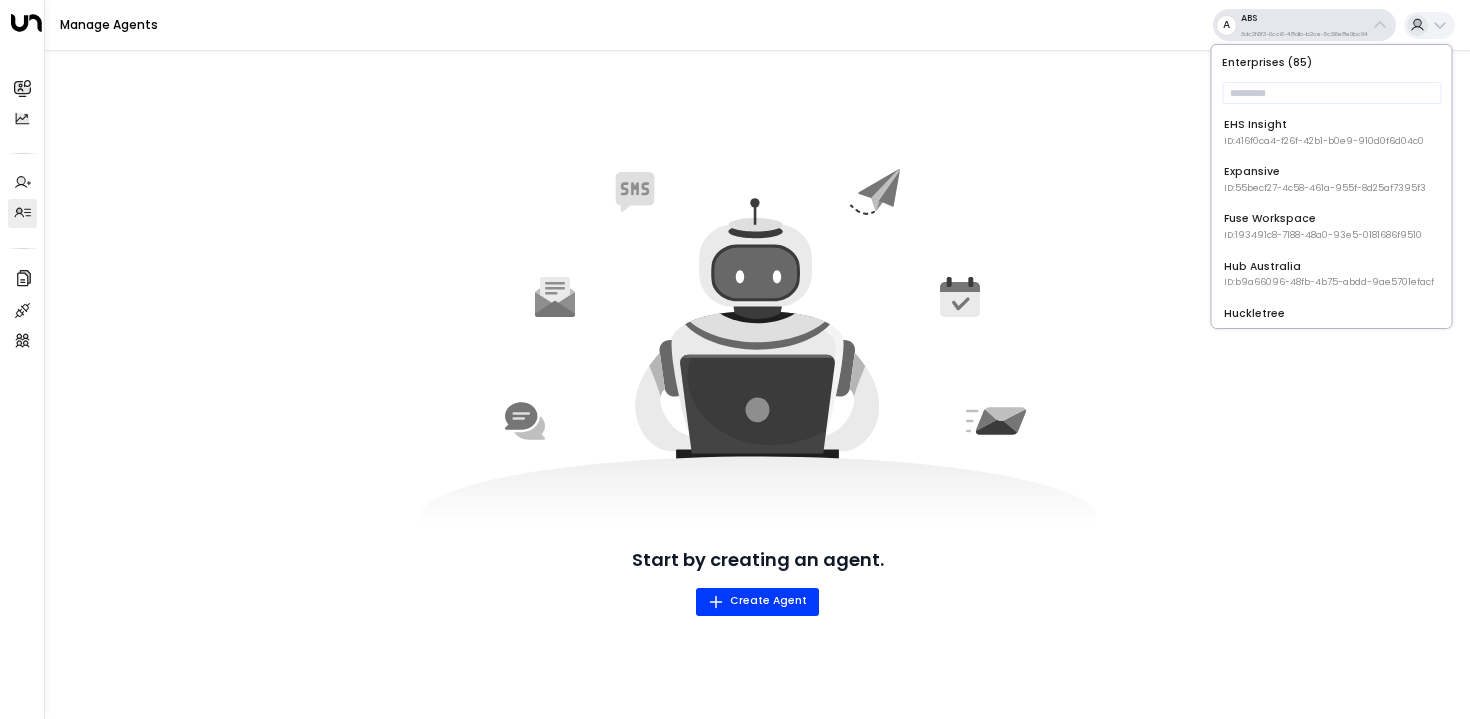 scroll, scrollTop: 0, scrollLeft: 0, axis: both 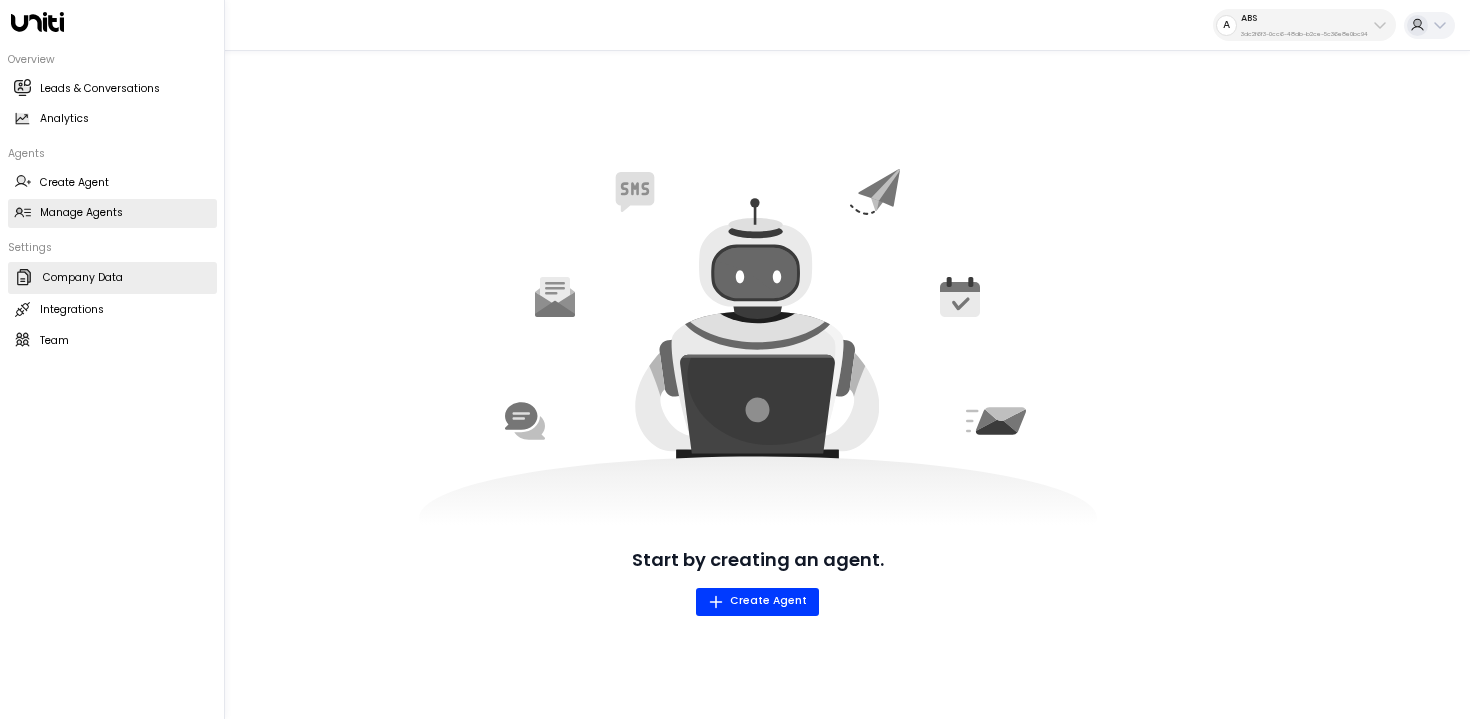 click on "Company Data" at bounding box center (83, 278) 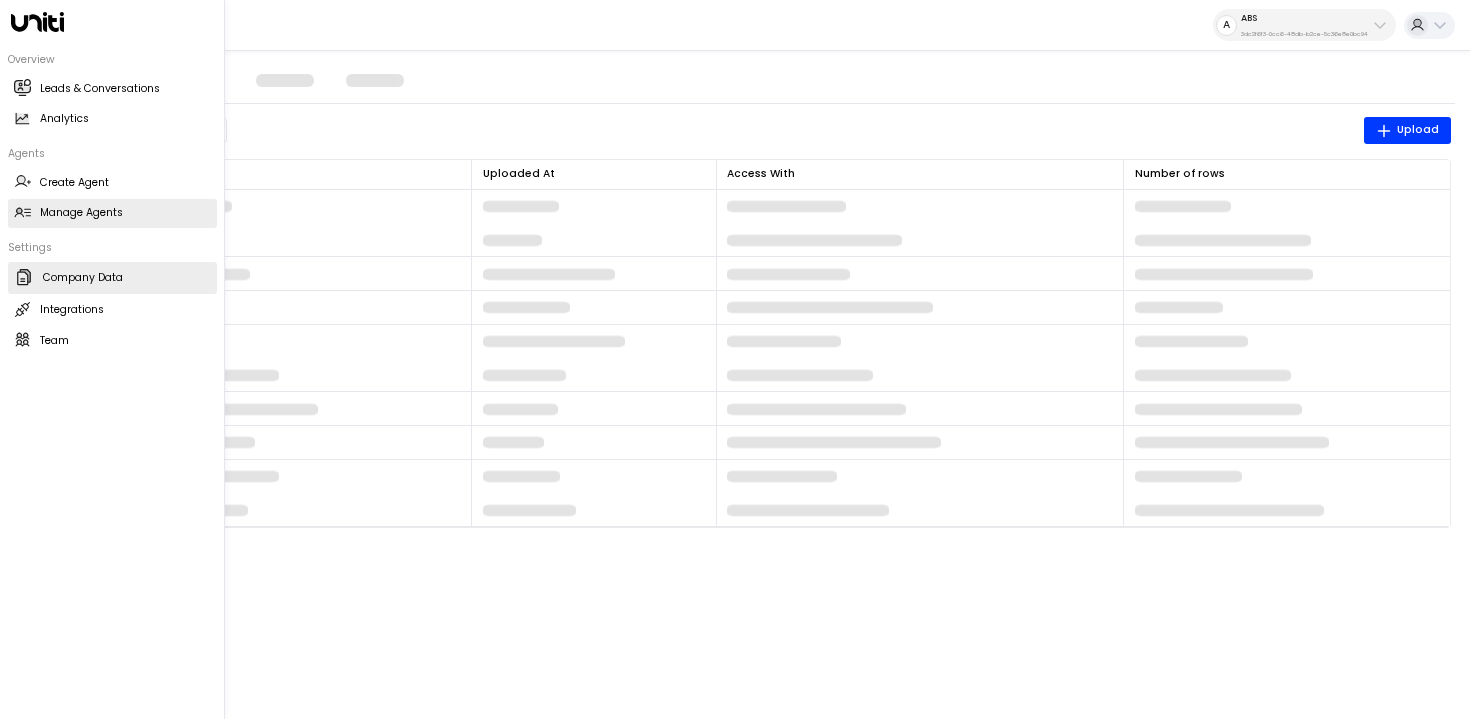 click on "Manage Agents" at bounding box center (81, 213) 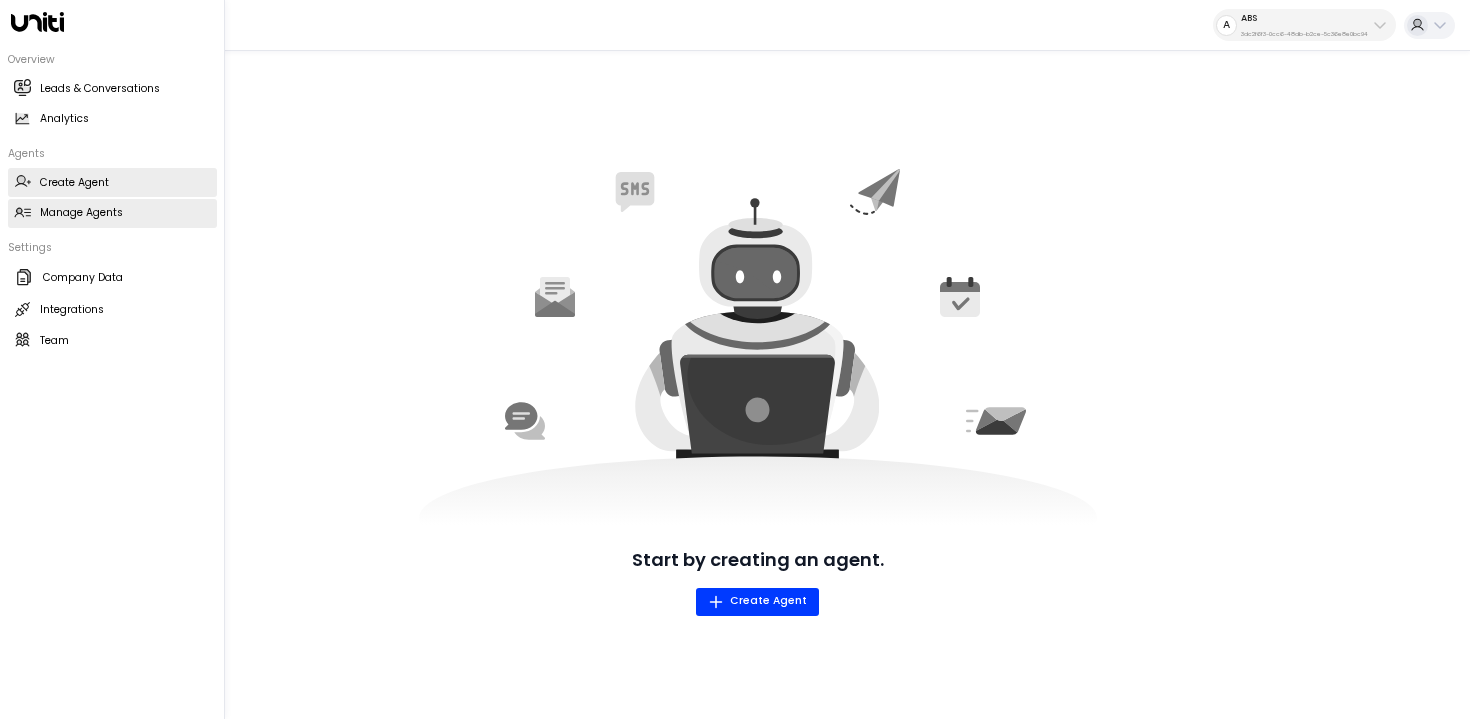 click on "Create Agent" at bounding box center [74, 183] 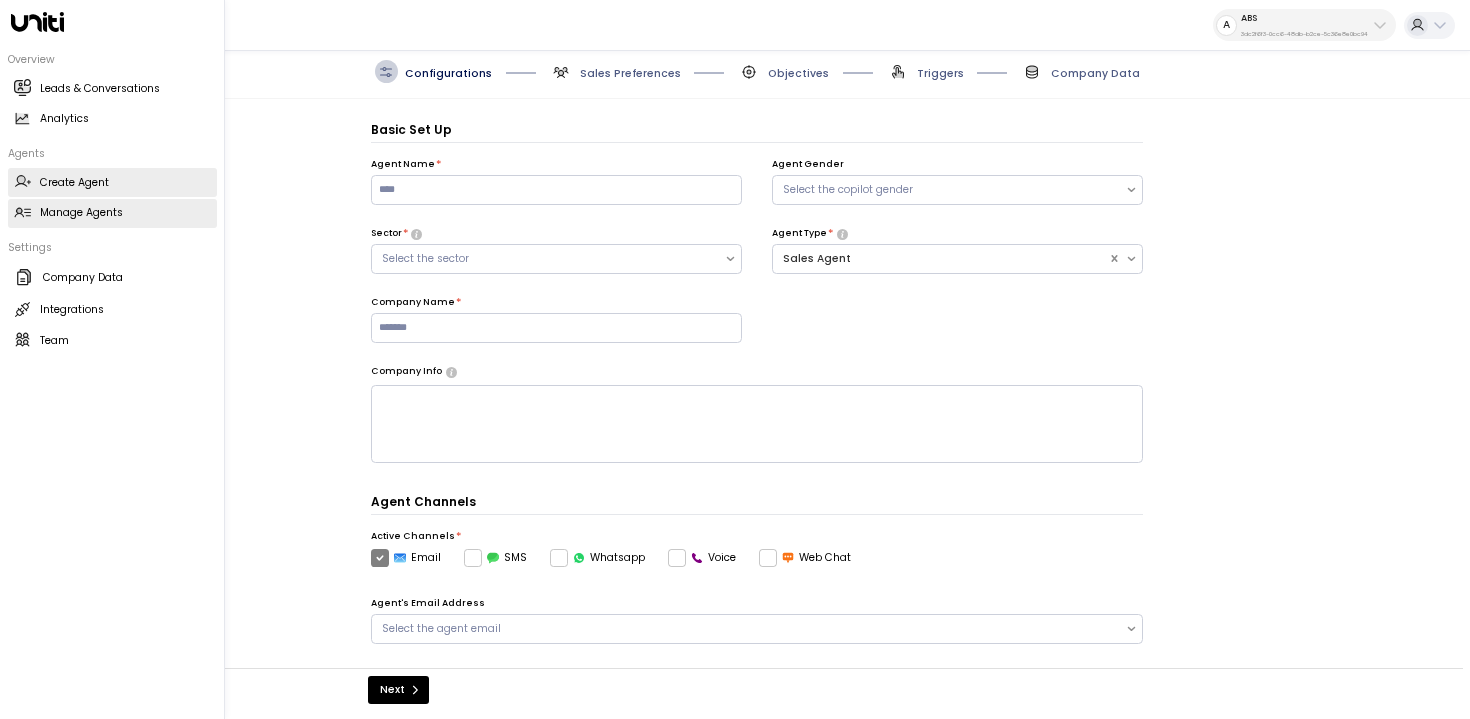 scroll, scrollTop: 22, scrollLeft: 0, axis: vertical 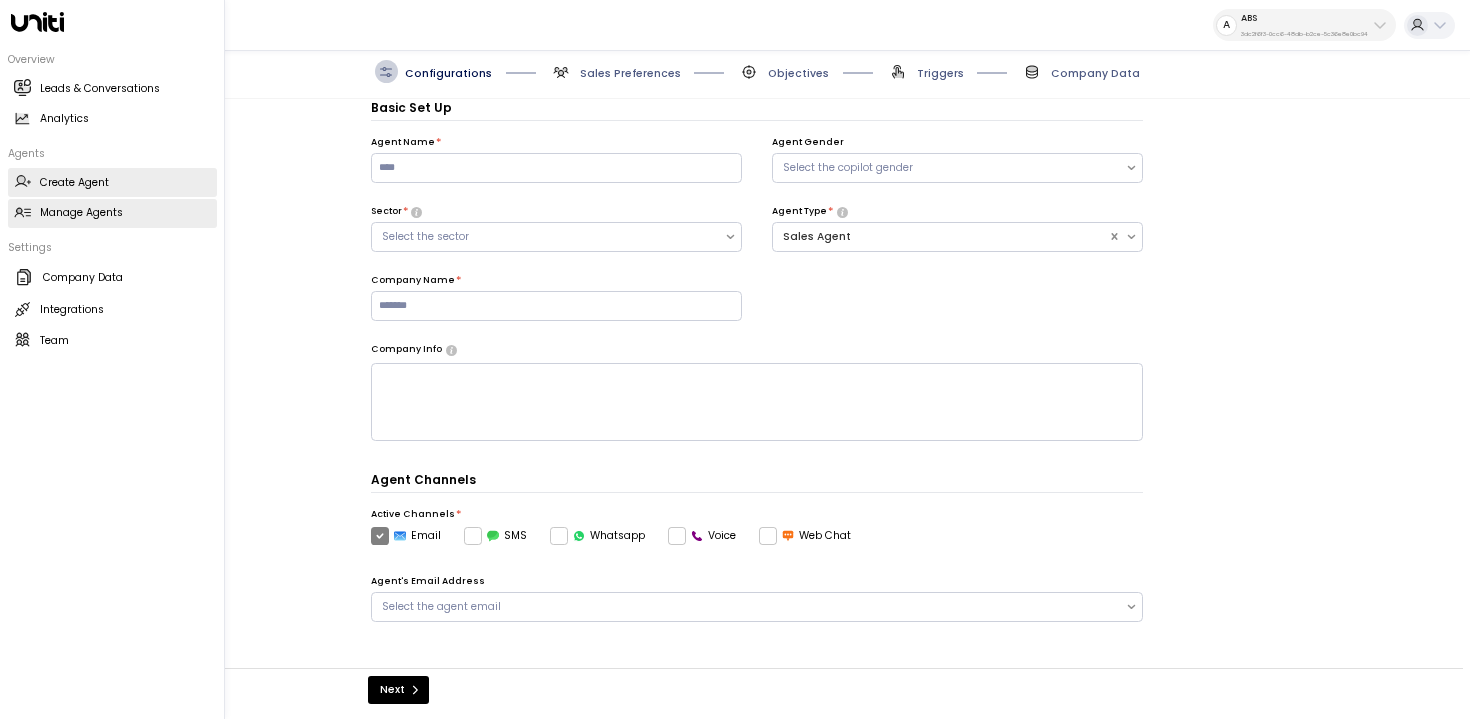 click on "Manage Agents" at bounding box center (81, 213) 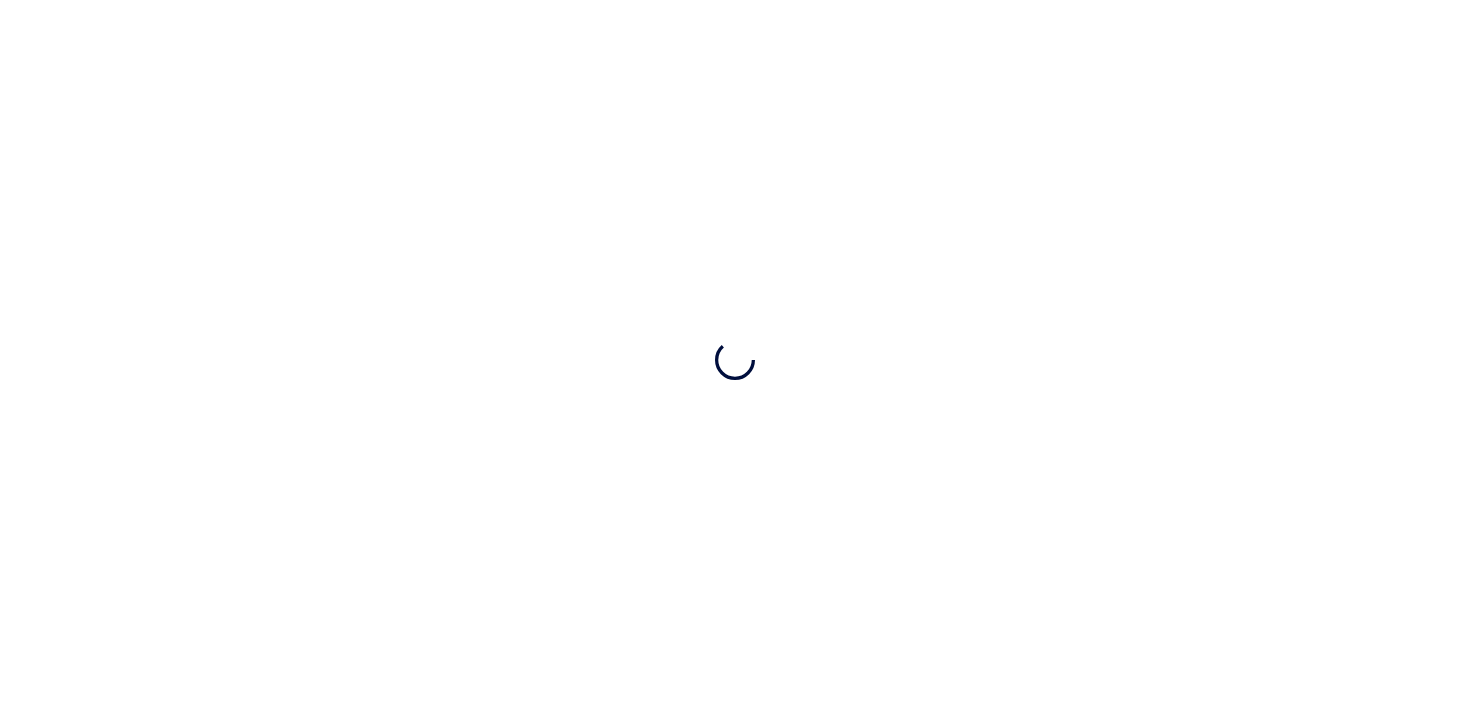 scroll, scrollTop: 0, scrollLeft: 0, axis: both 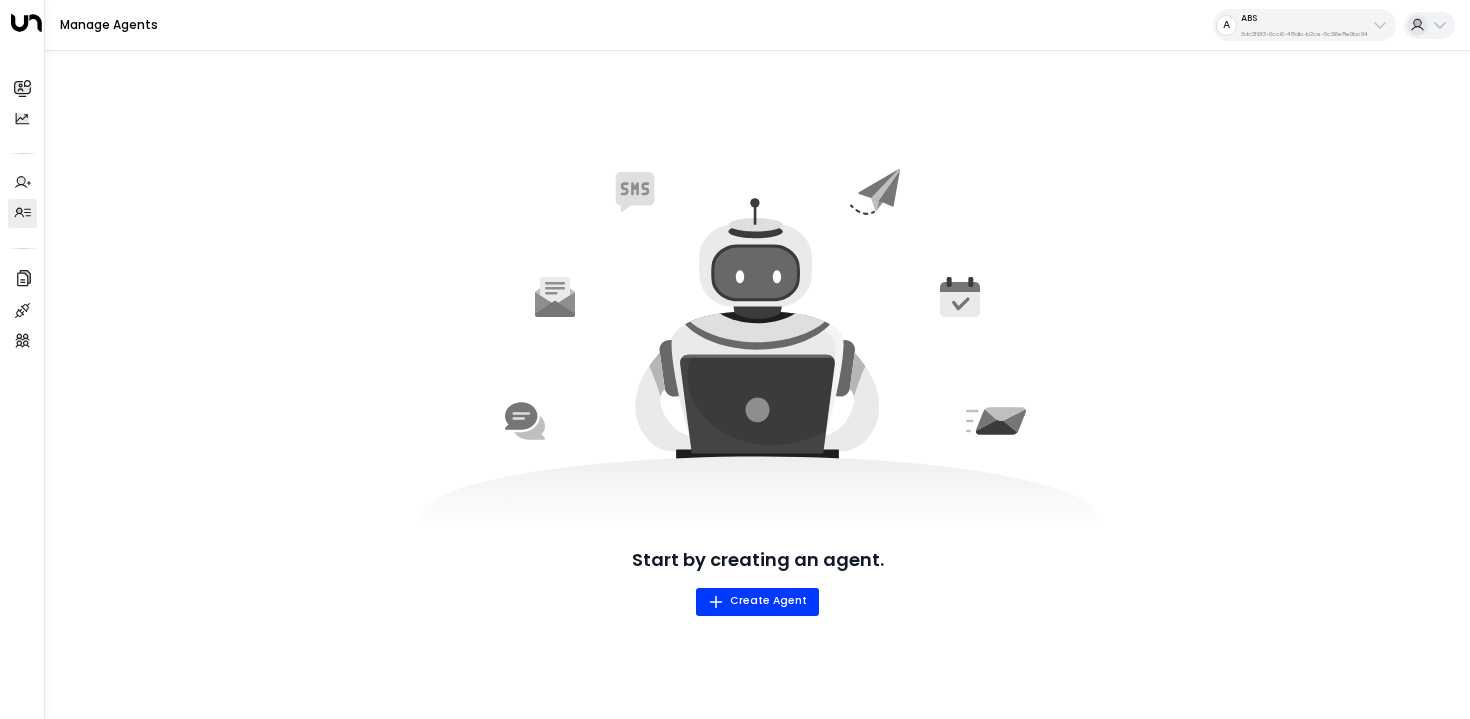 click on "ABS" at bounding box center [1304, 18] 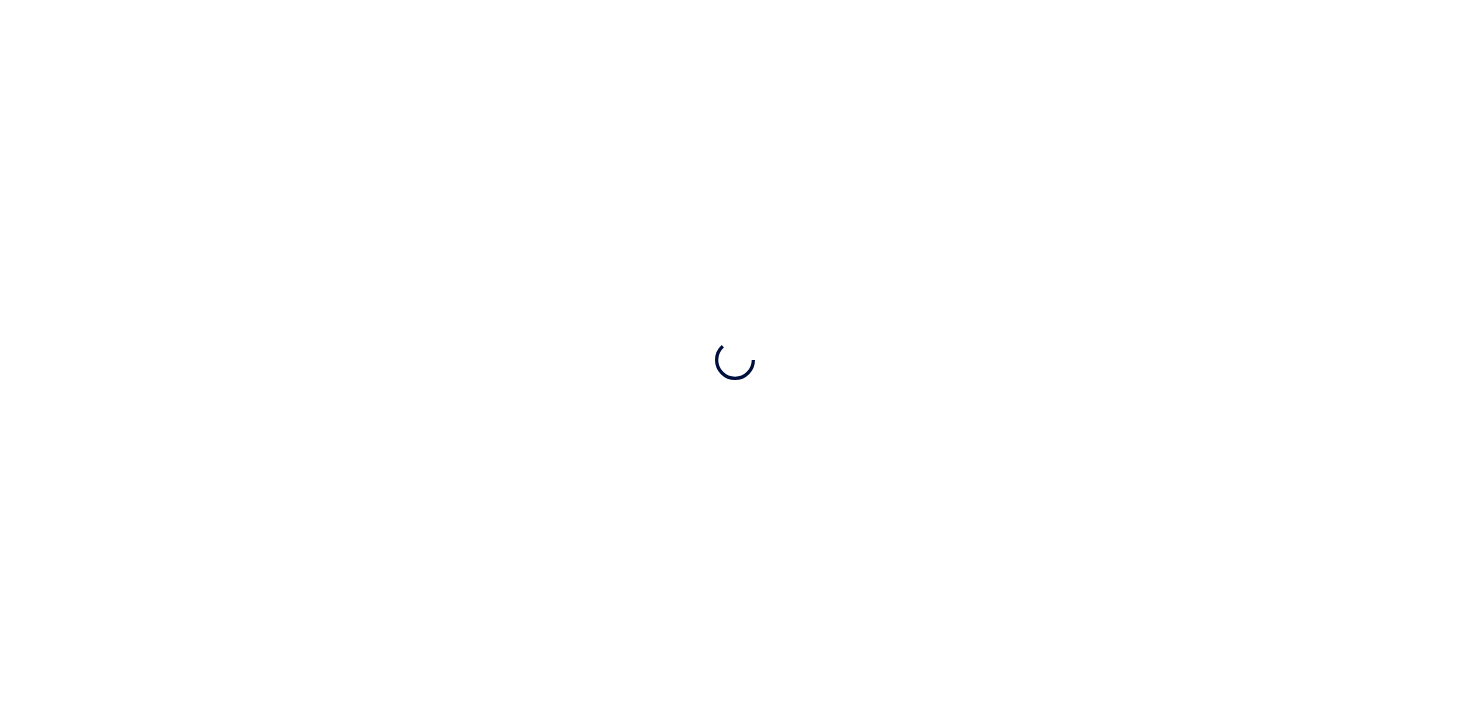 scroll, scrollTop: 0, scrollLeft: 0, axis: both 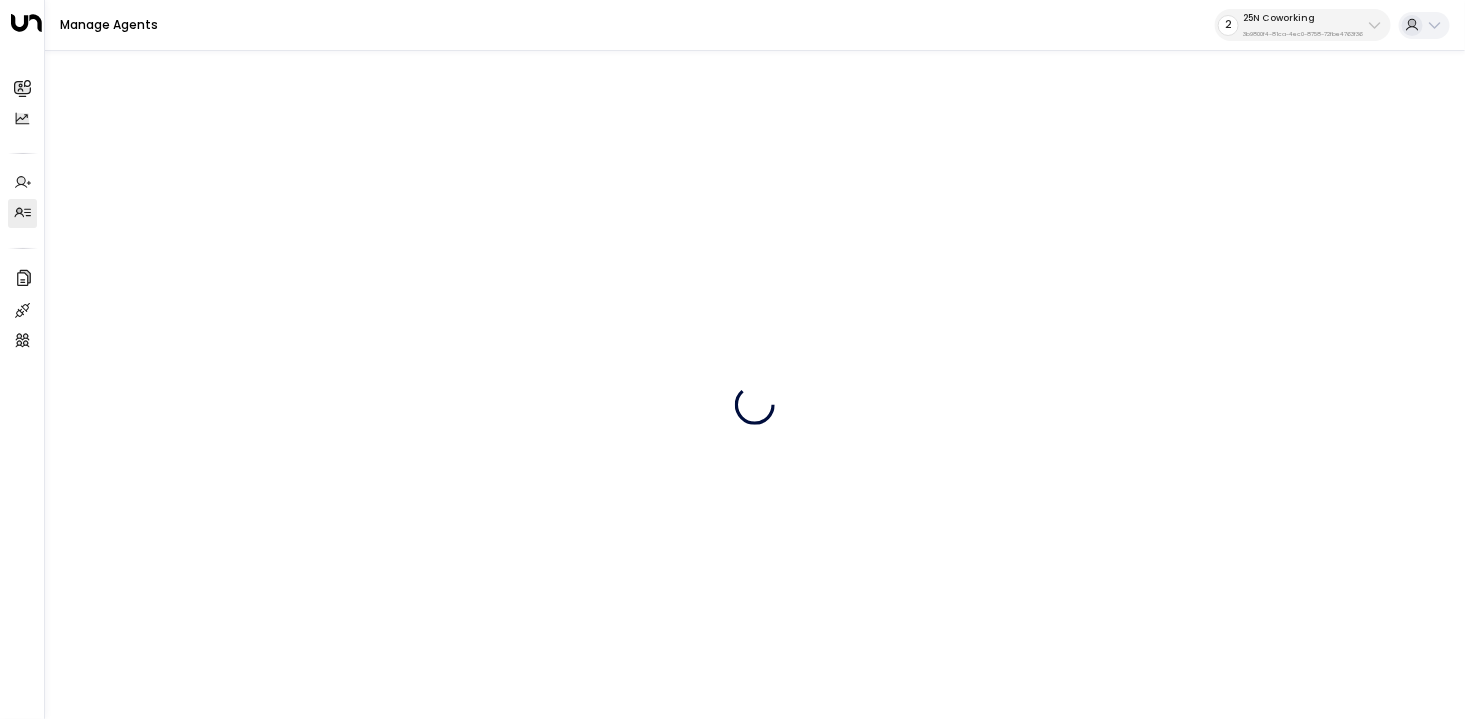 click on "3b9800f4-81ca-4ec0-8758-72fbe4763f36" at bounding box center [1303, 34] 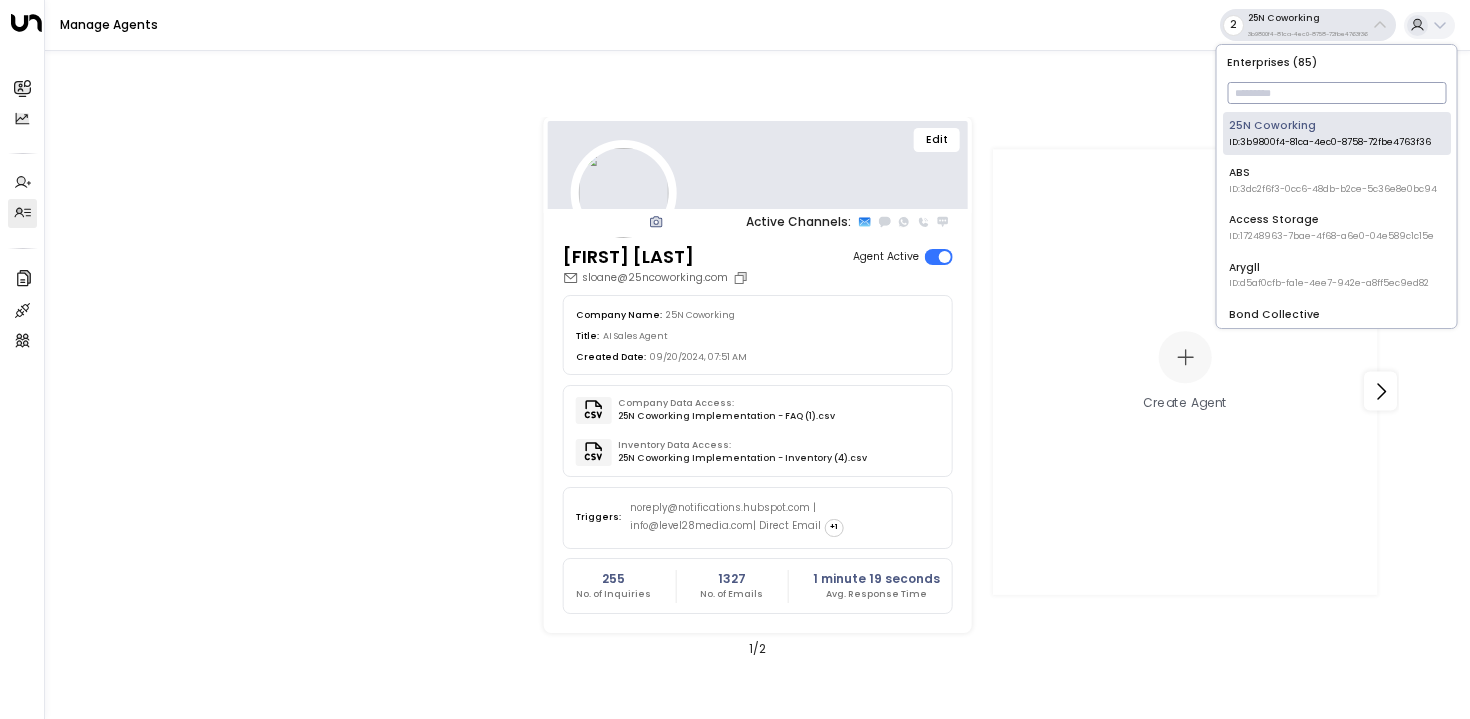 click at bounding box center (1336, 93) 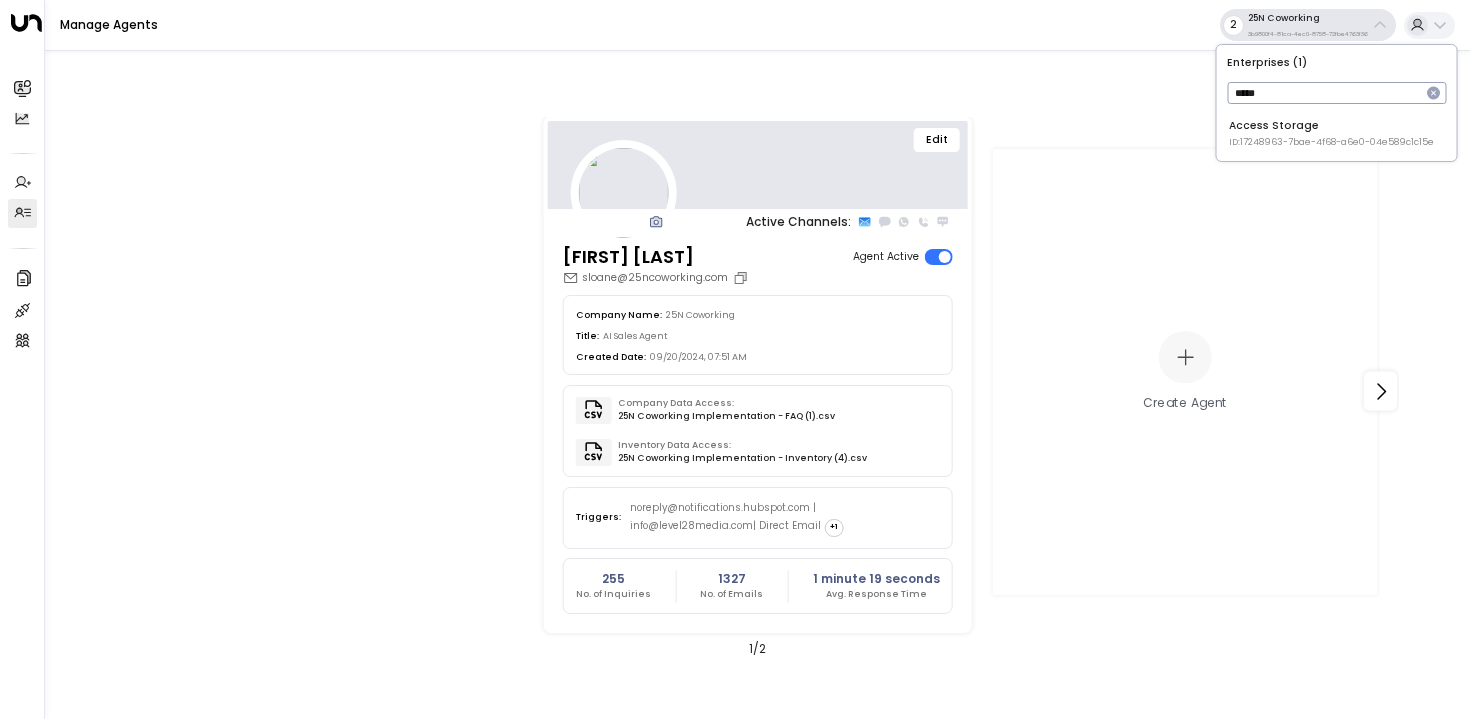 type on "*****" 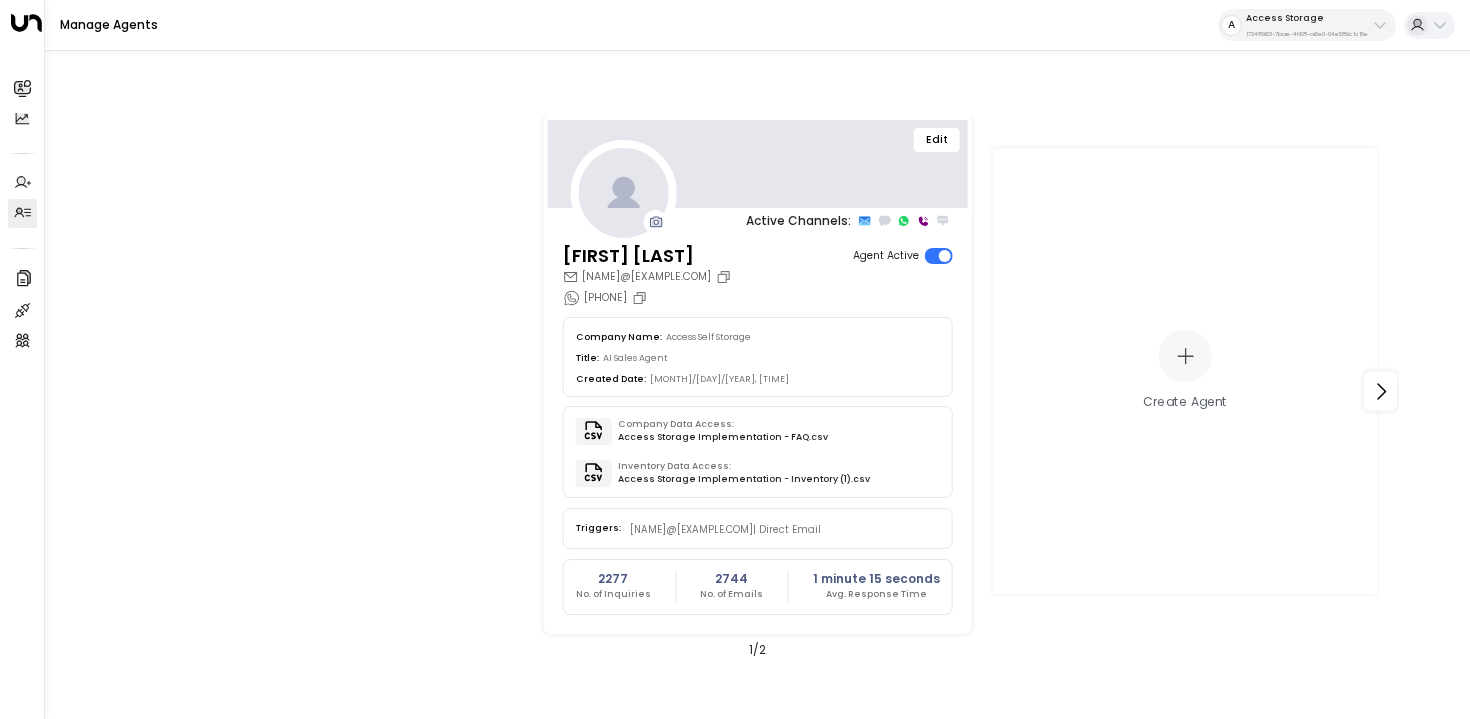 click on "Edit" at bounding box center [937, 140] 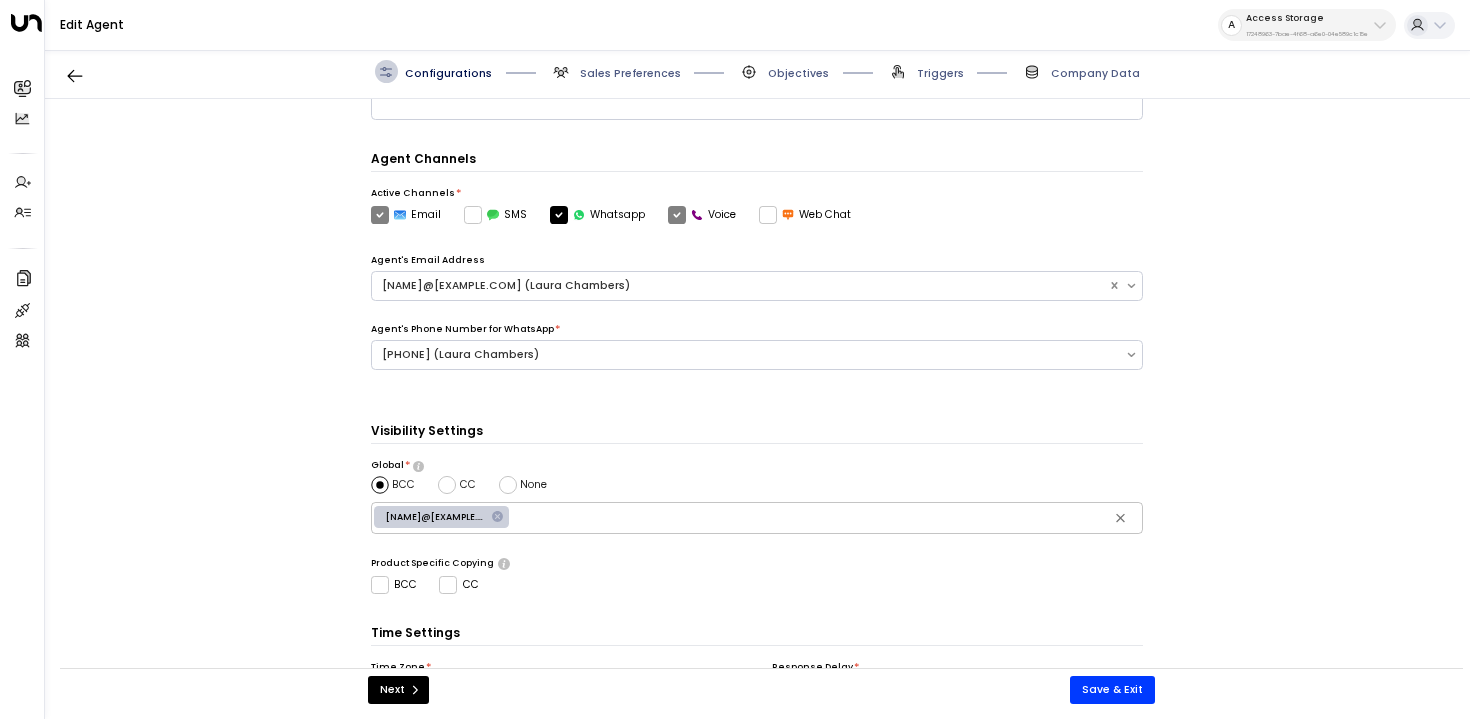 scroll, scrollTop: 364, scrollLeft: 0, axis: vertical 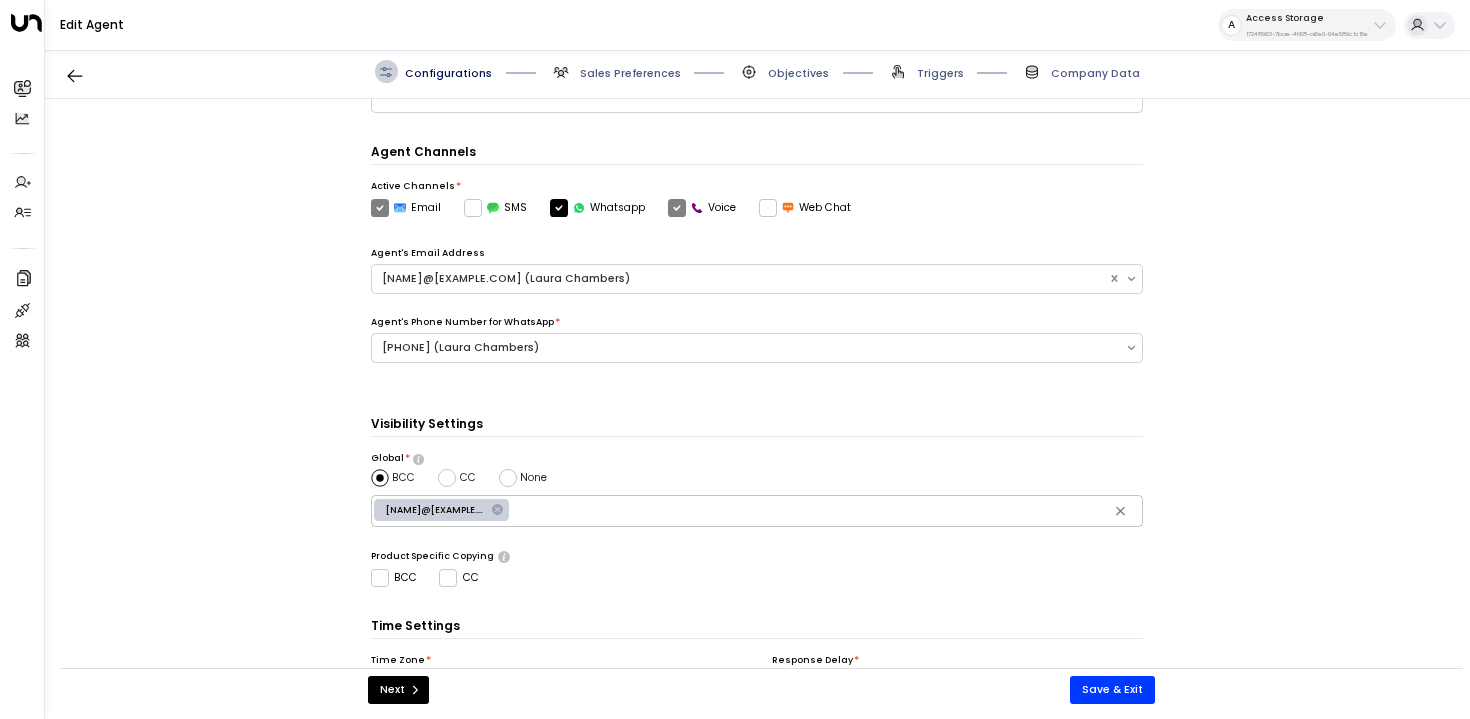 click on "Access Storage" at bounding box center (1307, 18) 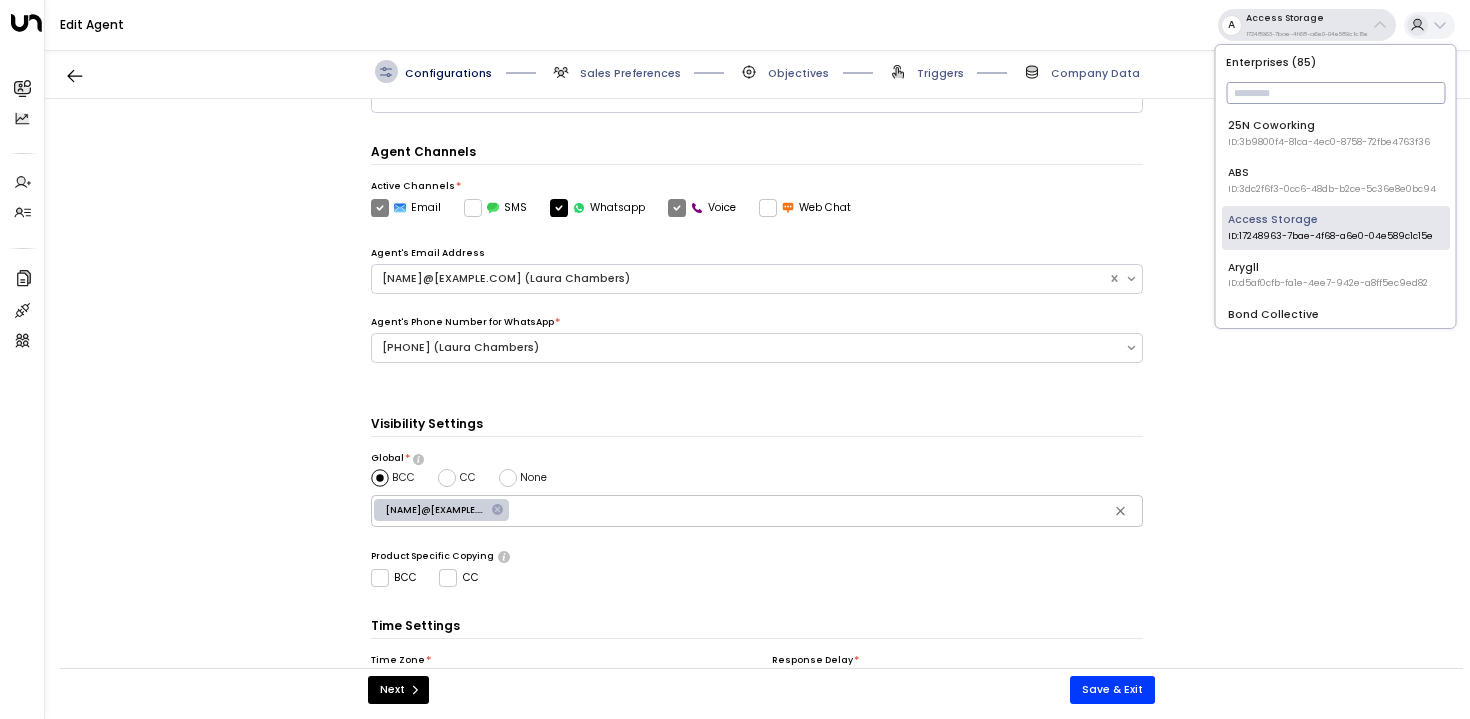 click at bounding box center (1335, 93) 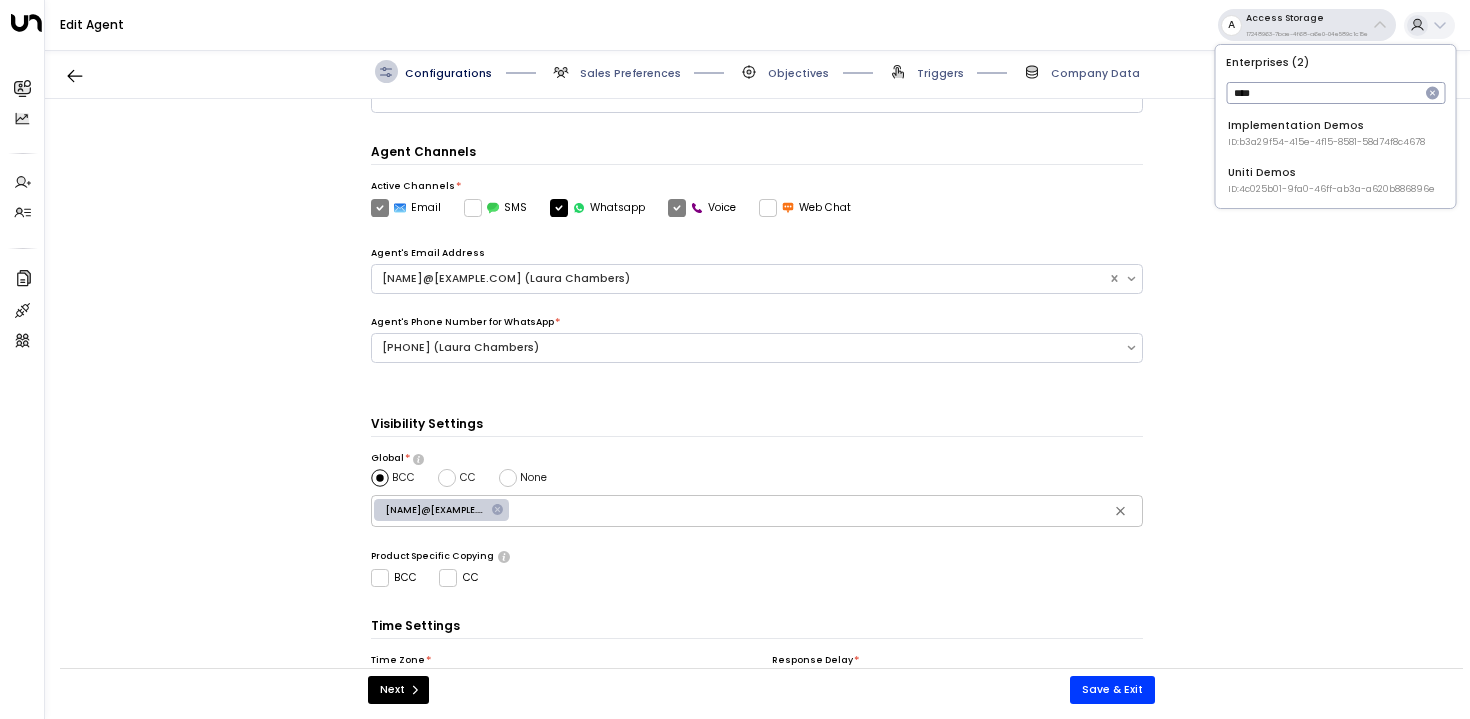 type on "****" 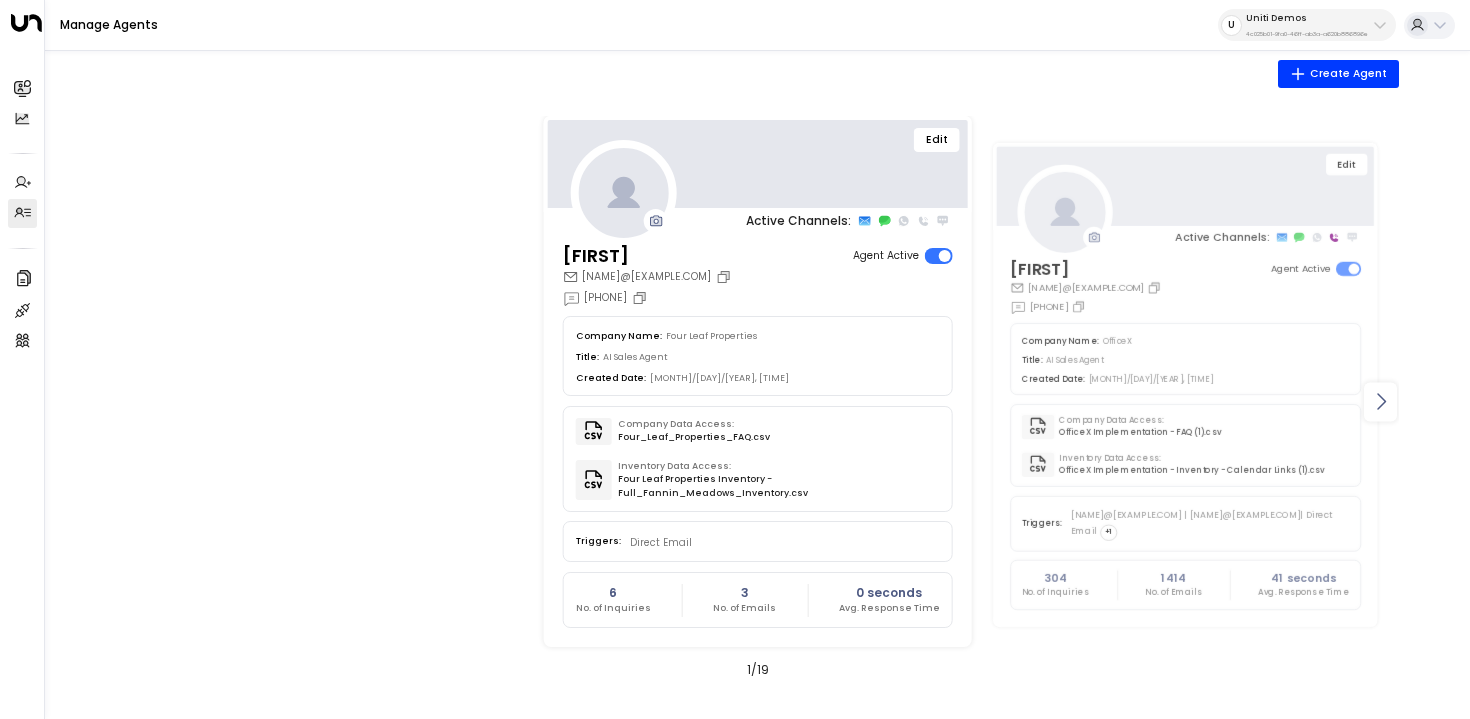 click at bounding box center [1381, 402] 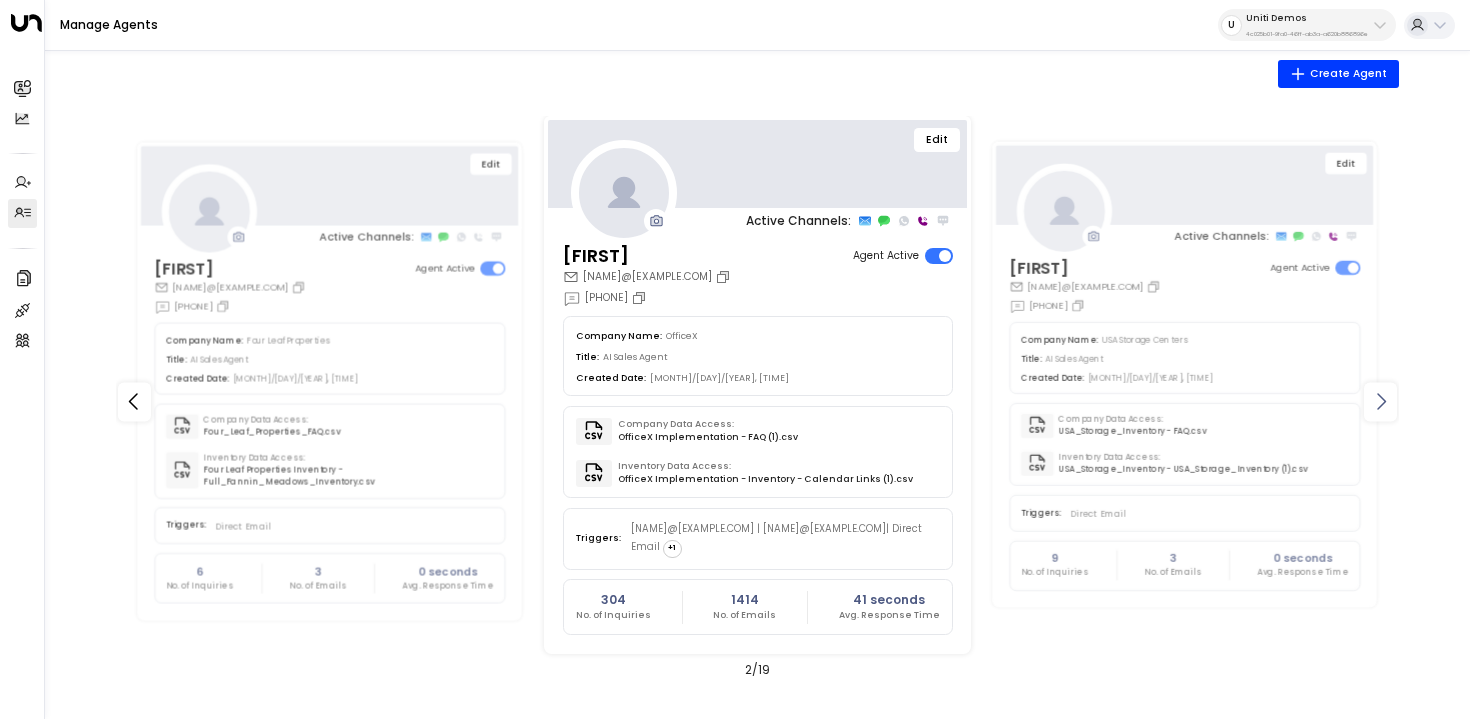 click at bounding box center (1381, 402) 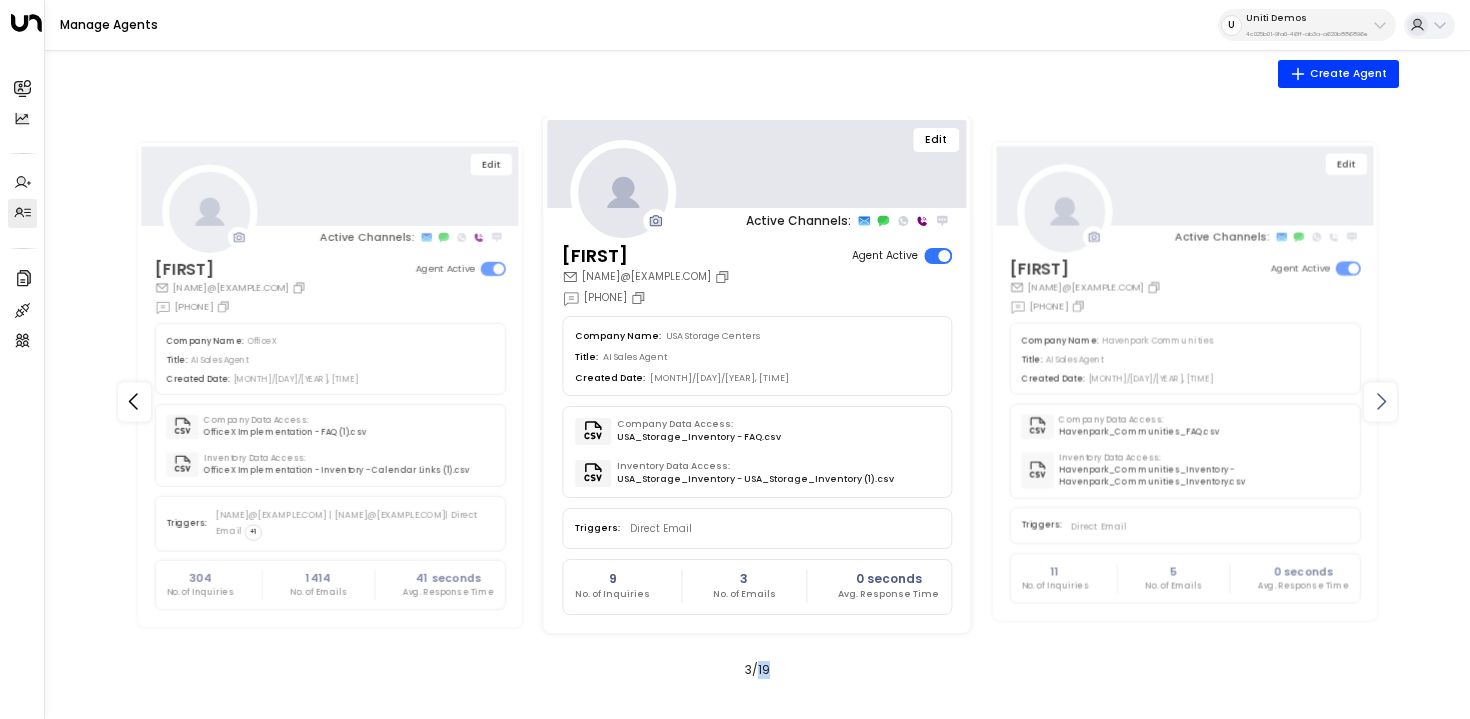 click at bounding box center (1381, 402) 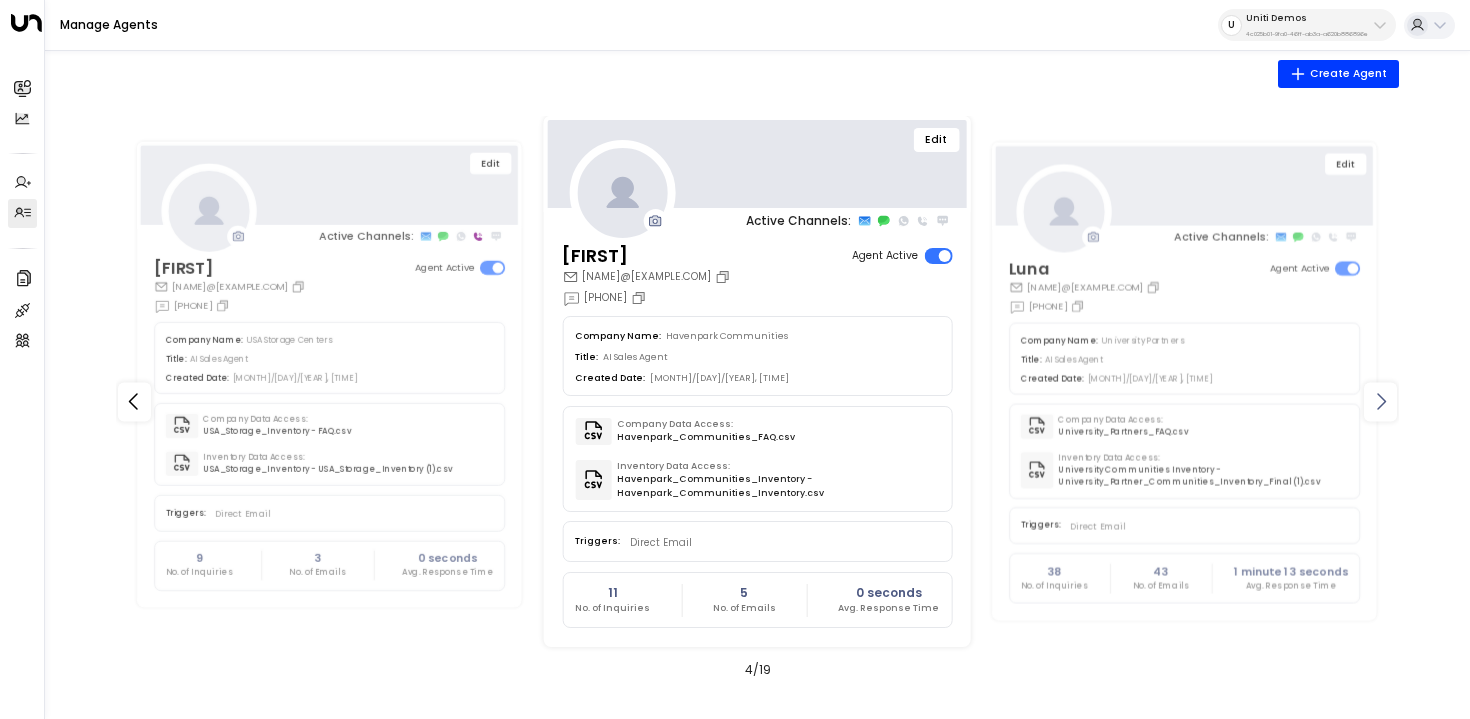click at bounding box center (1381, 402) 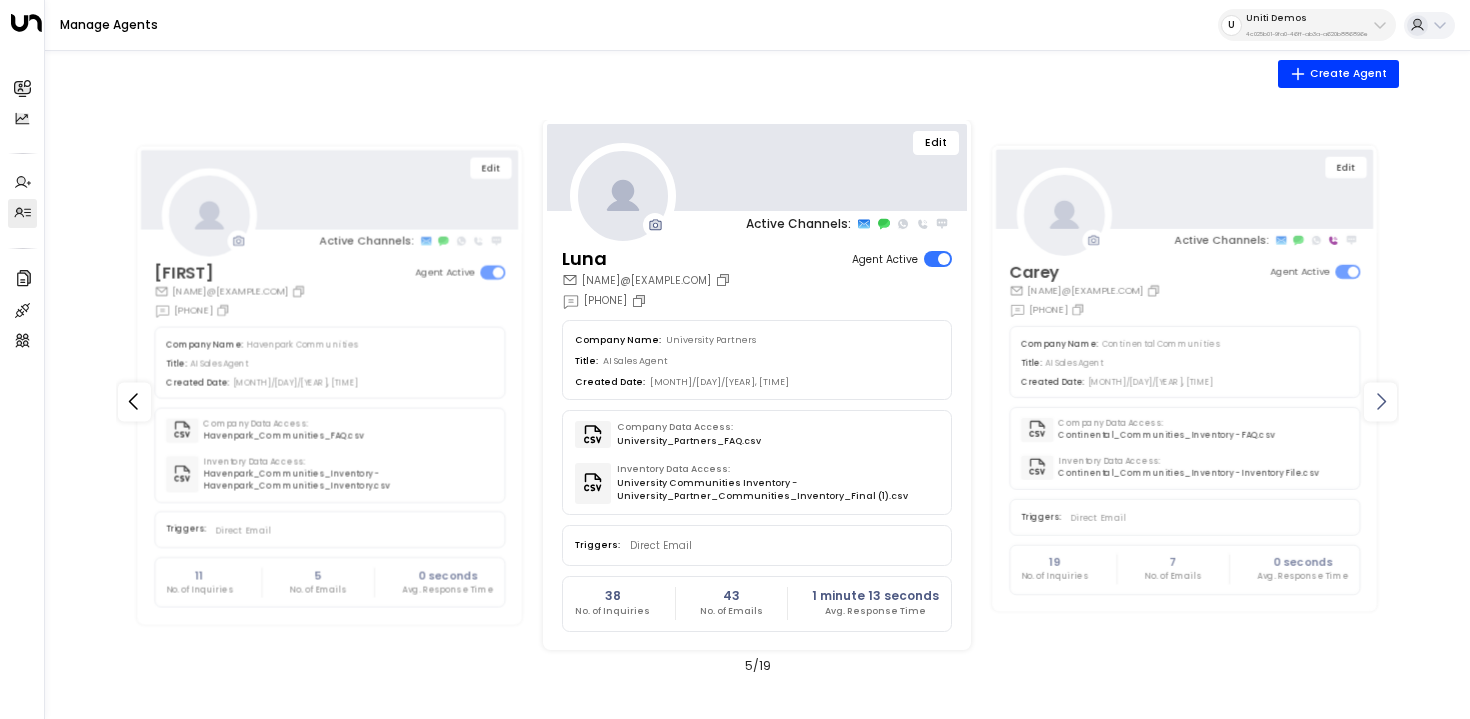 click at bounding box center [1381, 402] 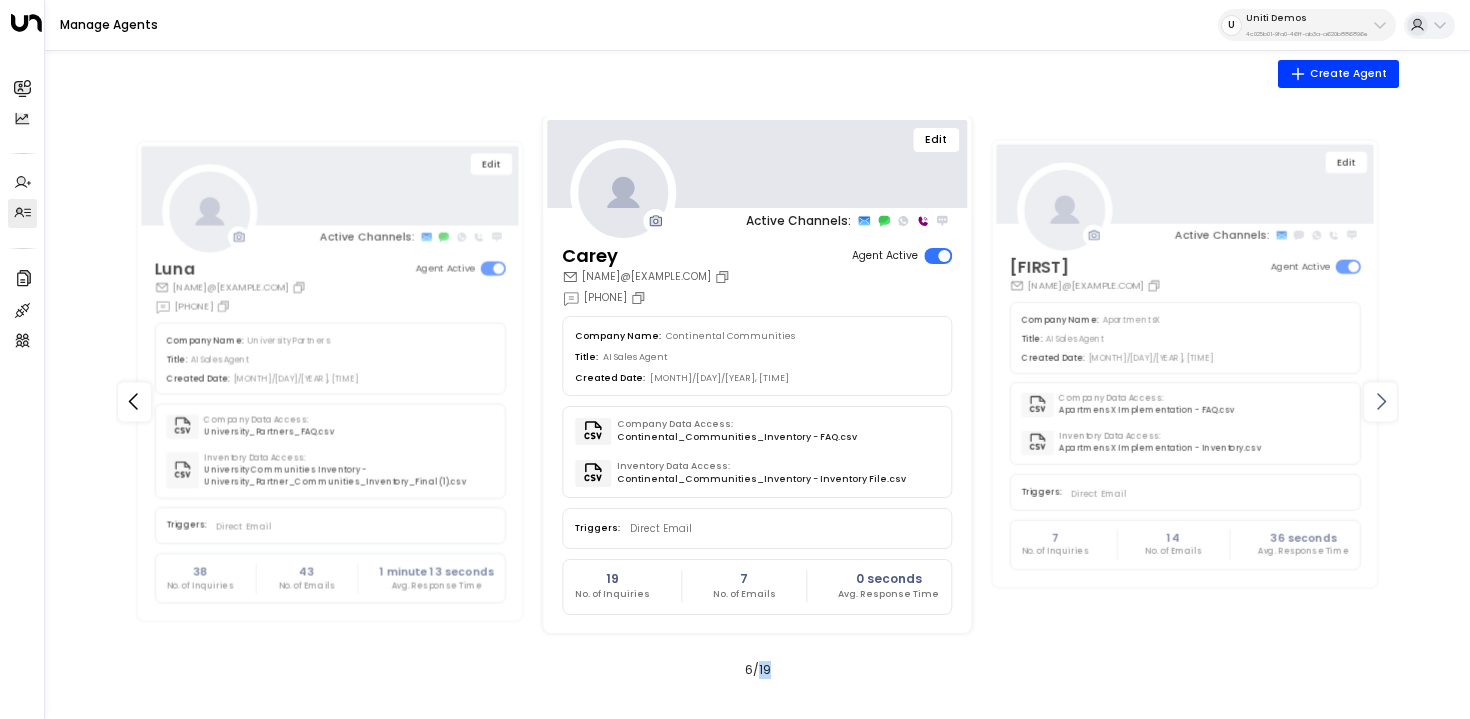 click at bounding box center [1381, 402] 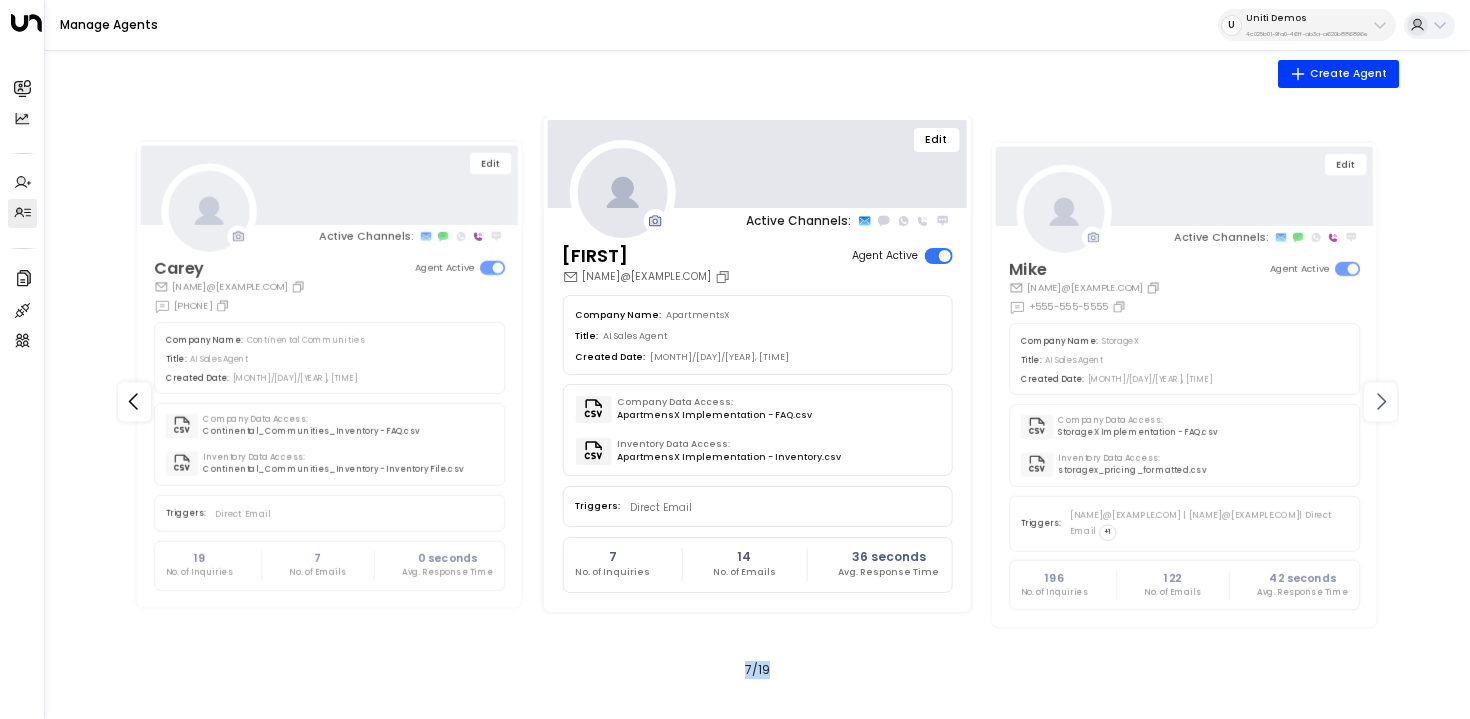 click at bounding box center [1381, 402] 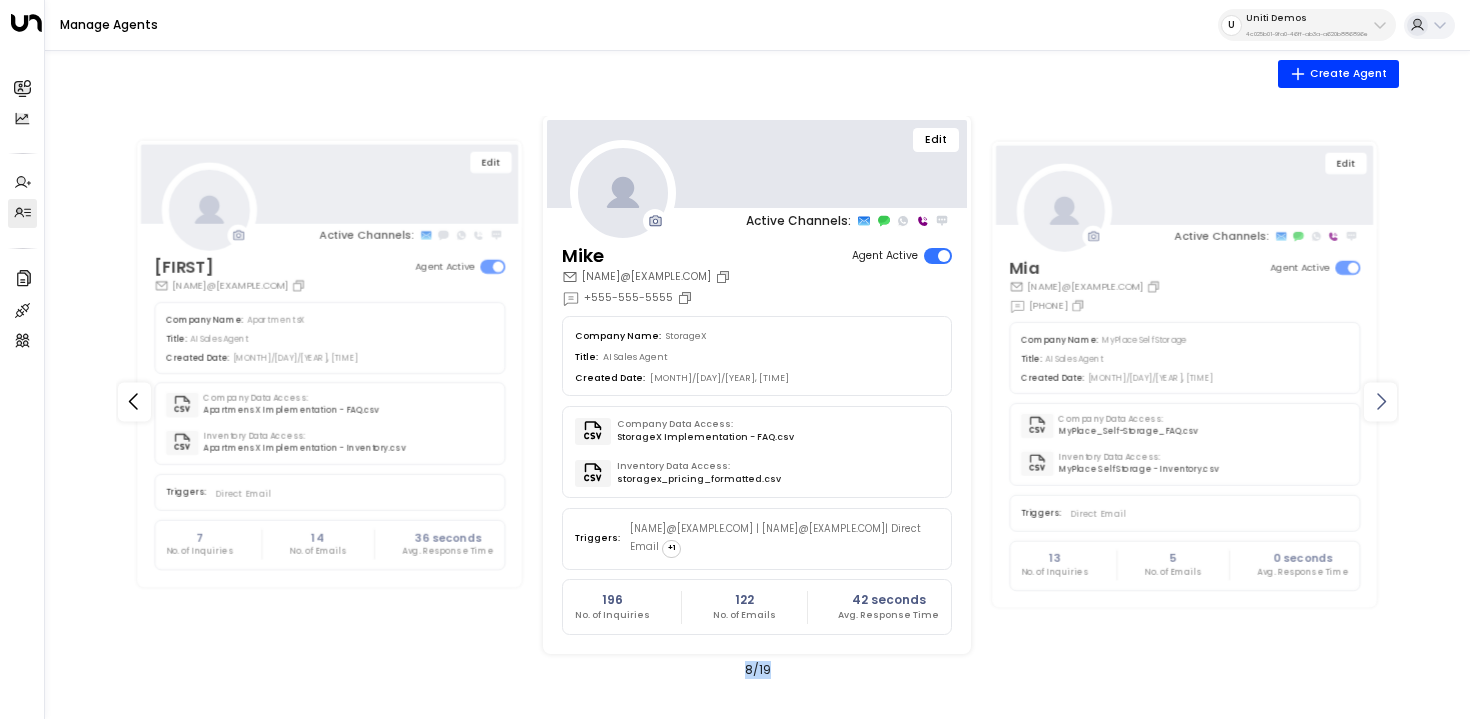 click at bounding box center (1381, 402) 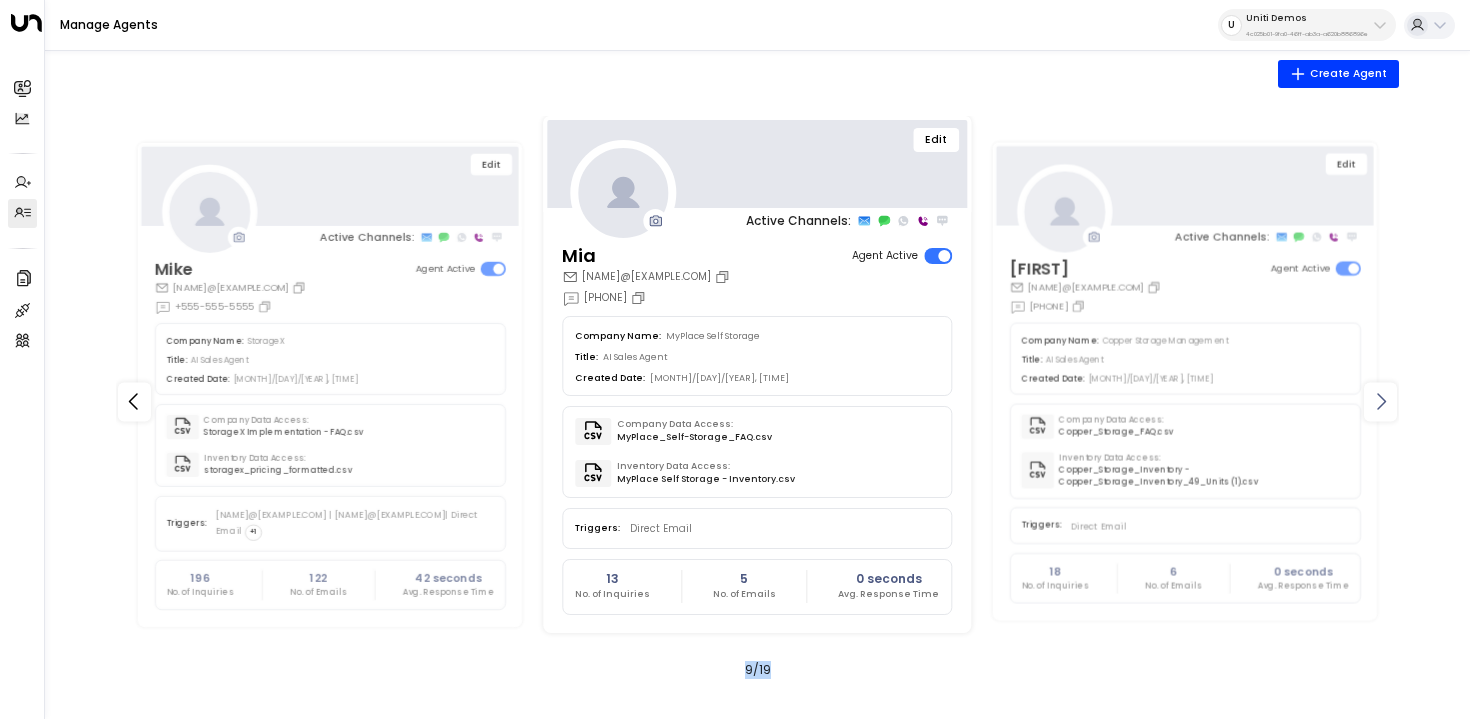 click at bounding box center (1381, 402) 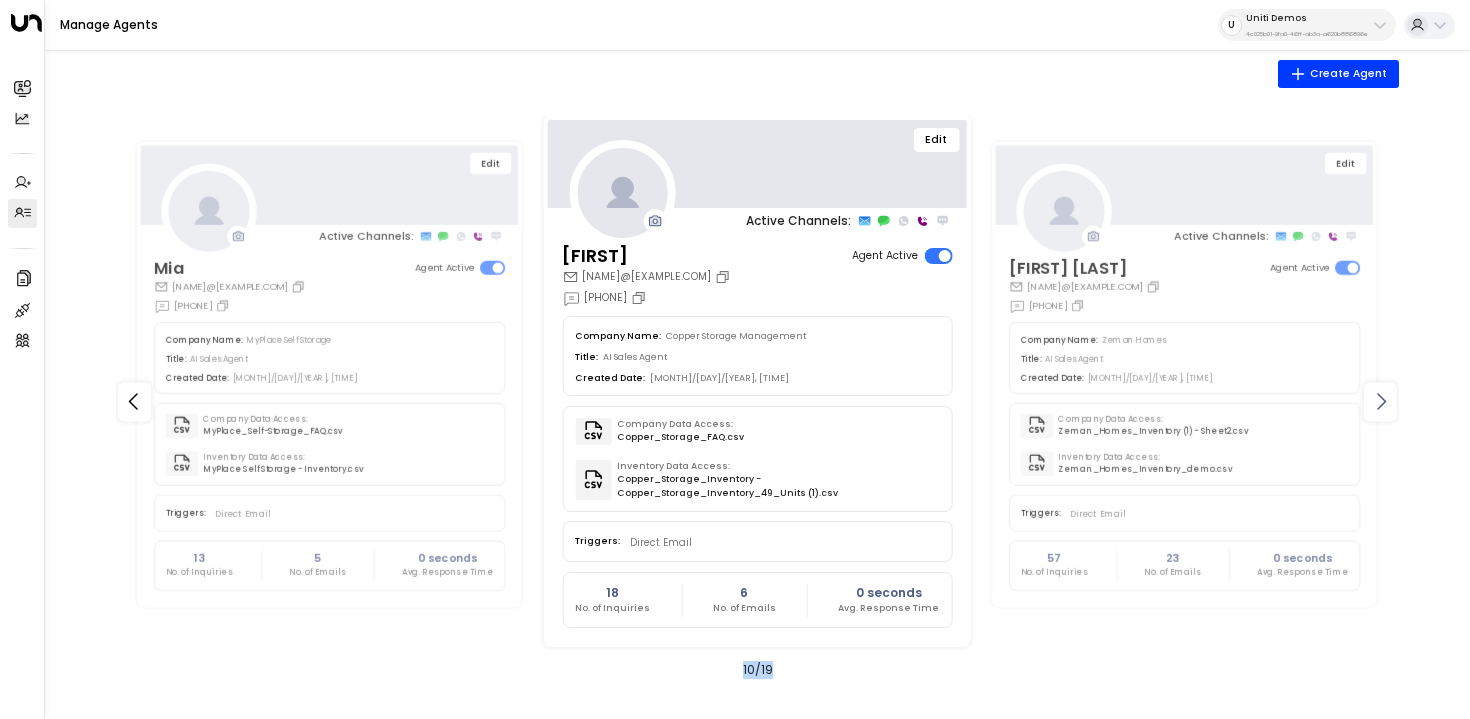 click at bounding box center [1381, 402] 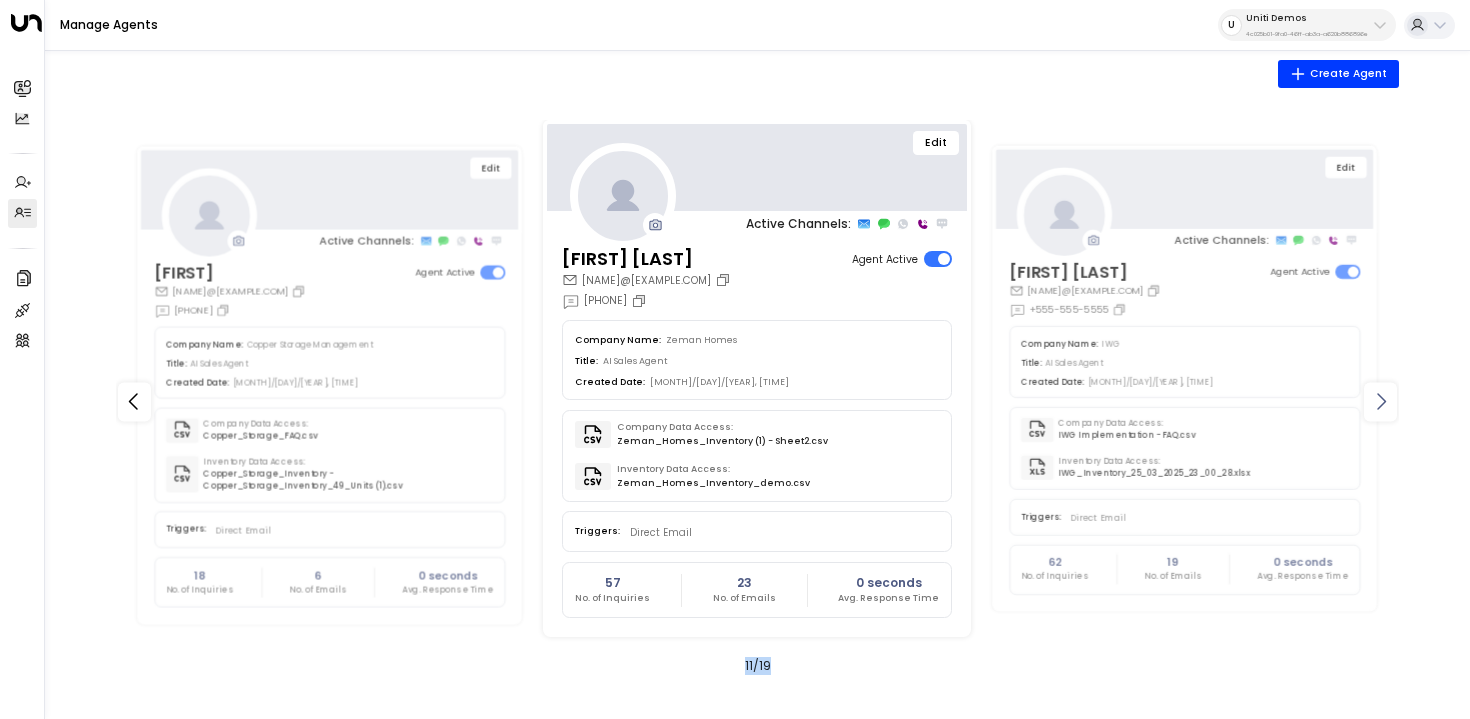 click at bounding box center [1381, 402] 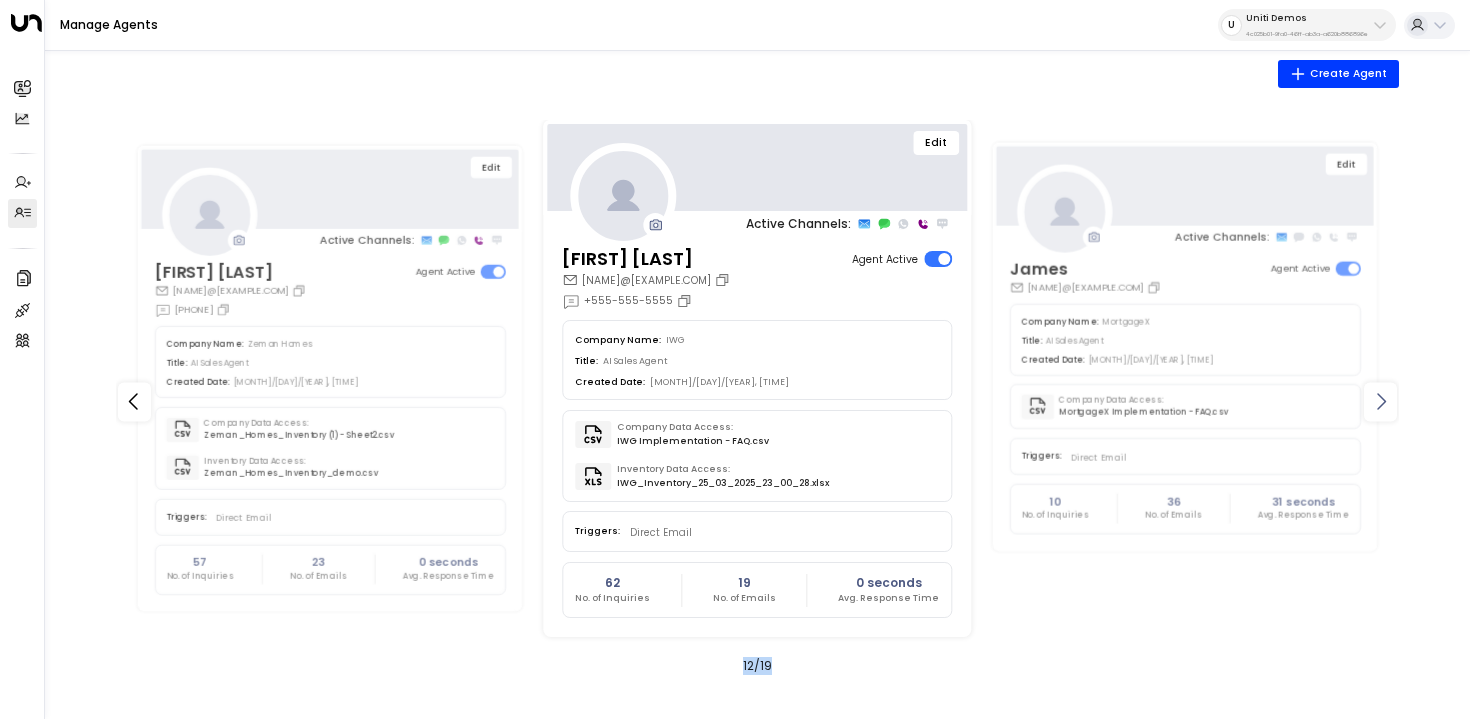 click at bounding box center (1381, 402) 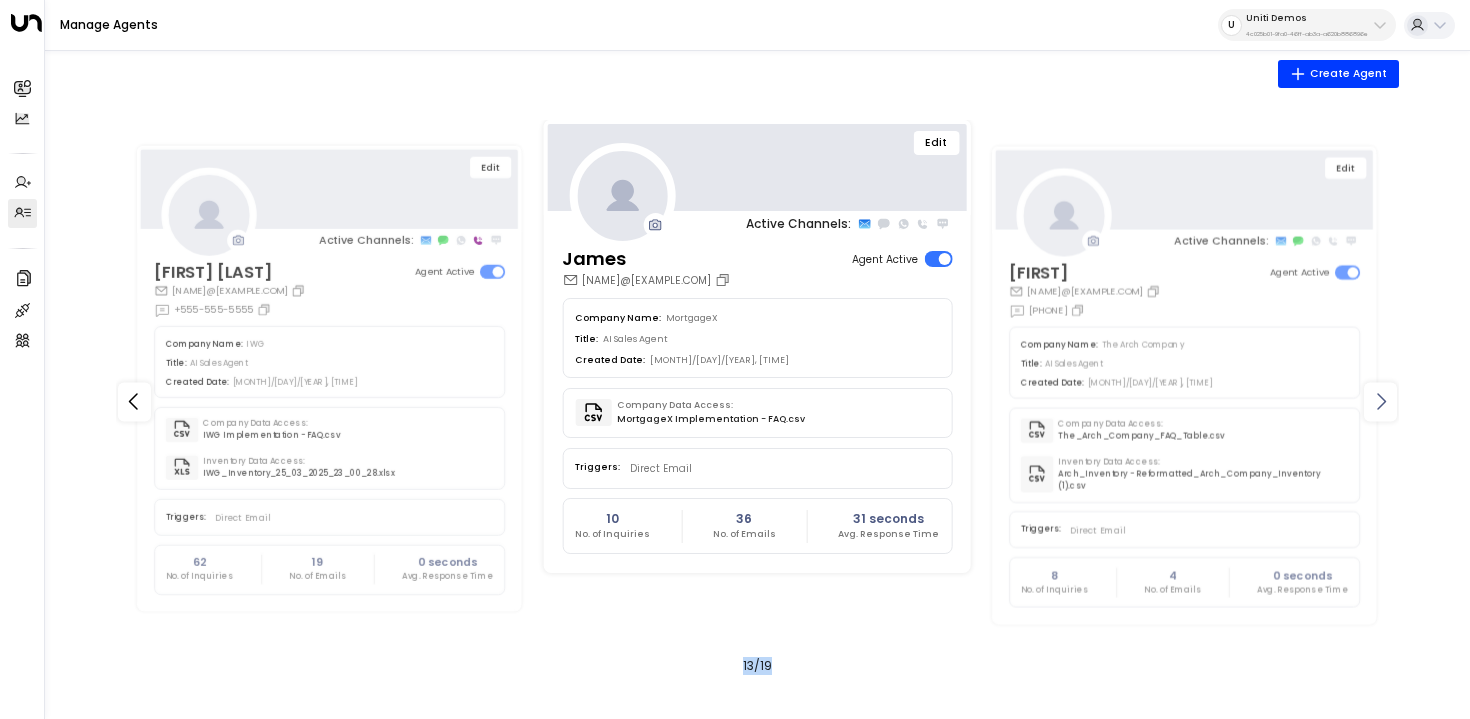 click at bounding box center [1381, 402] 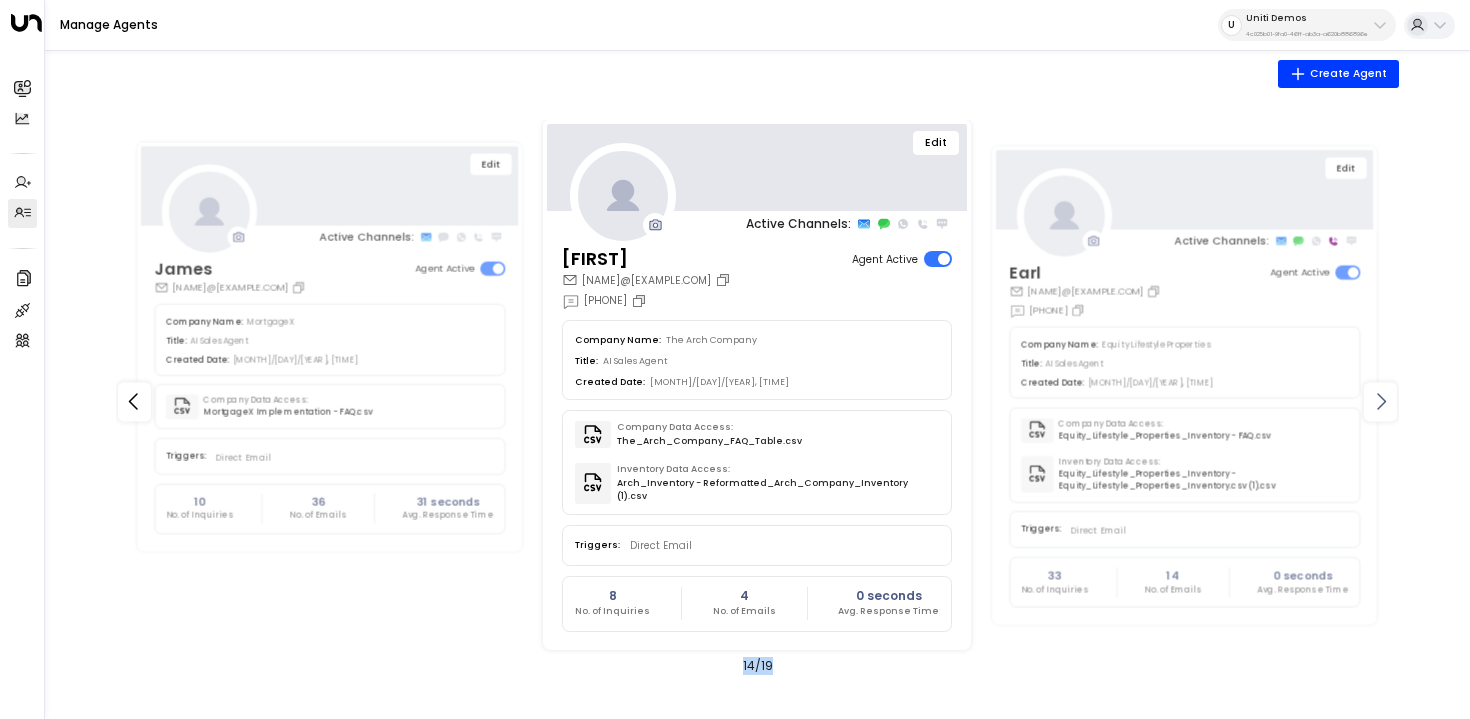 click at bounding box center (1381, 402) 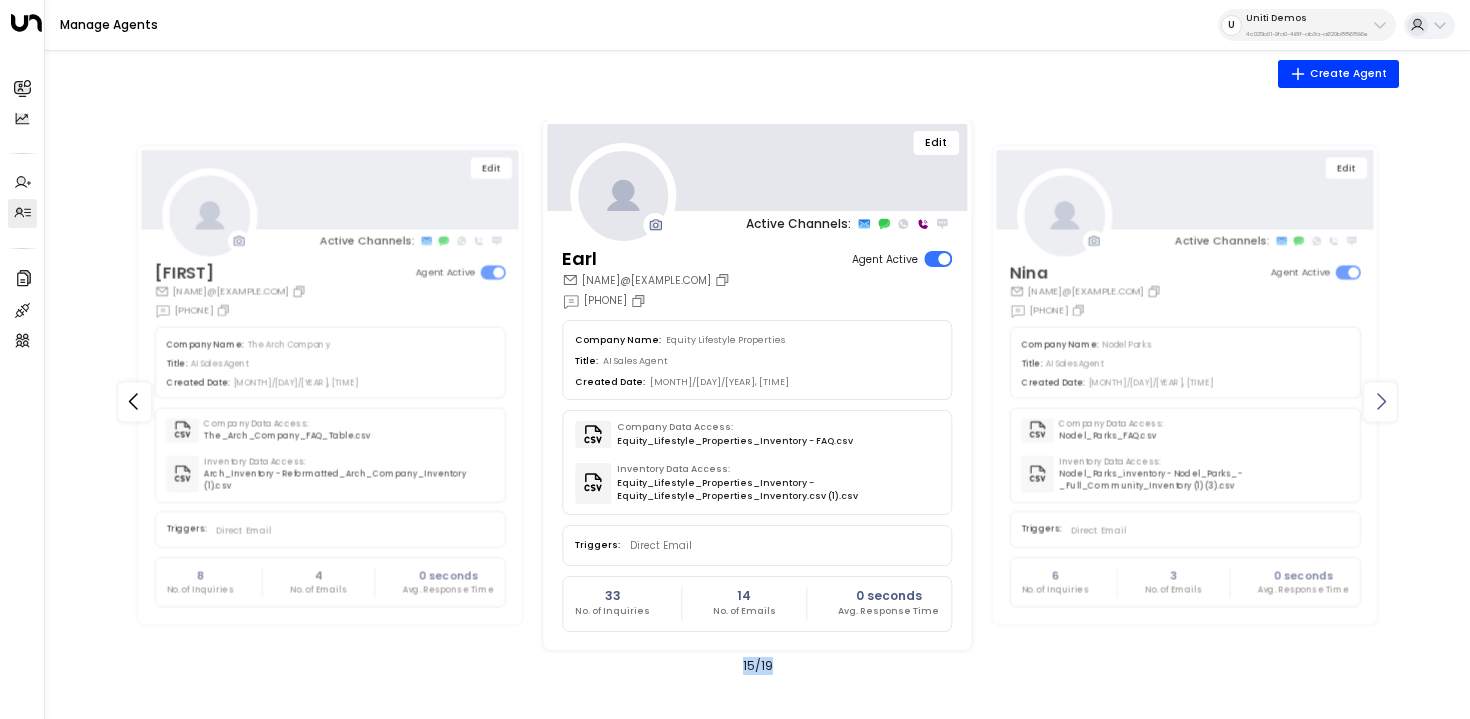 click at bounding box center (1381, 402) 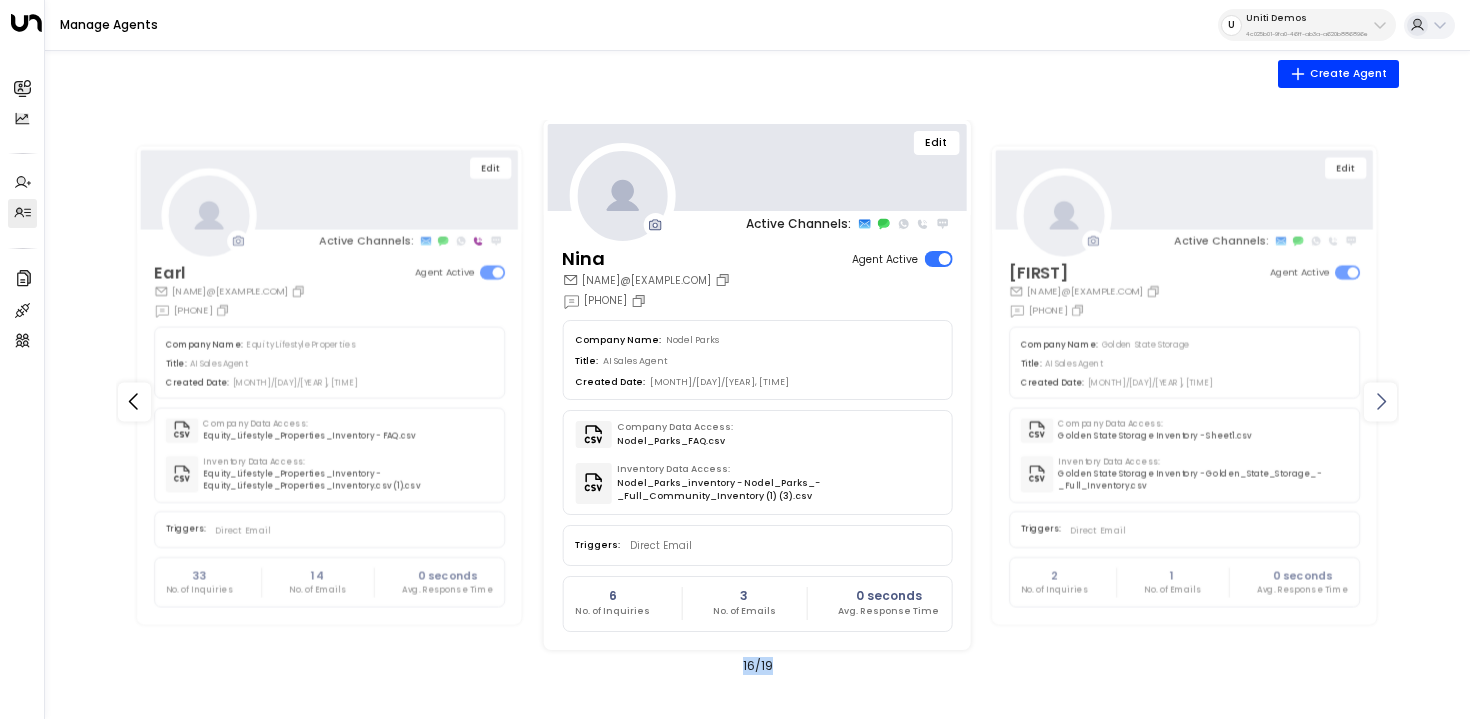 click at bounding box center (1381, 402) 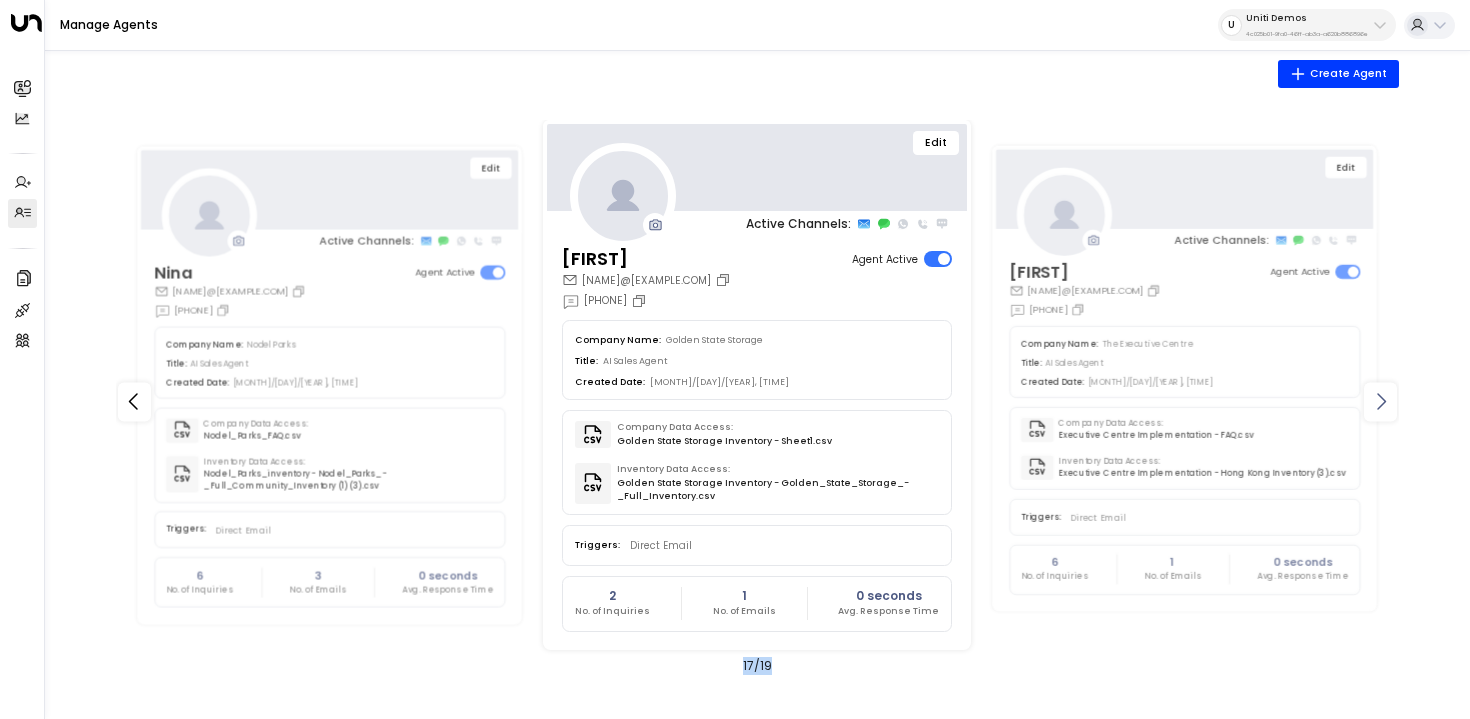 click at bounding box center (1381, 402) 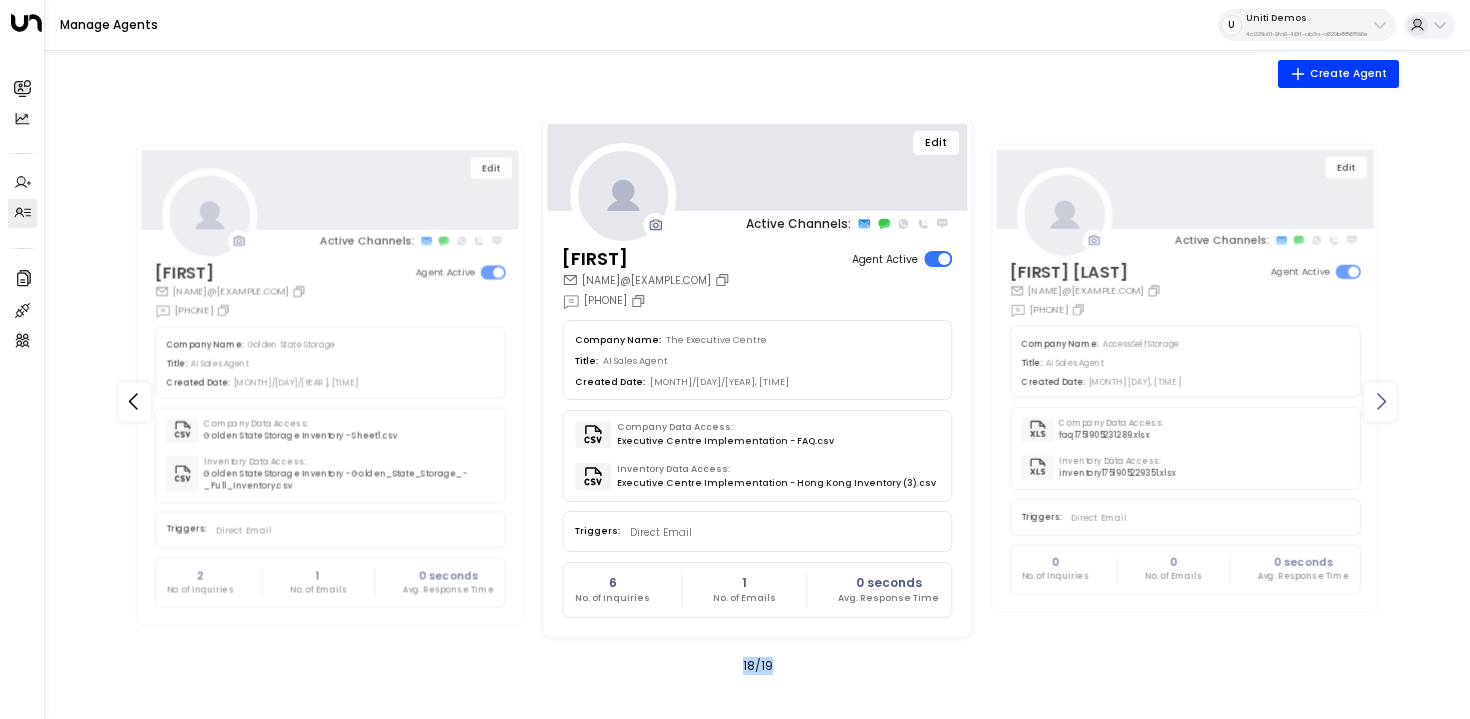 click at bounding box center (1381, 402) 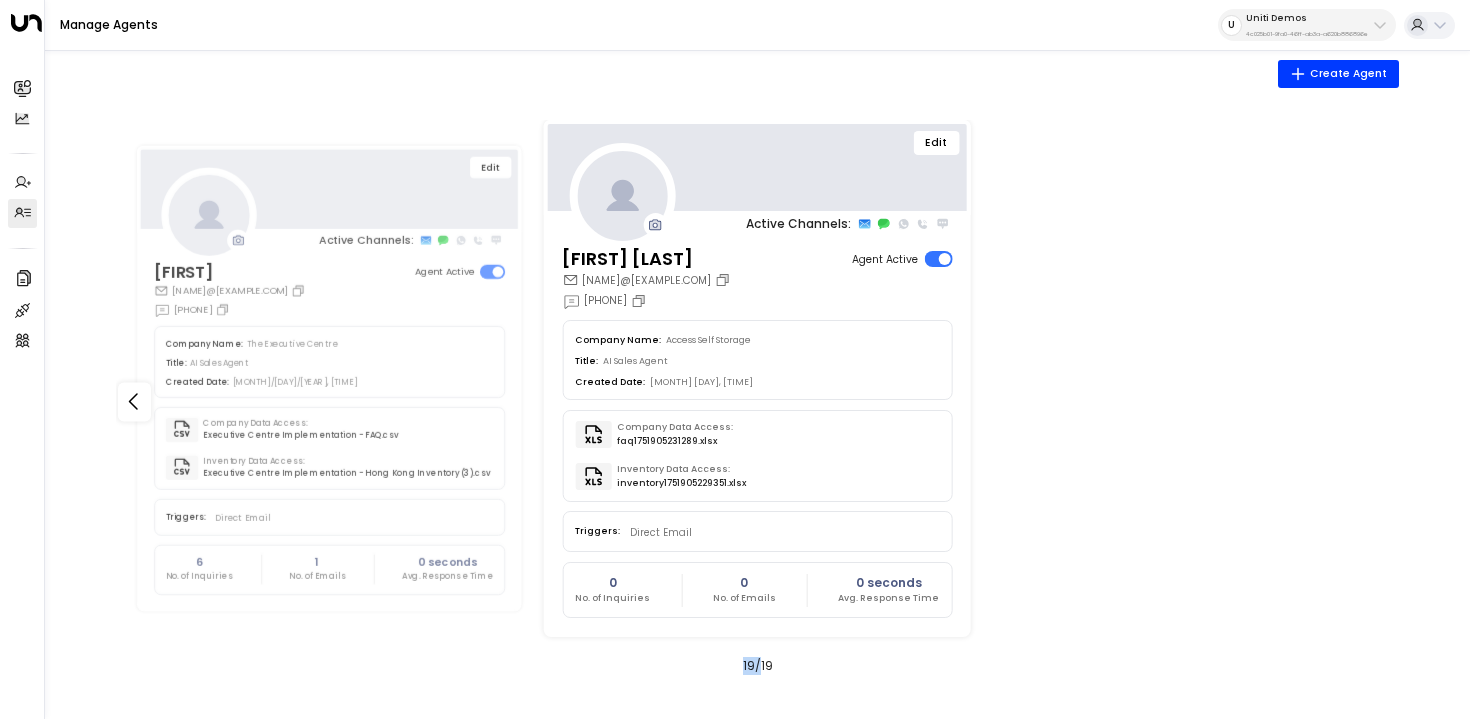 click on "Edit" at bounding box center (936, 143) 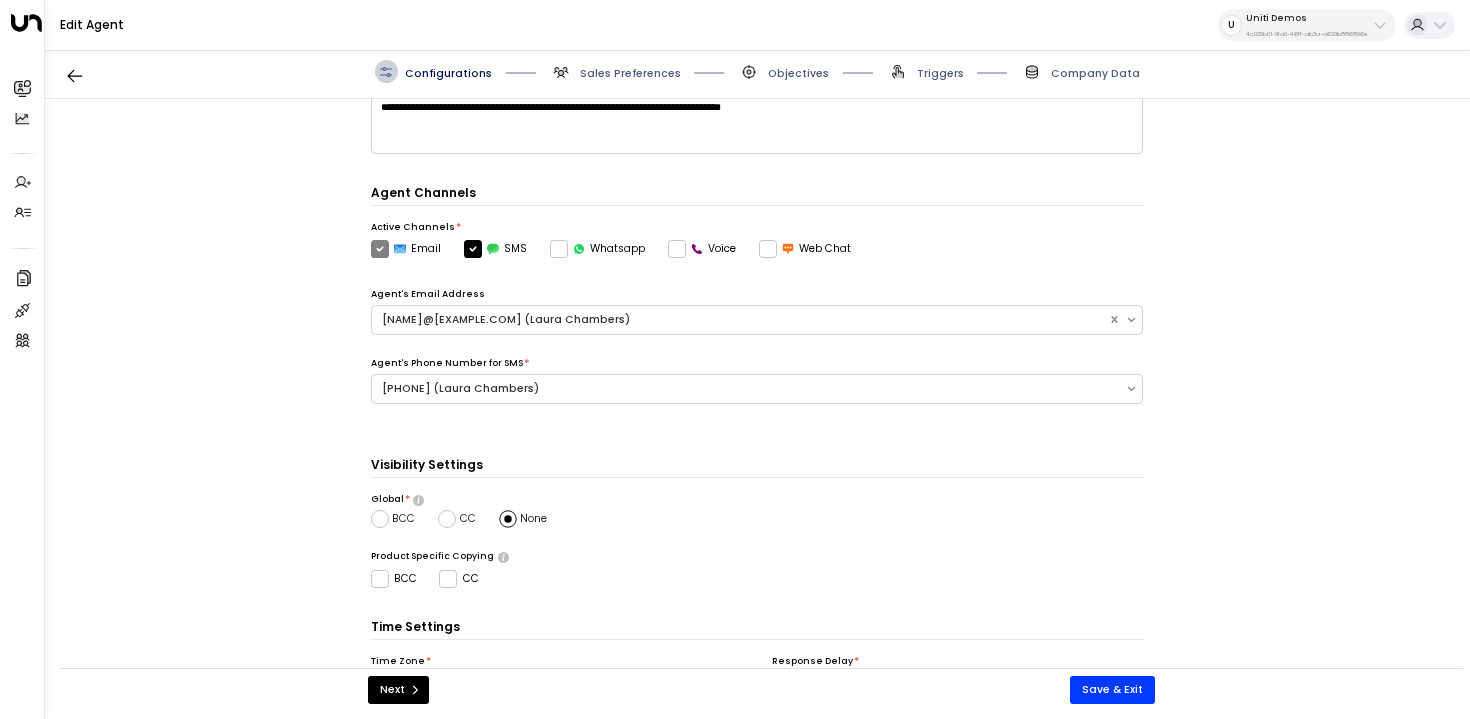 scroll, scrollTop: 322, scrollLeft: 0, axis: vertical 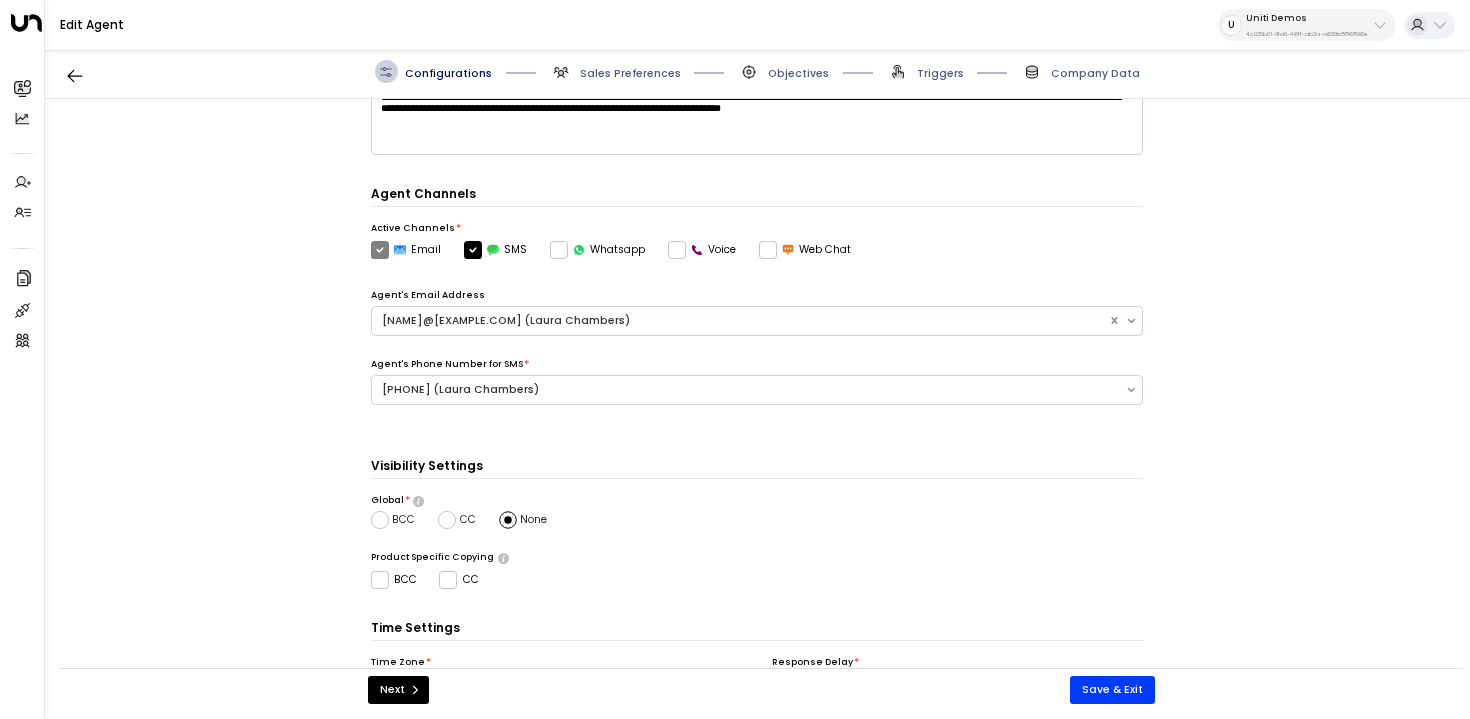 click on "Voice" at bounding box center (406, 250) 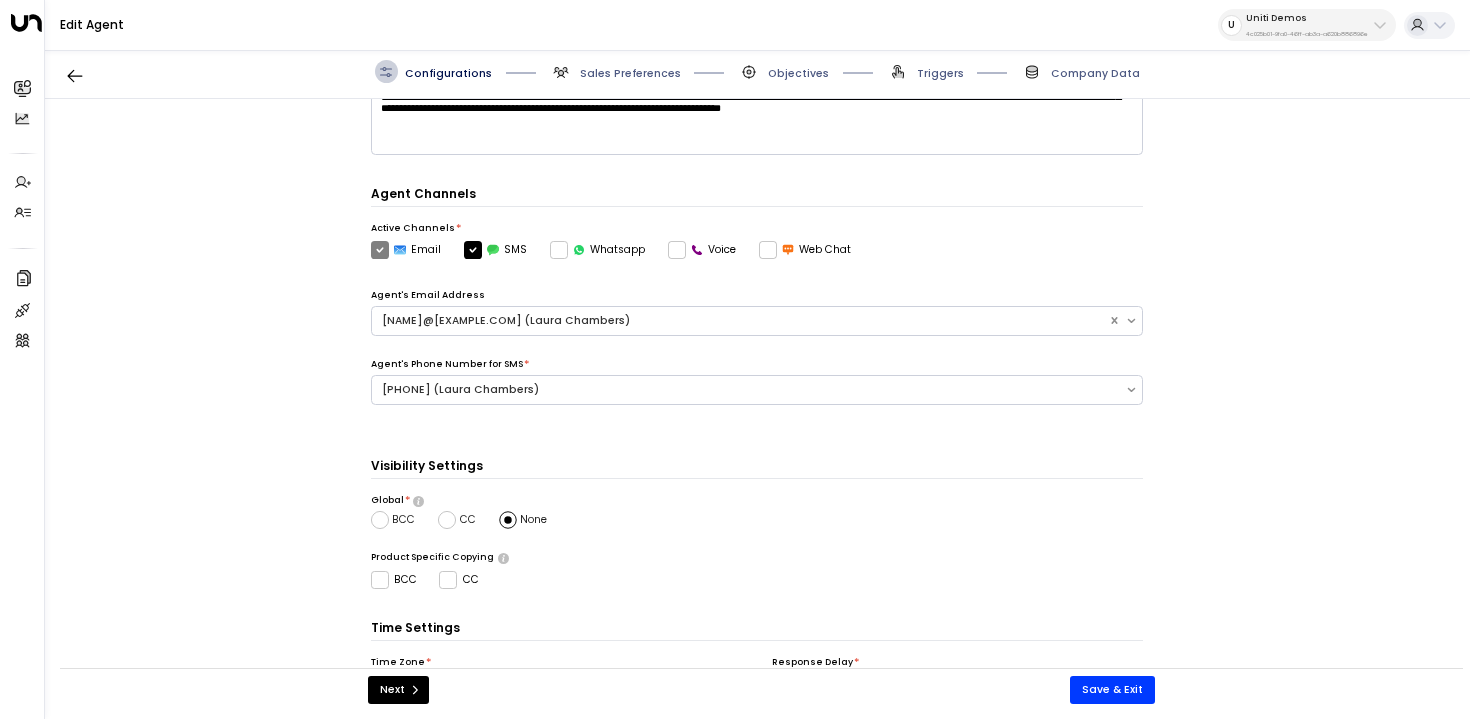 click on "Voice" at bounding box center [406, 250] 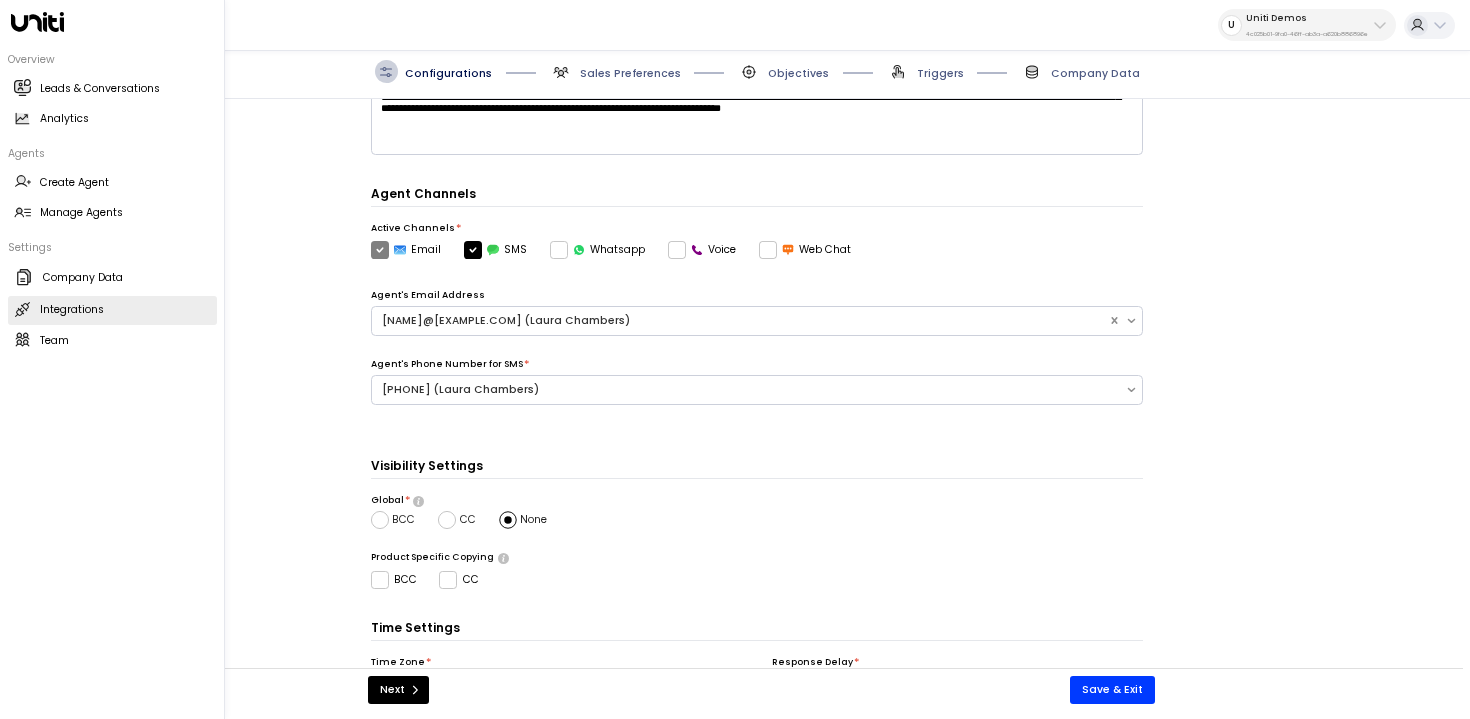 click on "Integrations" at bounding box center (72, 310) 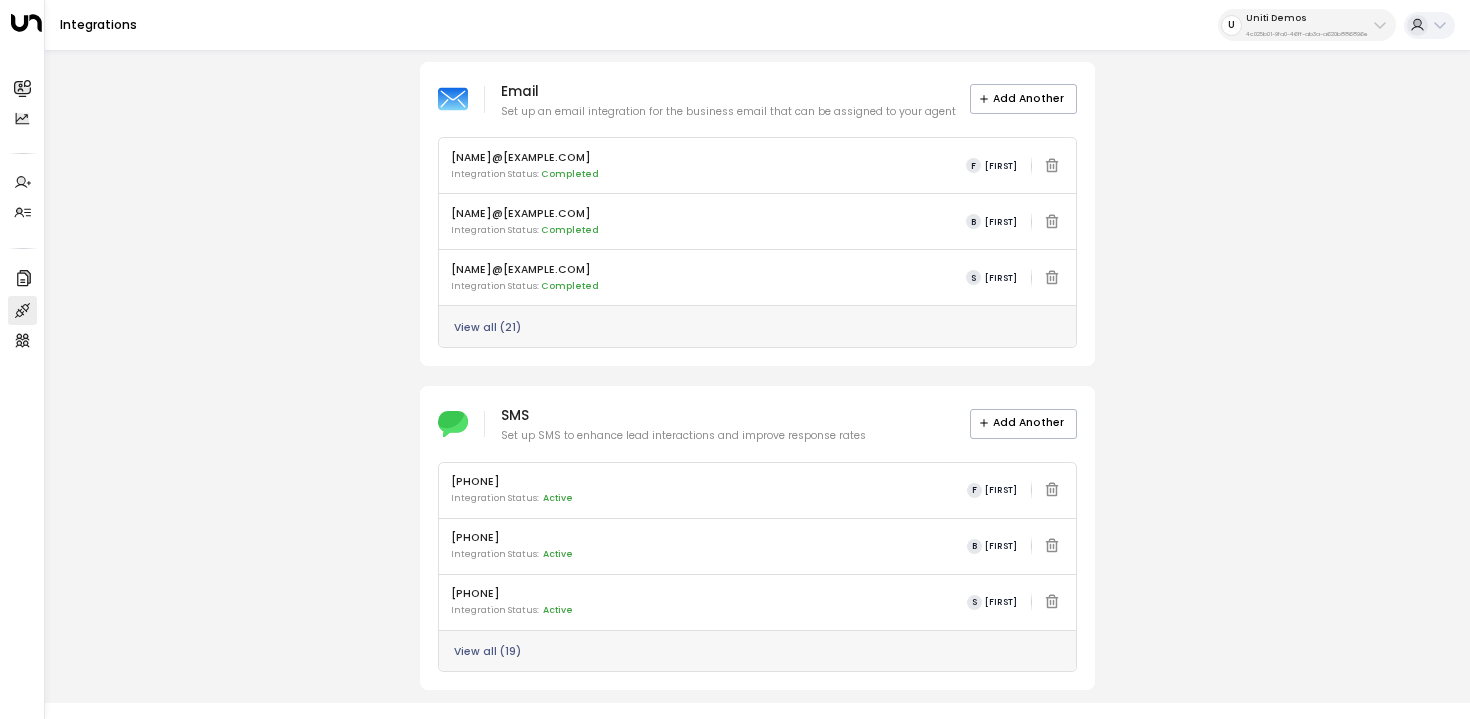 scroll, scrollTop: 212, scrollLeft: 0, axis: vertical 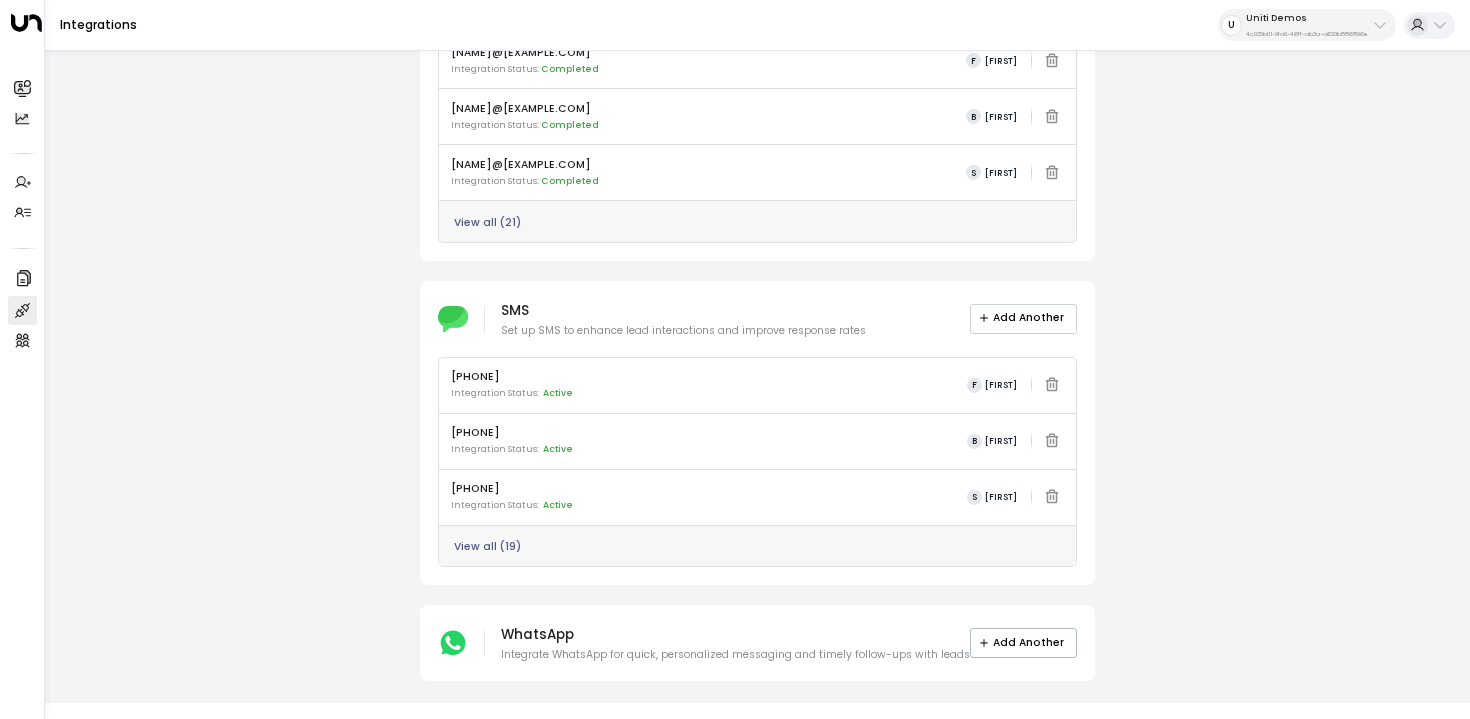 click on "Add Another" at bounding box center [1024, -6] 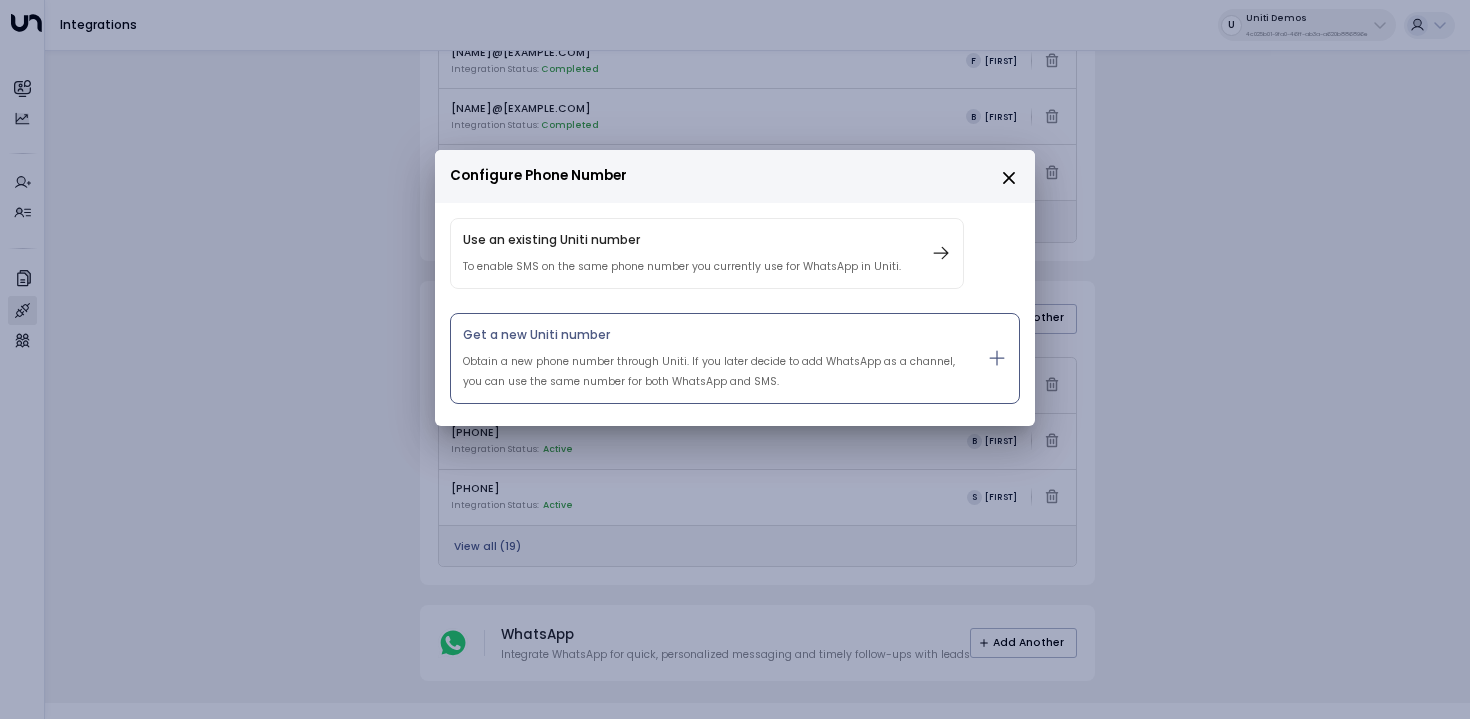 click on "Obtain a new phone number through Uniti. If you later decide to add WhatsApp as a channel, you can use the same number for both WhatsApp and SMS." at bounding box center (682, 267) 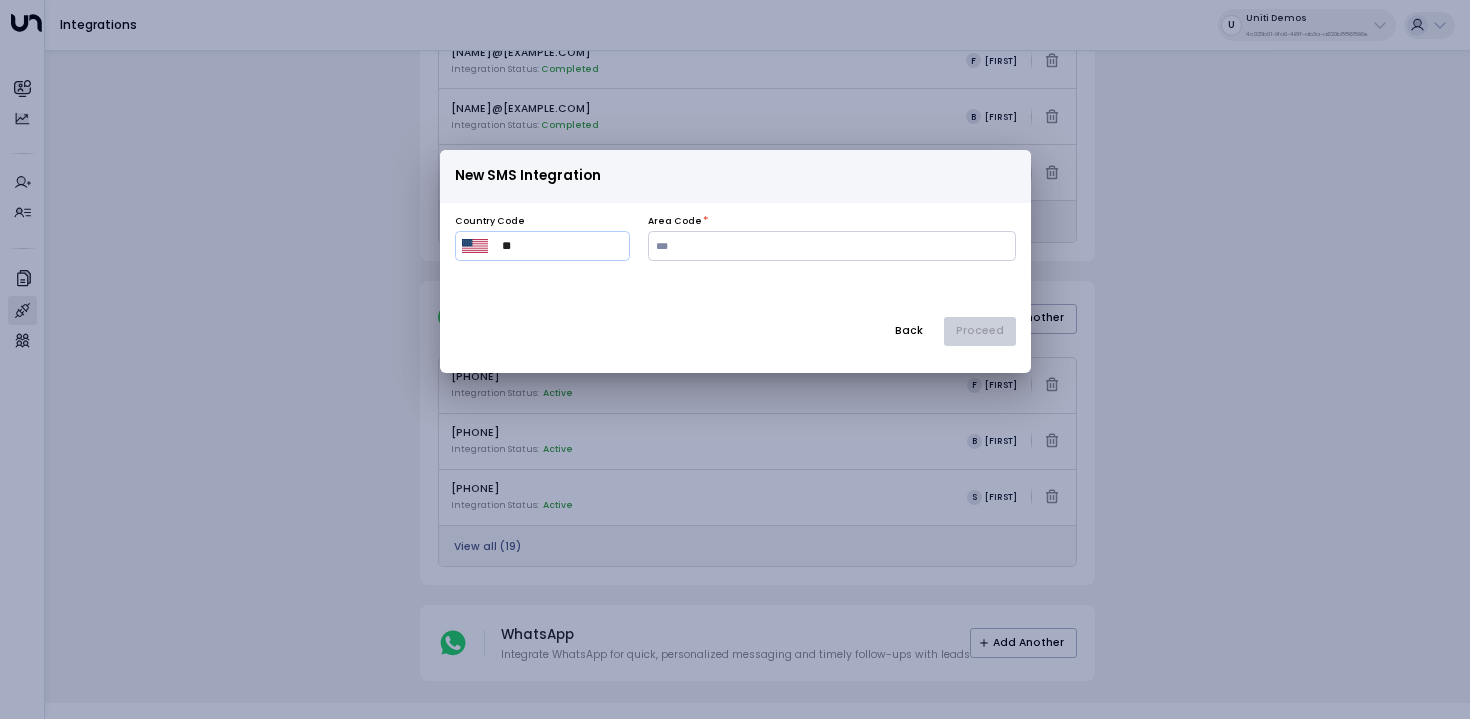 click on "**" at bounding box center [562, 246] 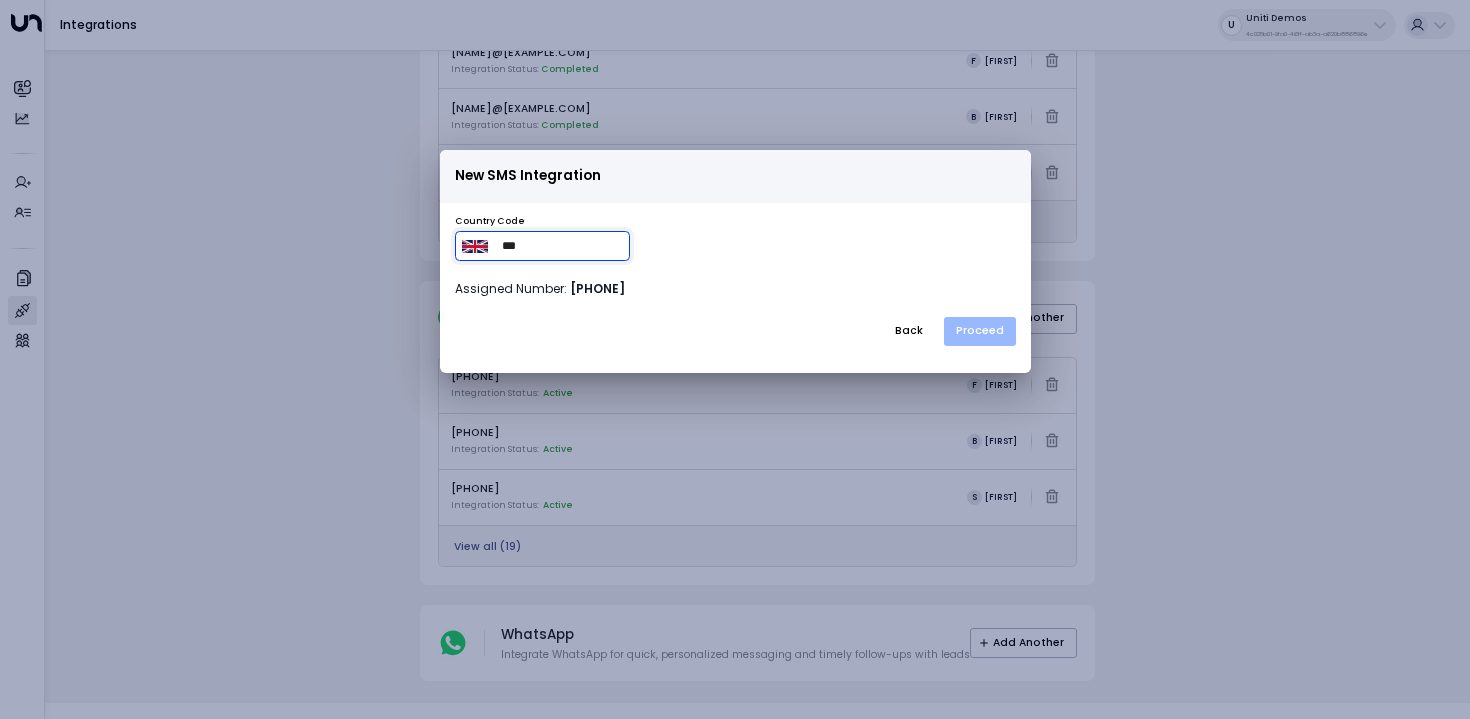 type on "***" 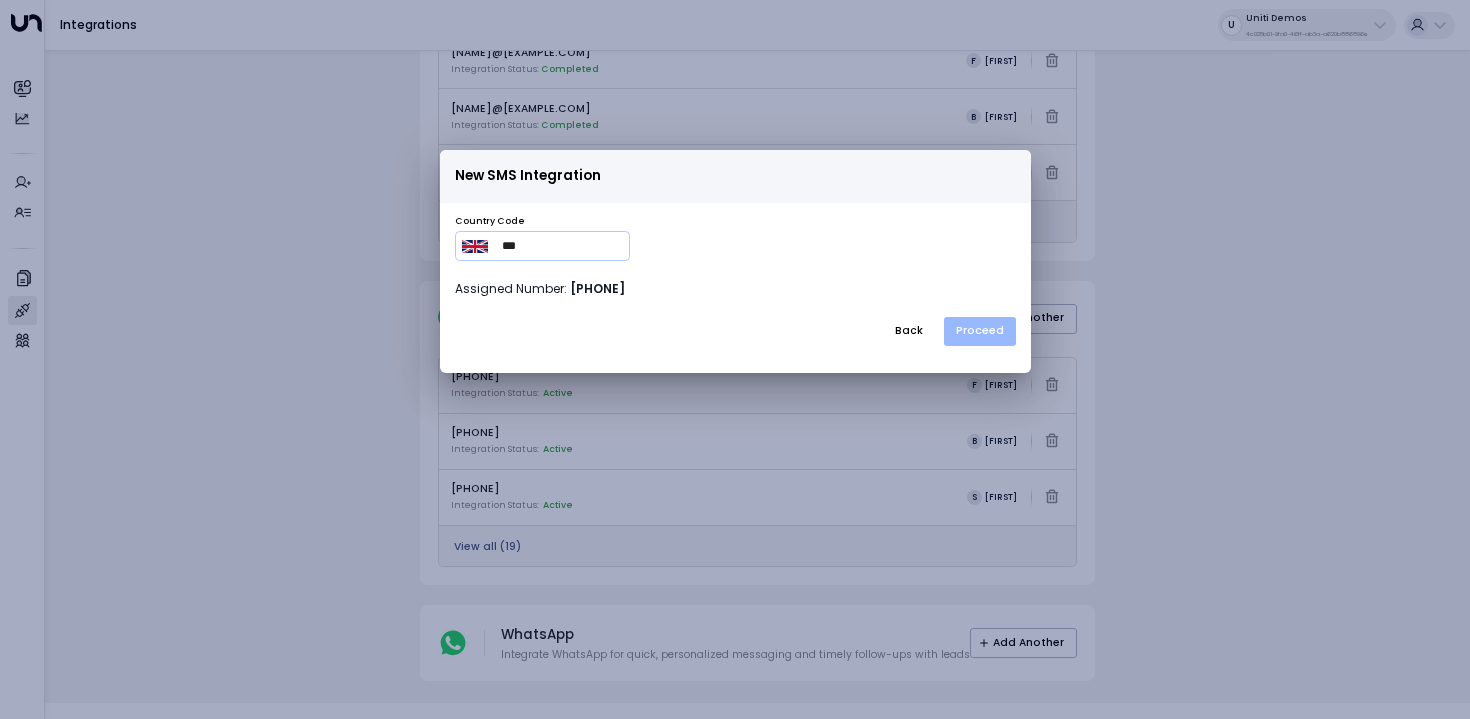 click on "Proceed" at bounding box center [980, 332] 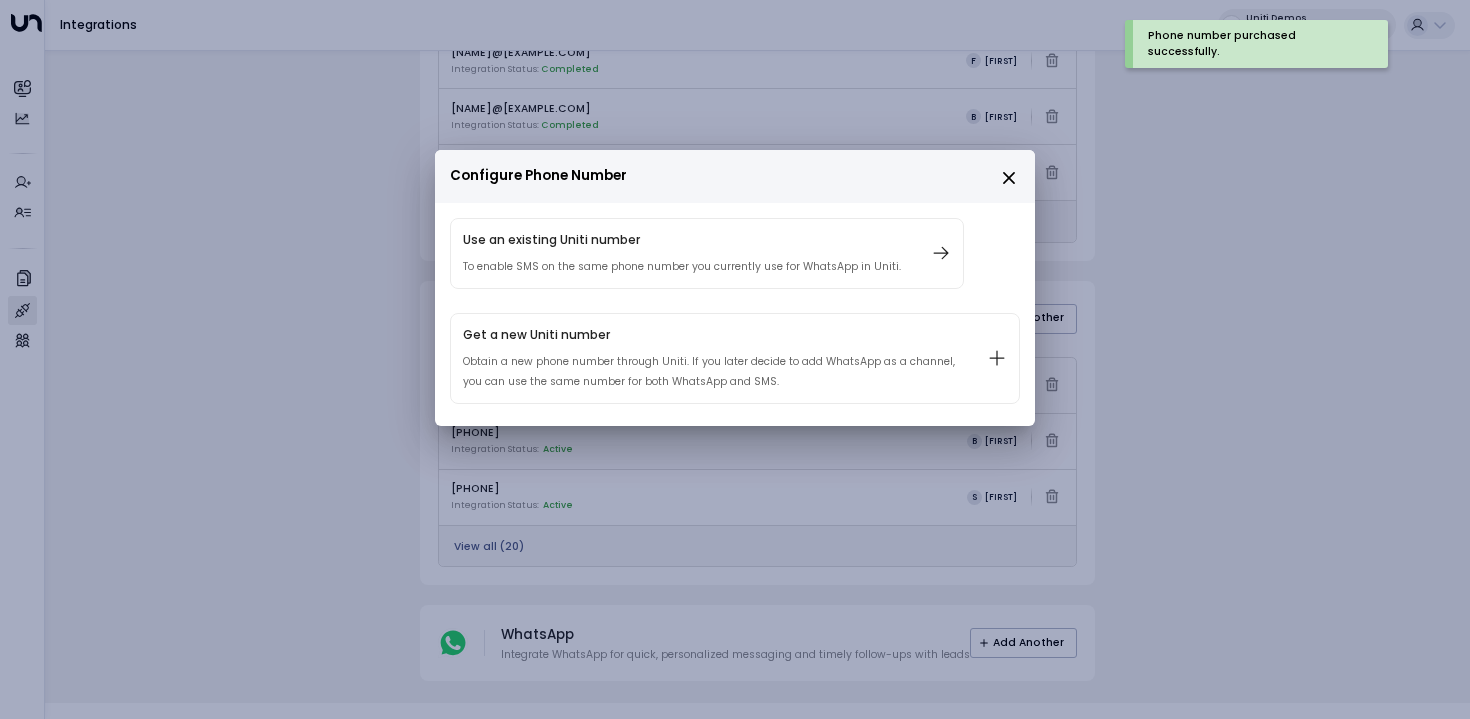 click on "Configure Phone Number Use an existing Uniti number To enable SMS on the same phone number you currently use for WhatsApp in Uniti. Get a new Uniti number Obtain a new phone number through Uniti. If you later decide to add WhatsApp as a channel, you can use the same number for both WhatsApp and SMS." at bounding box center (735, 509) 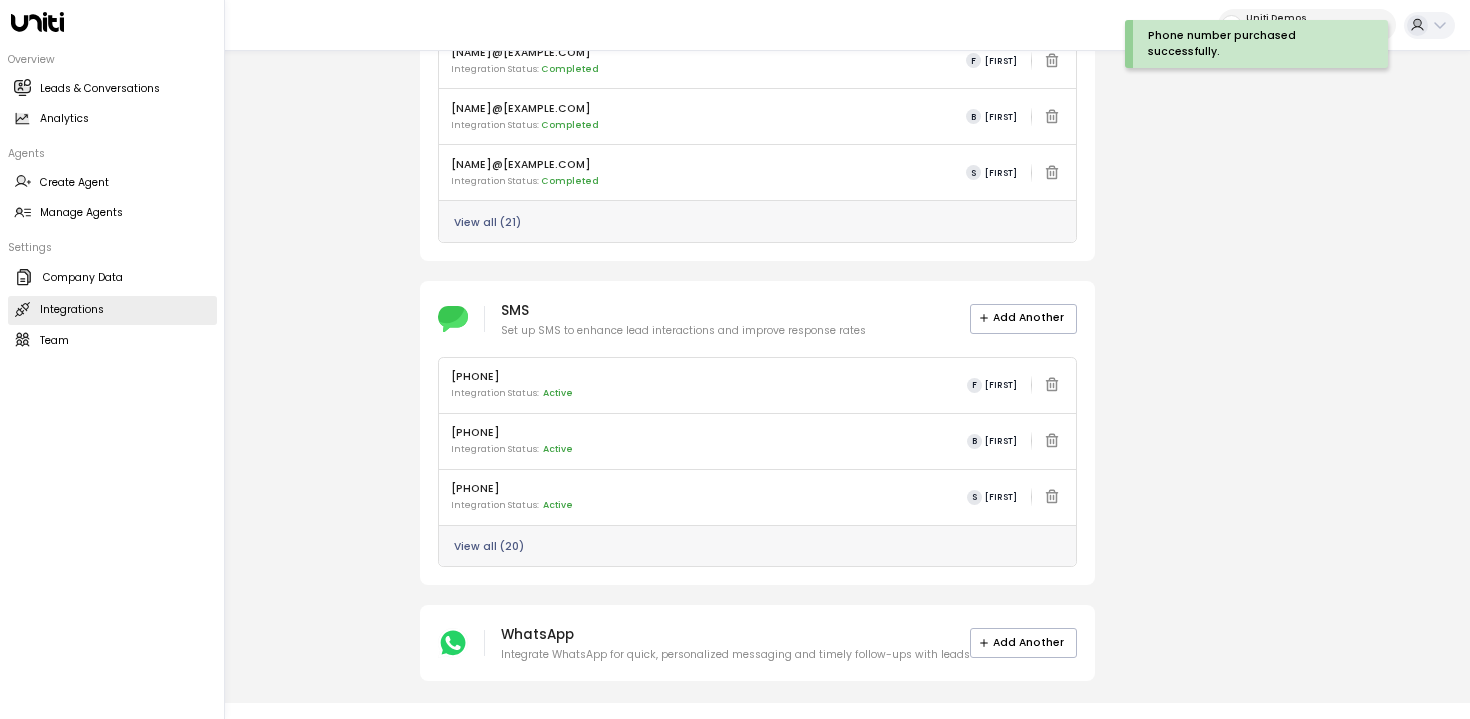 click at bounding box center (22, 309) 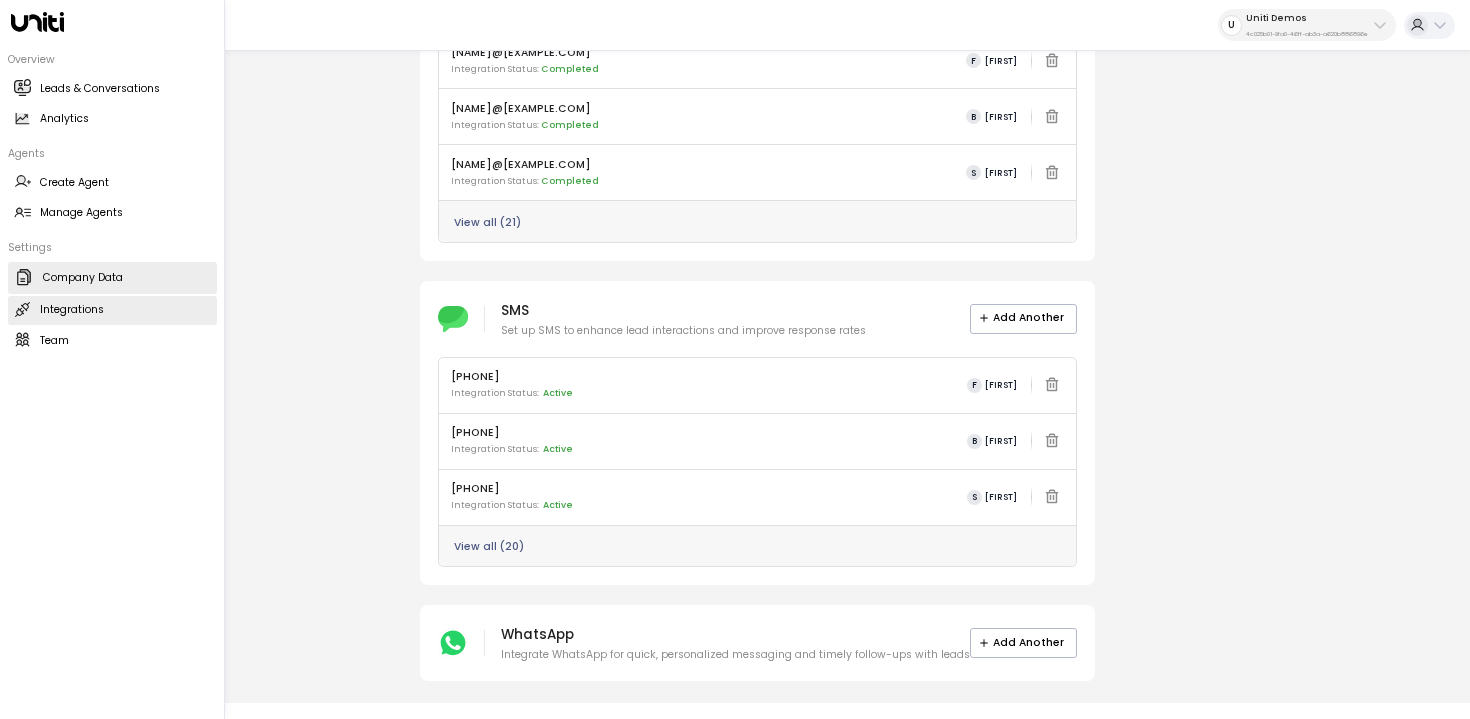 click on "Company Data Company Data" at bounding box center [112, 278] 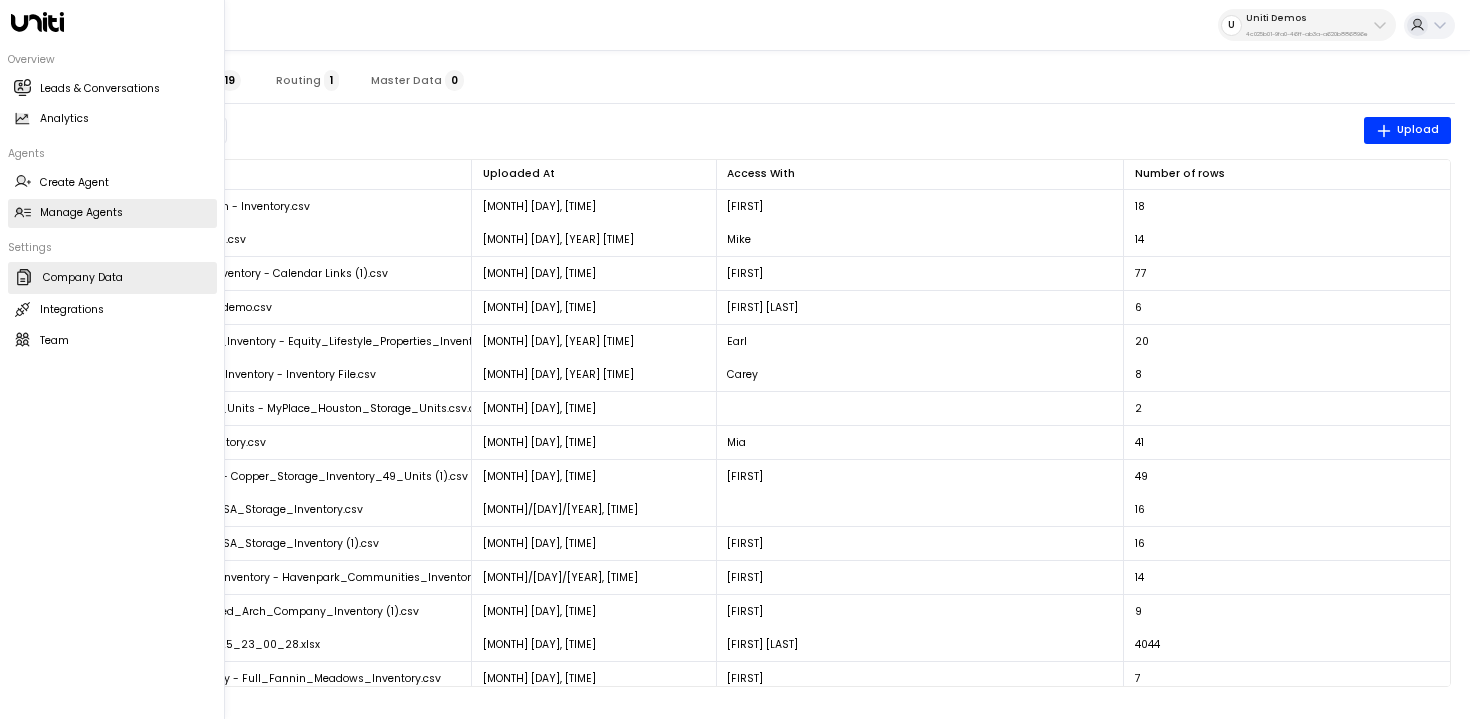 click on "Manage Agents Manage Agents" at bounding box center [112, 213] 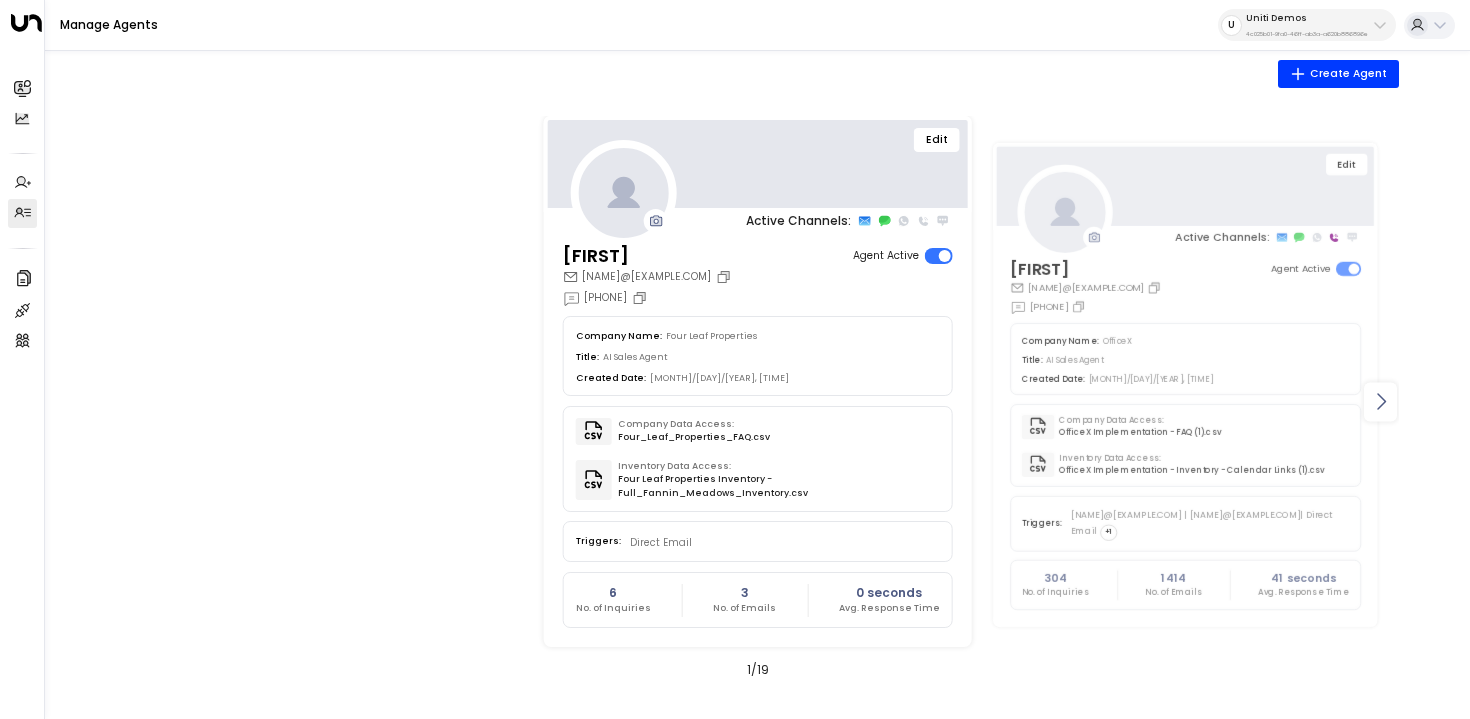 click at bounding box center [1380, 401] 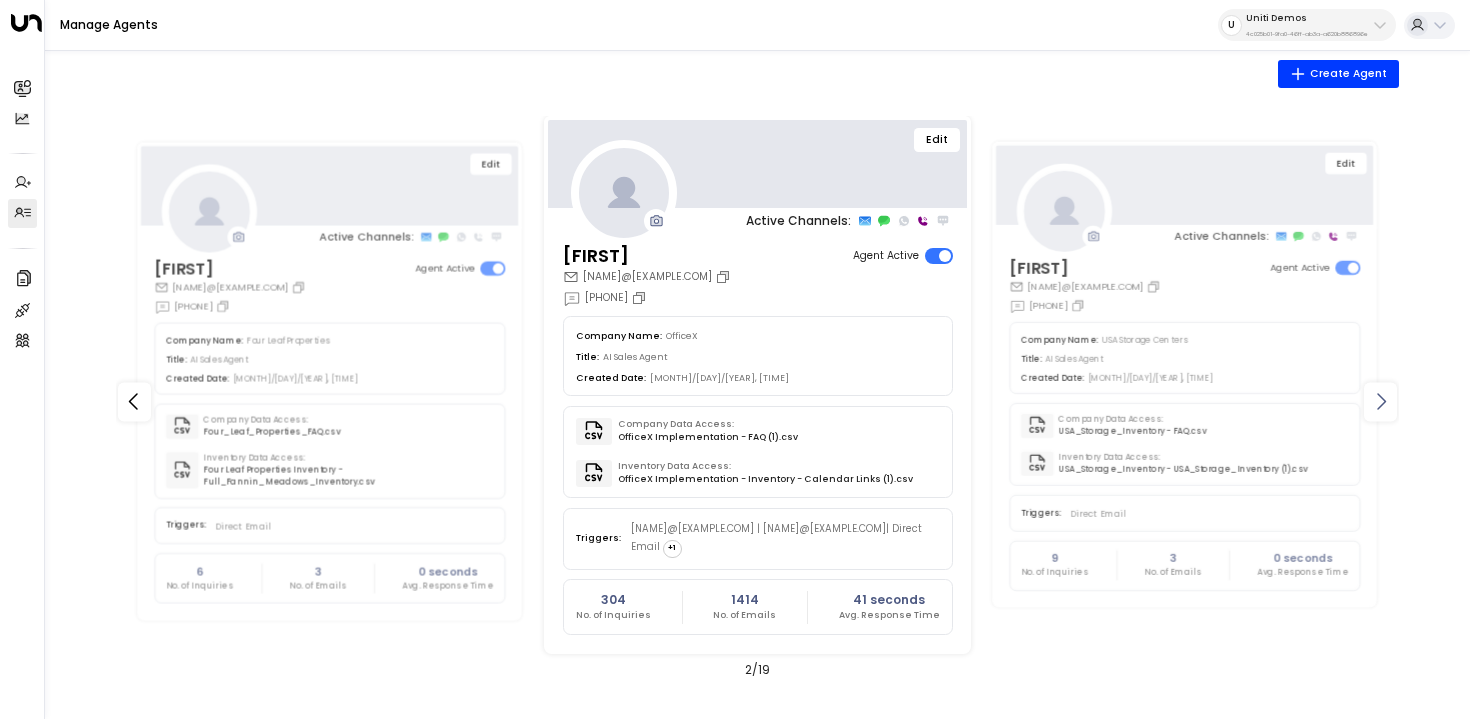 click at bounding box center [1380, 401] 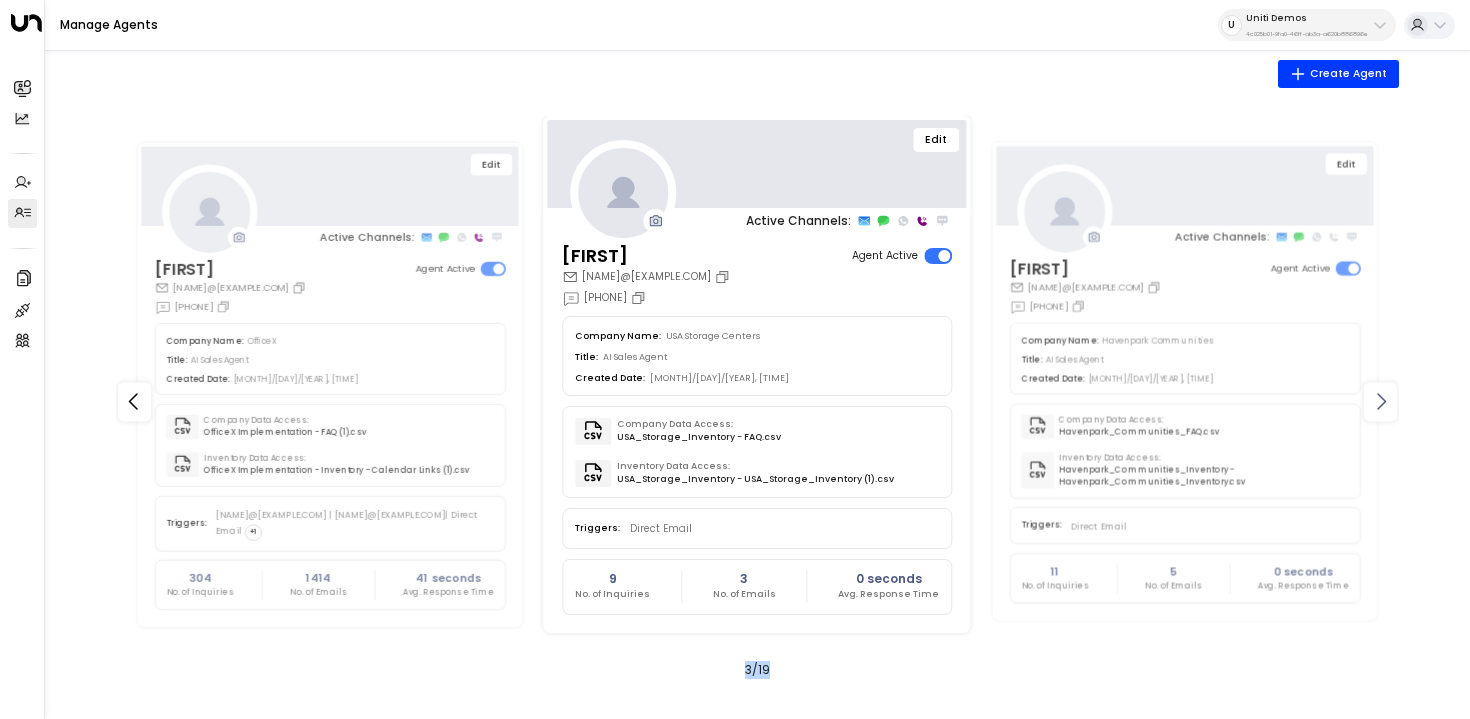 click at bounding box center (1380, 401) 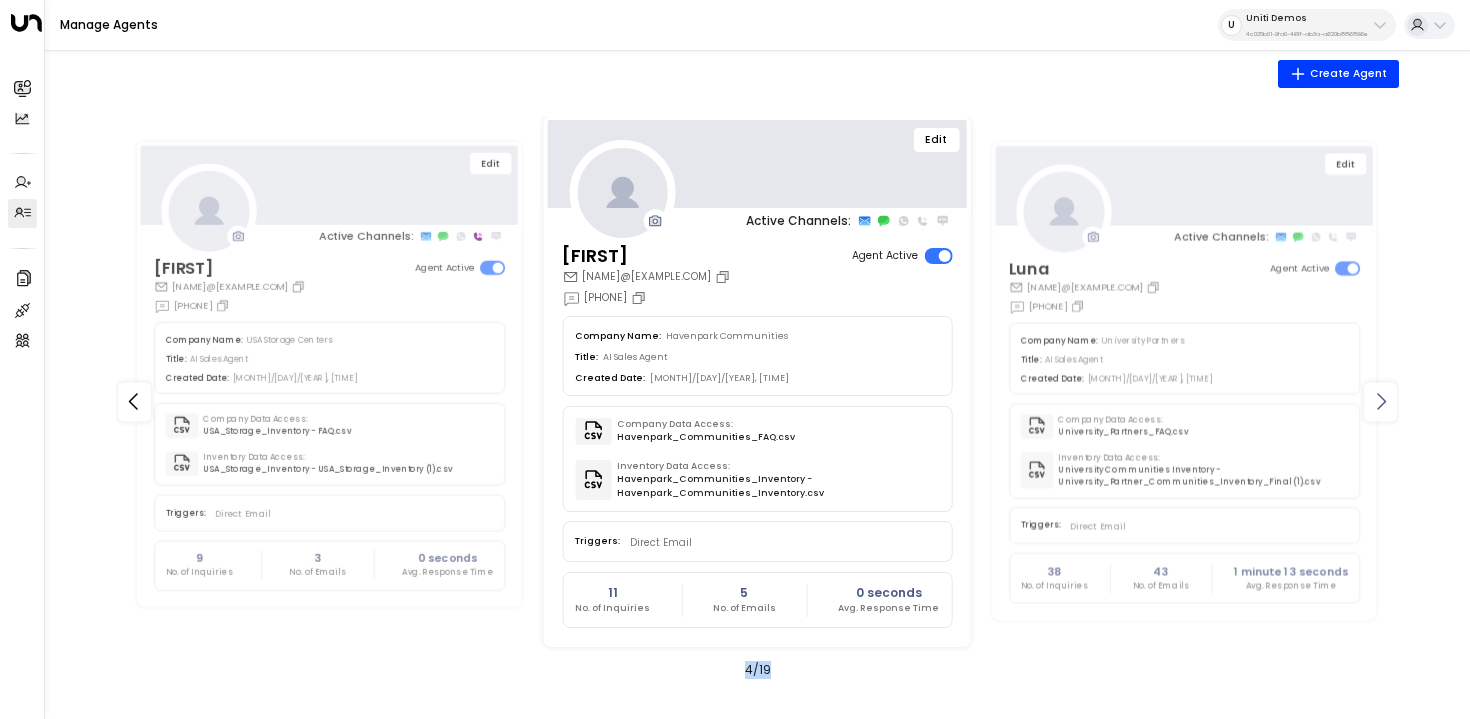 click at bounding box center (1380, 401) 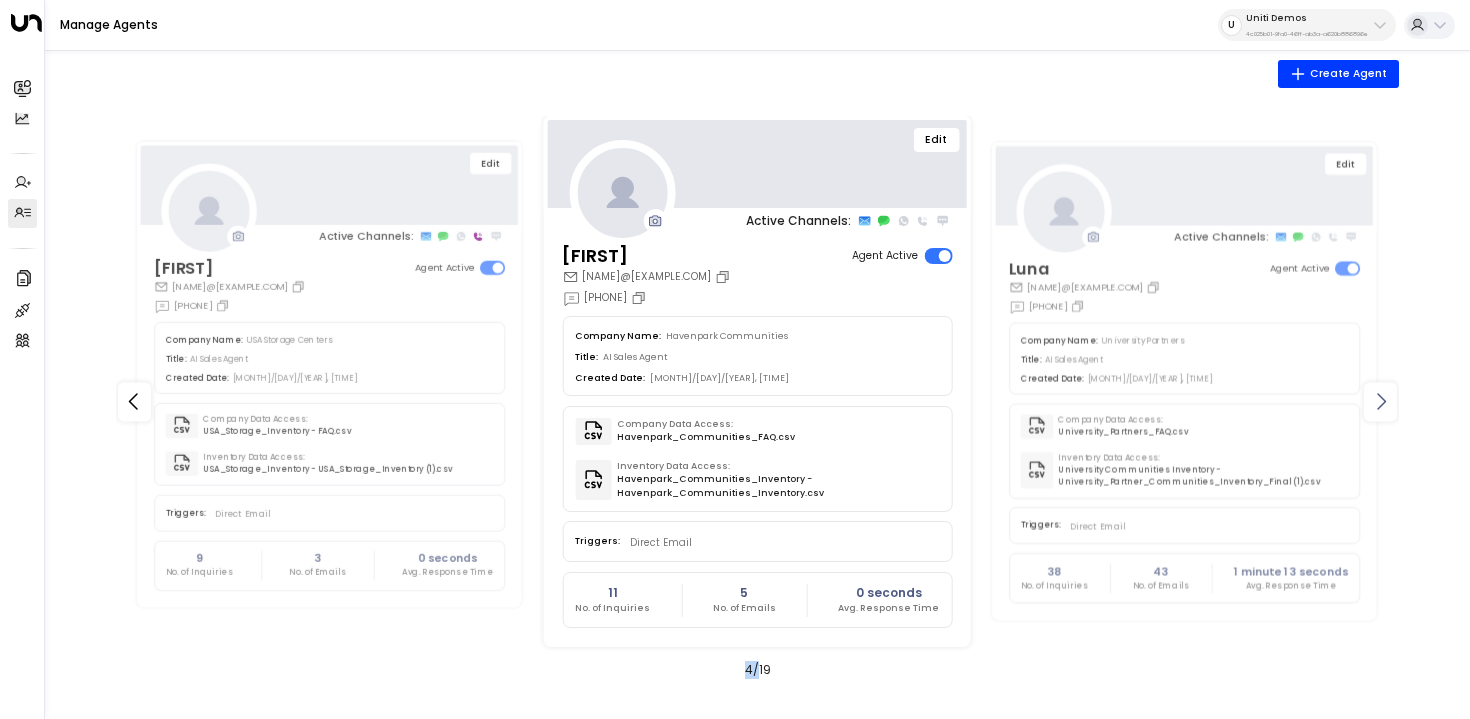 click at bounding box center [1380, 401] 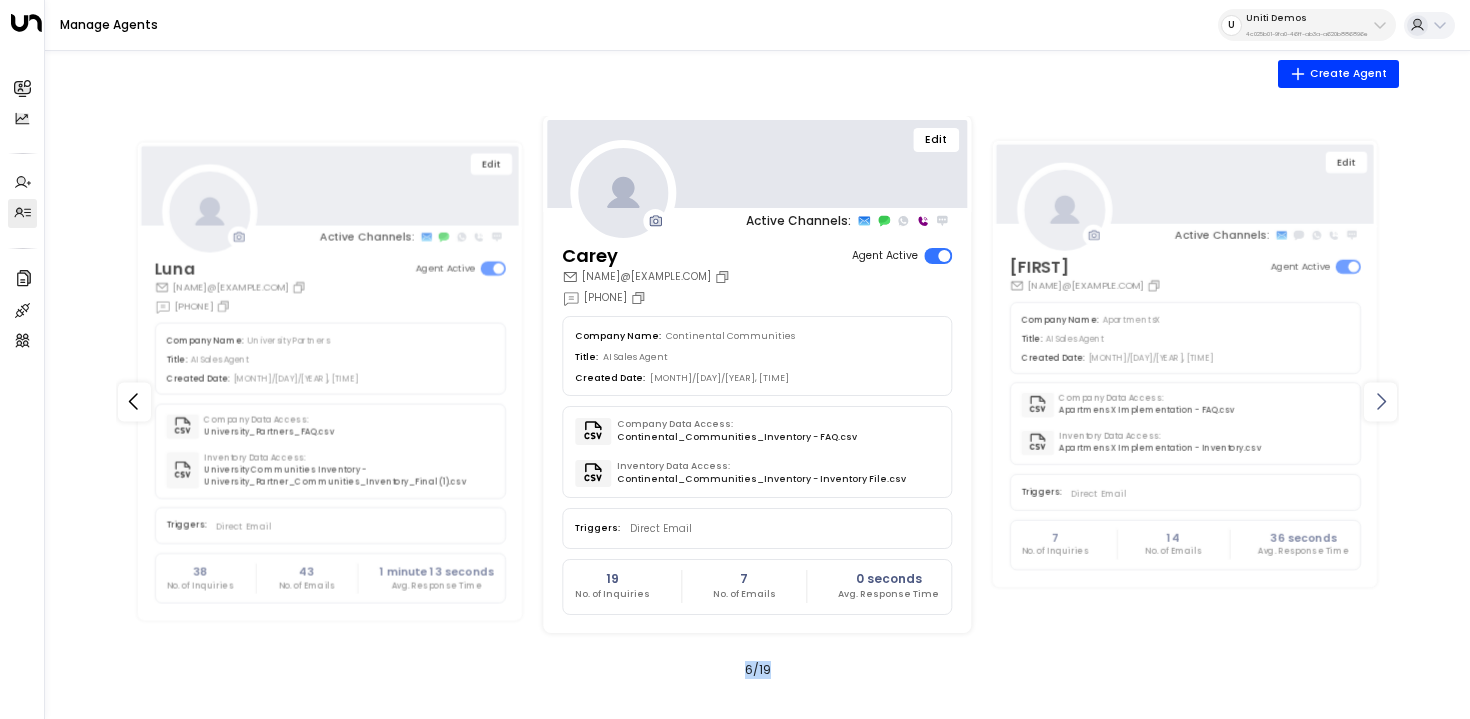 click at bounding box center (1380, 401) 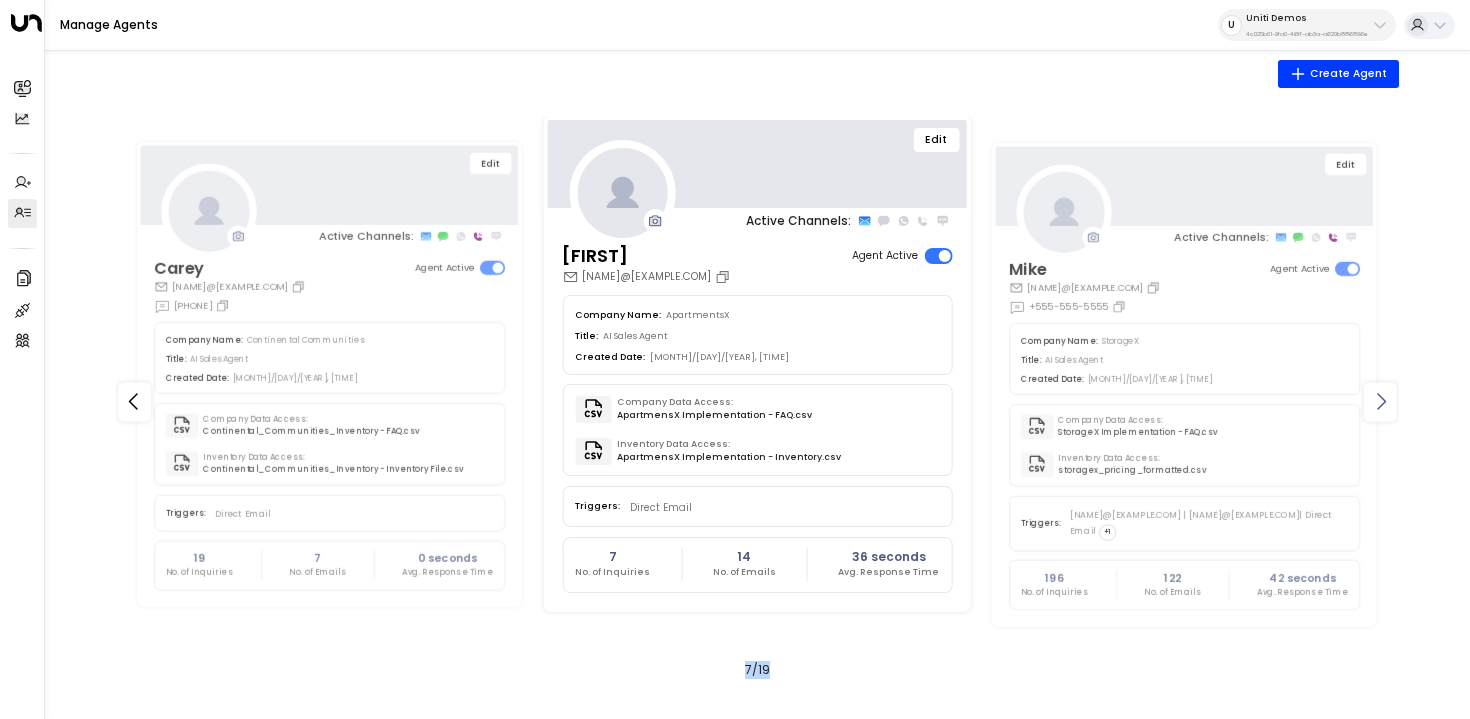 click at bounding box center (1380, 401) 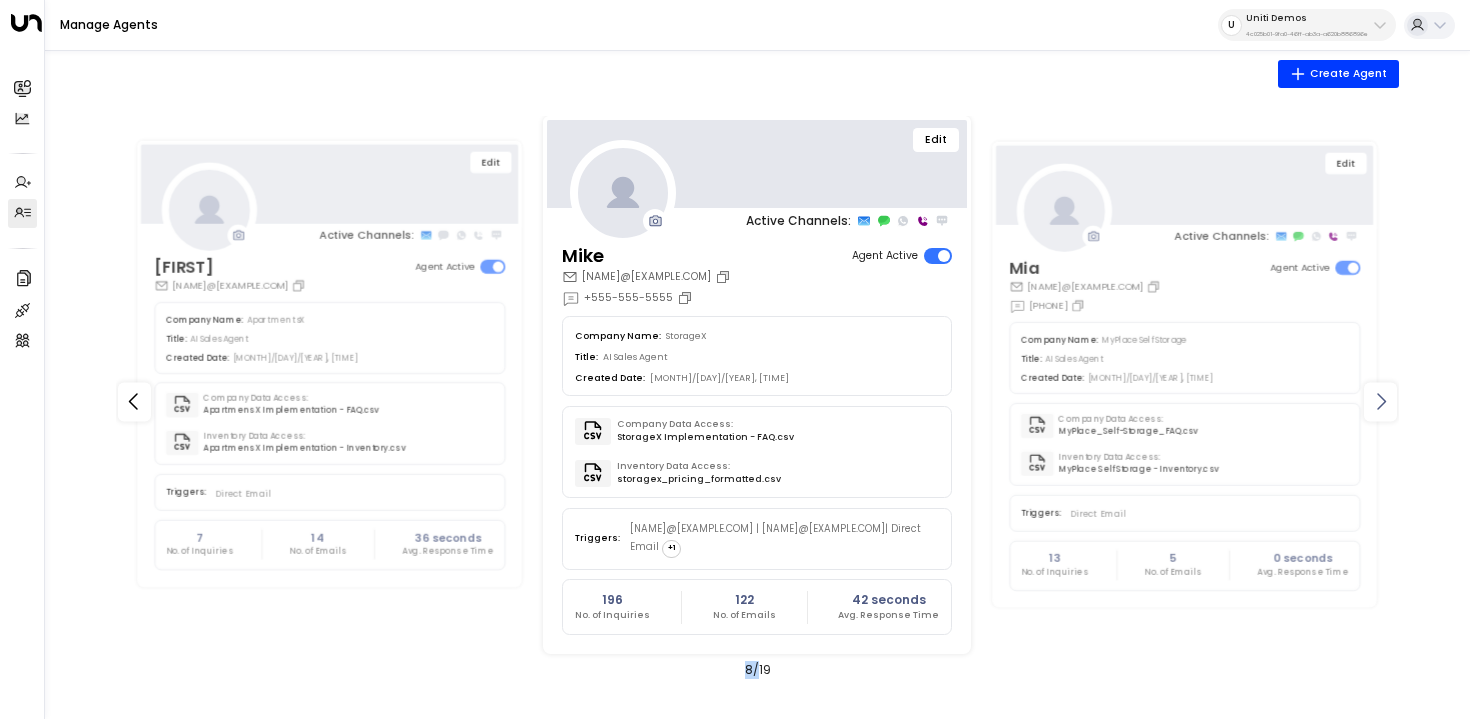 click at bounding box center (1380, 401) 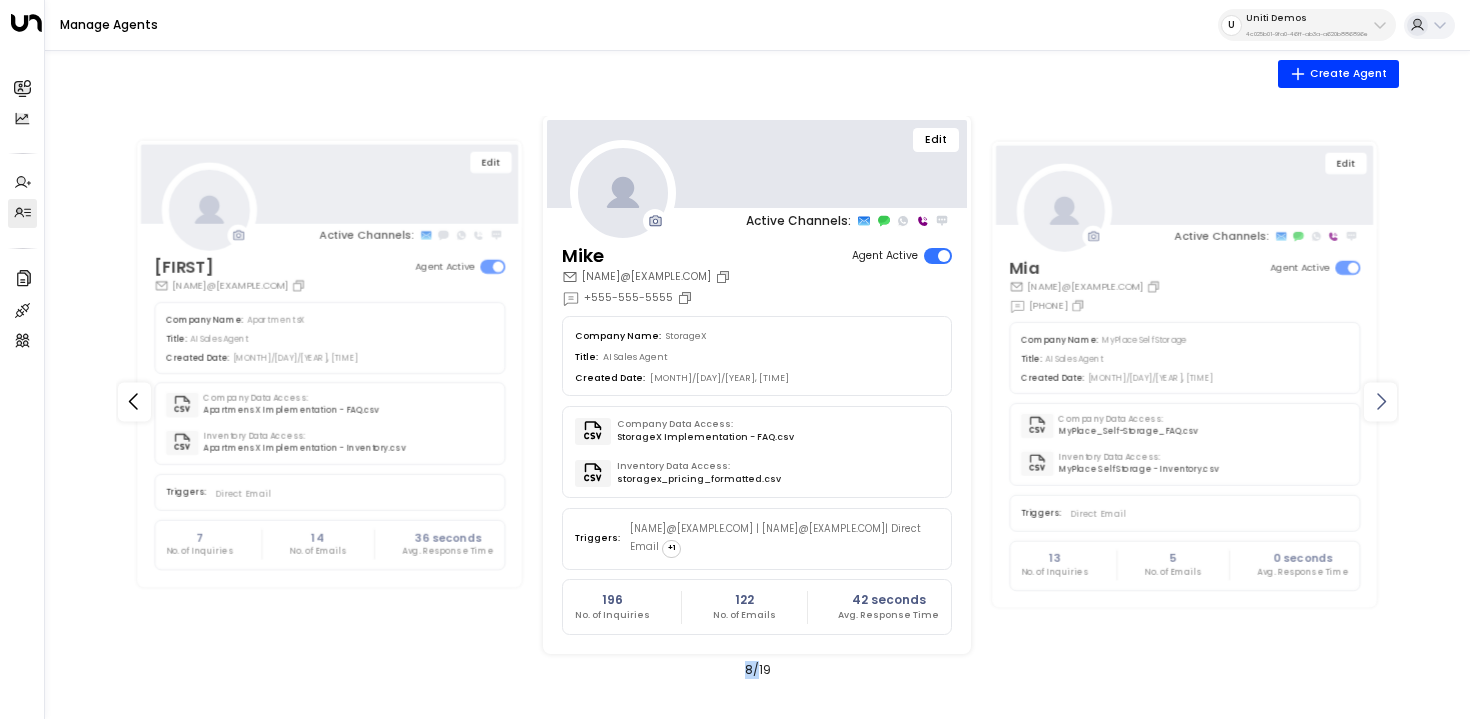 click at bounding box center [1380, 401] 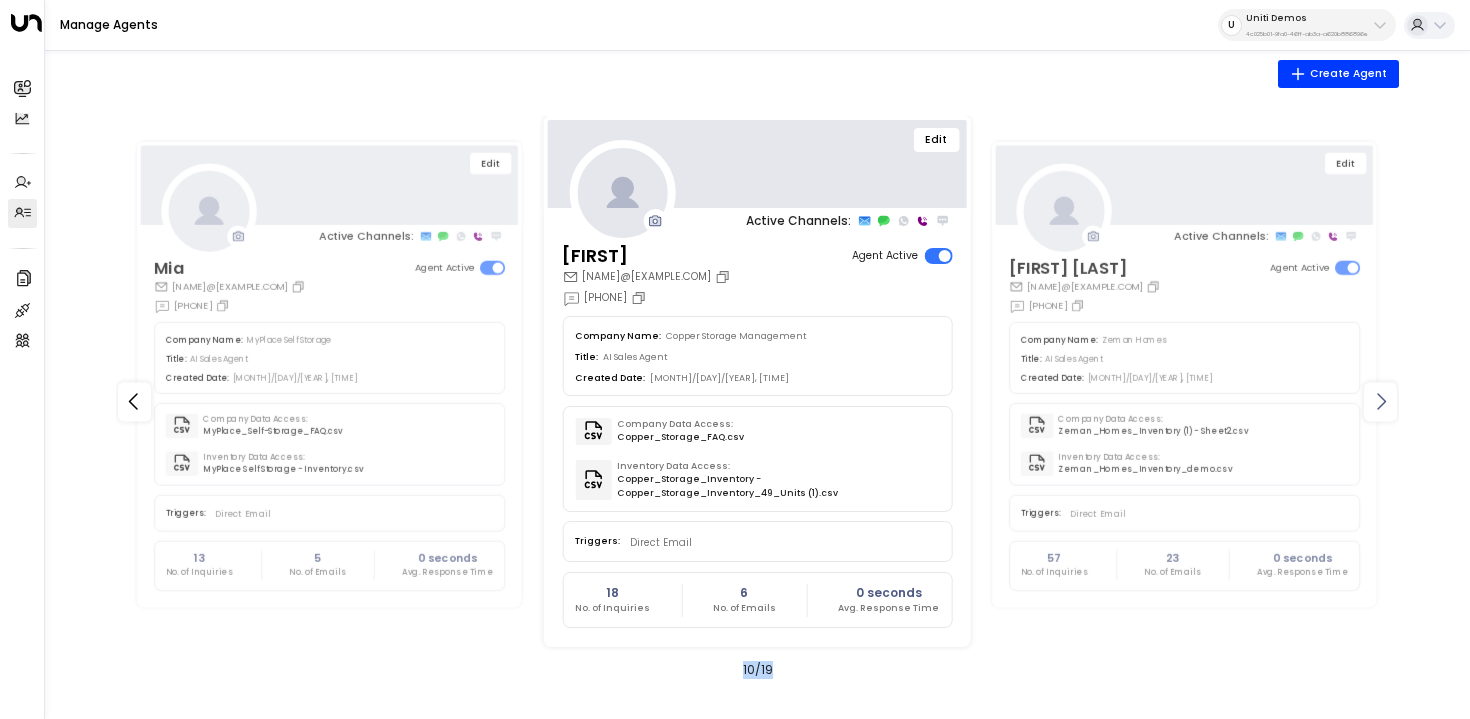 click at bounding box center (1380, 401) 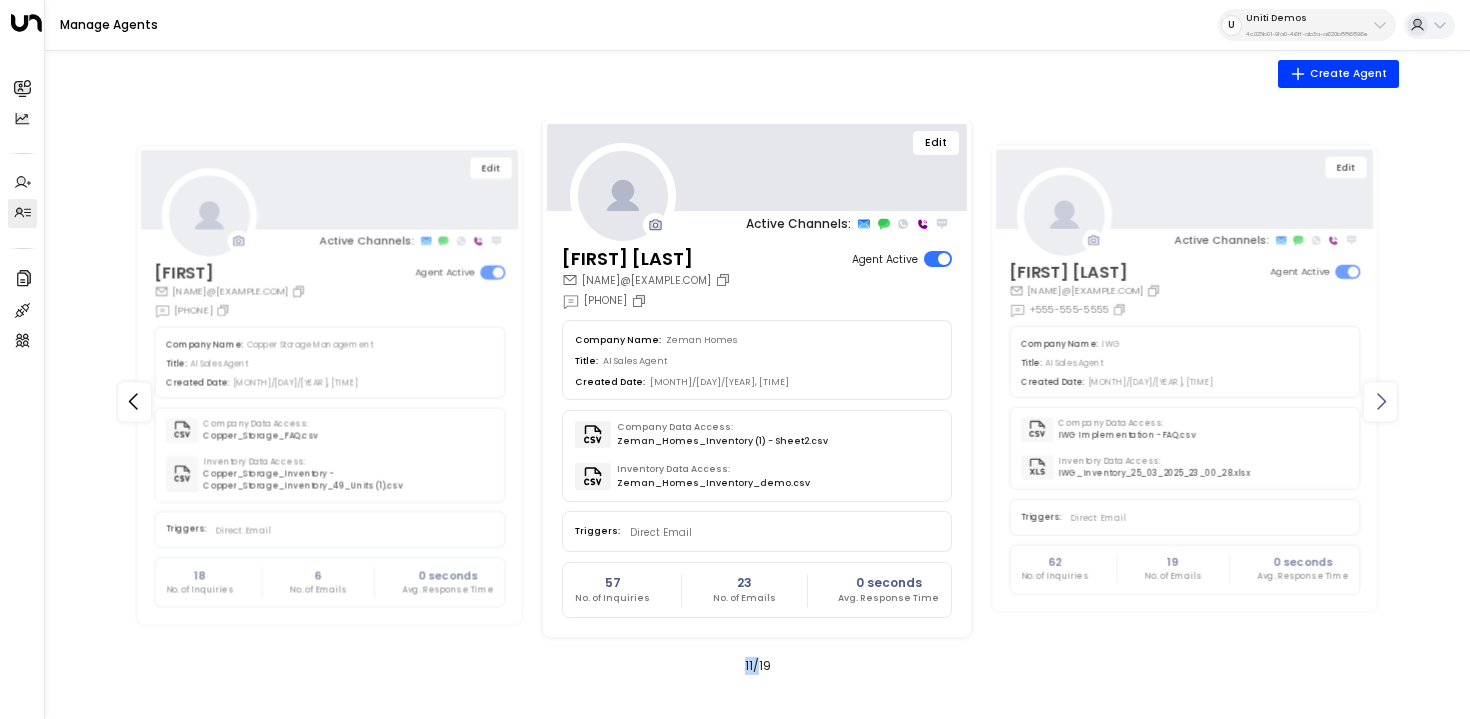 click at bounding box center (1380, 401) 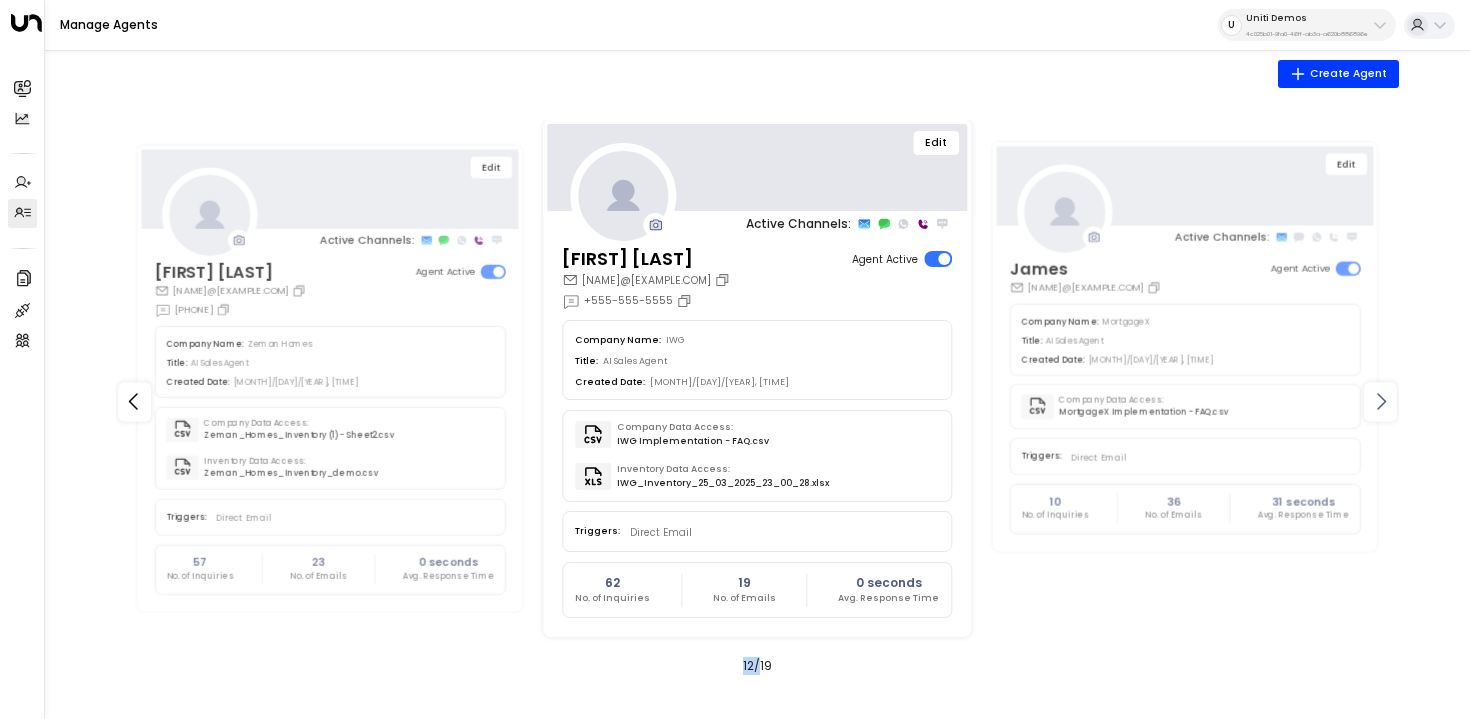 click at bounding box center (1380, 401) 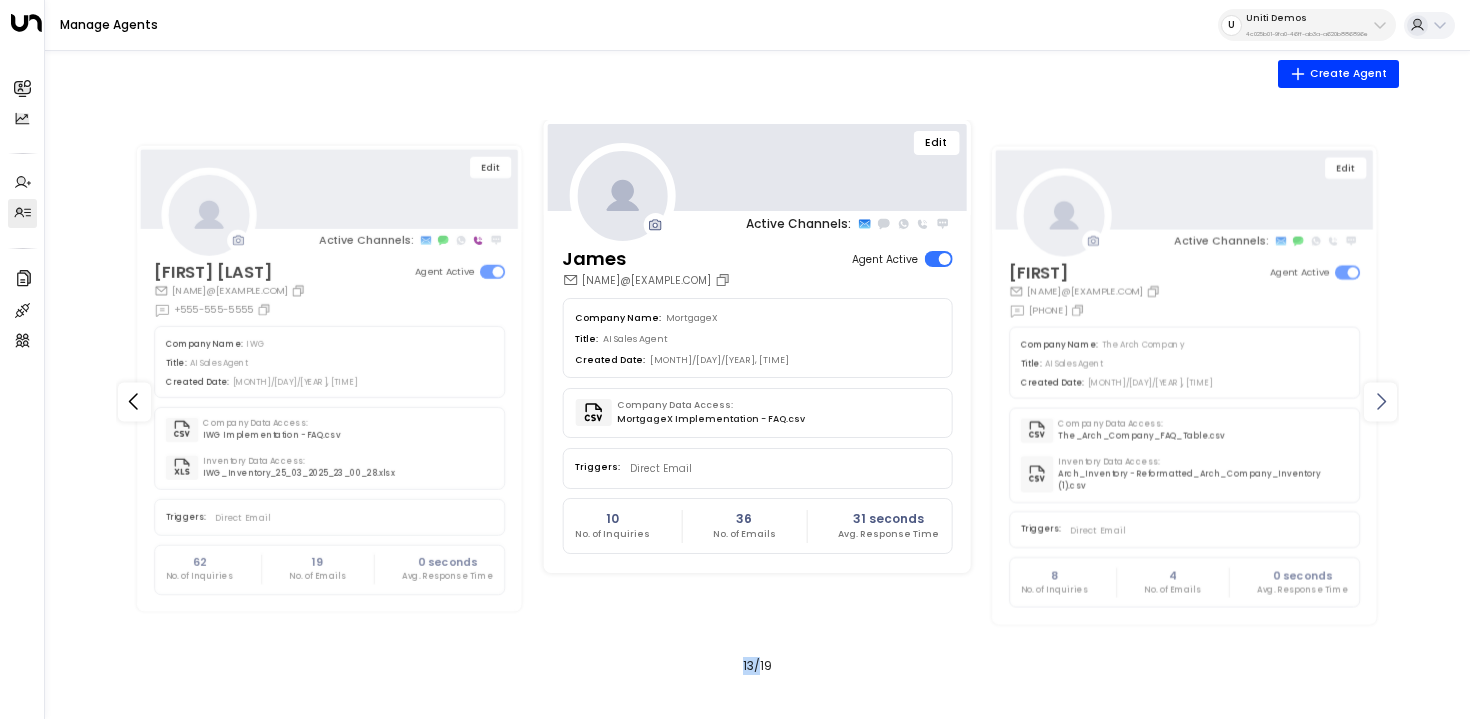 click at bounding box center [1380, 401] 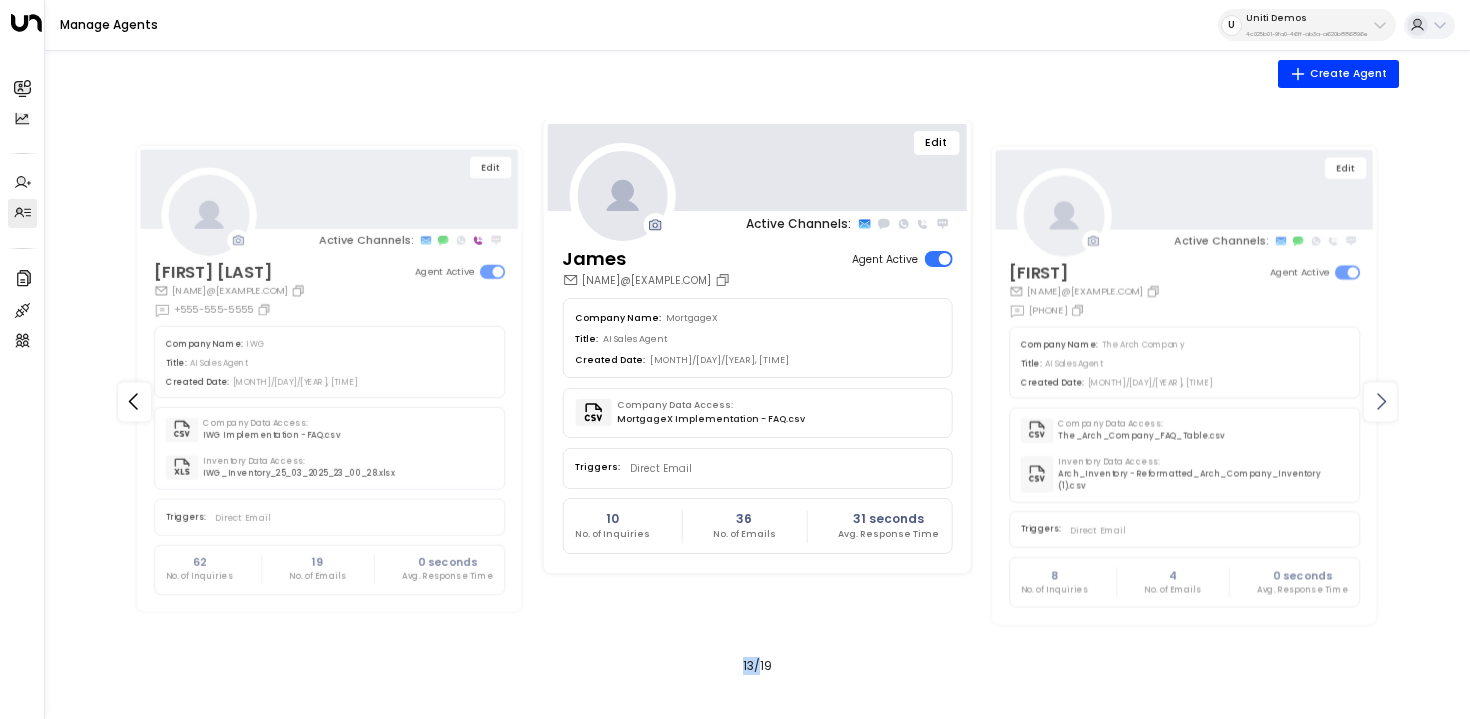 click at bounding box center [1380, 401] 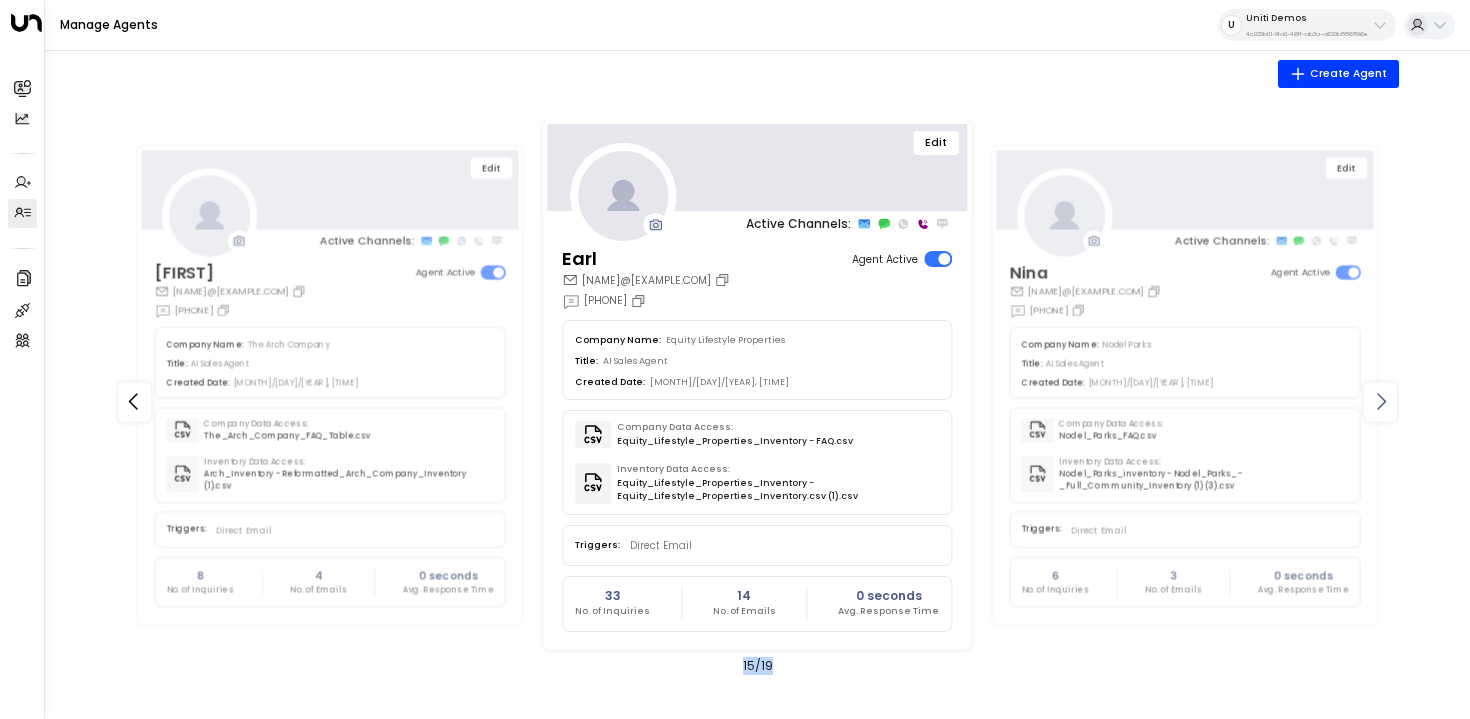 click at bounding box center [1380, 401] 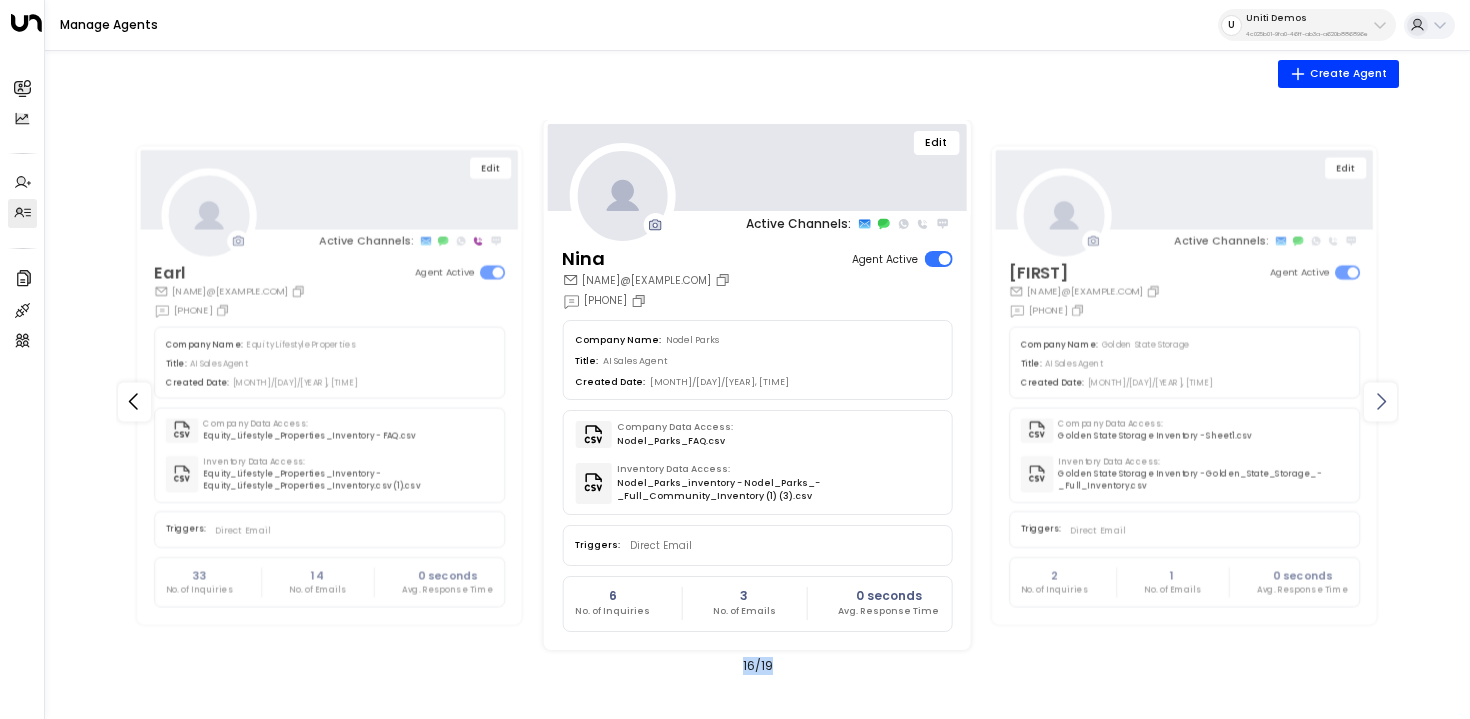 click at bounding box center (1380, 401) 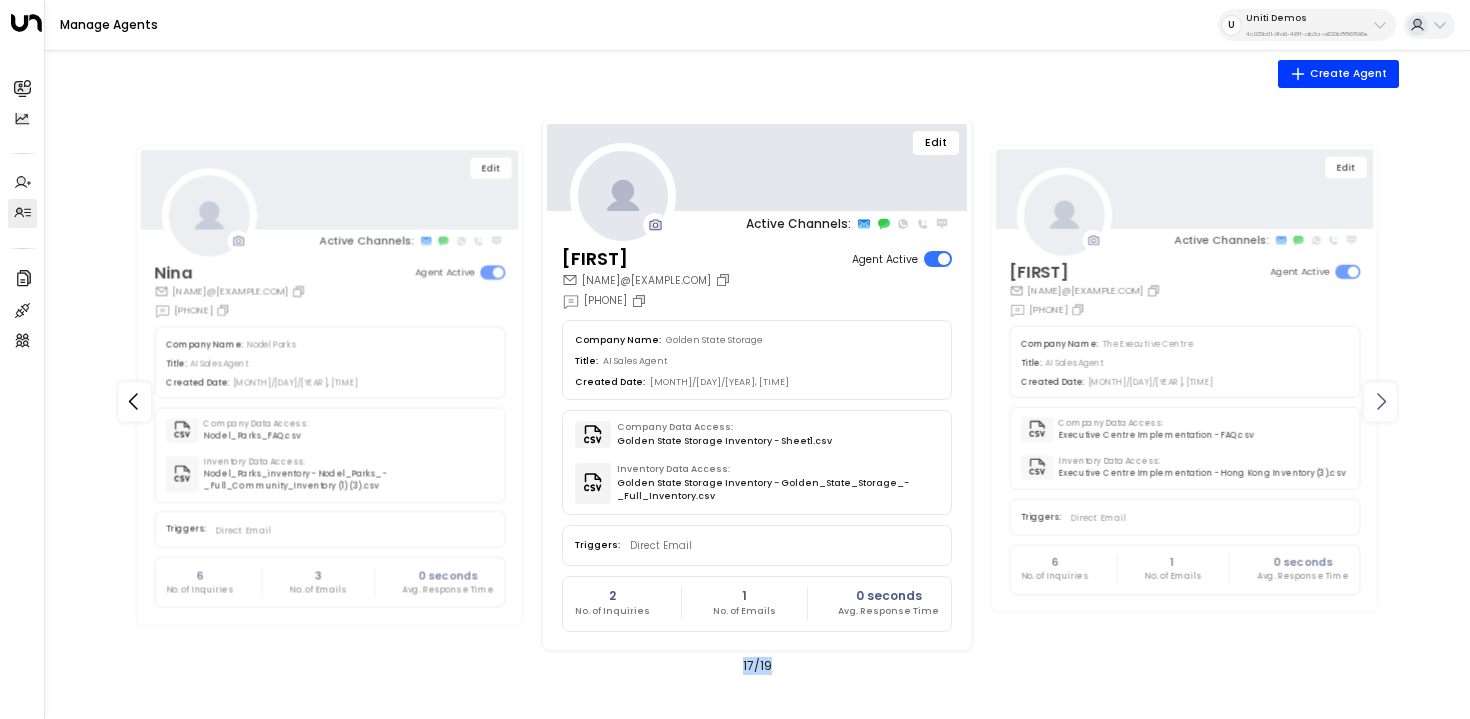 click at bounding box center [1380, 401] 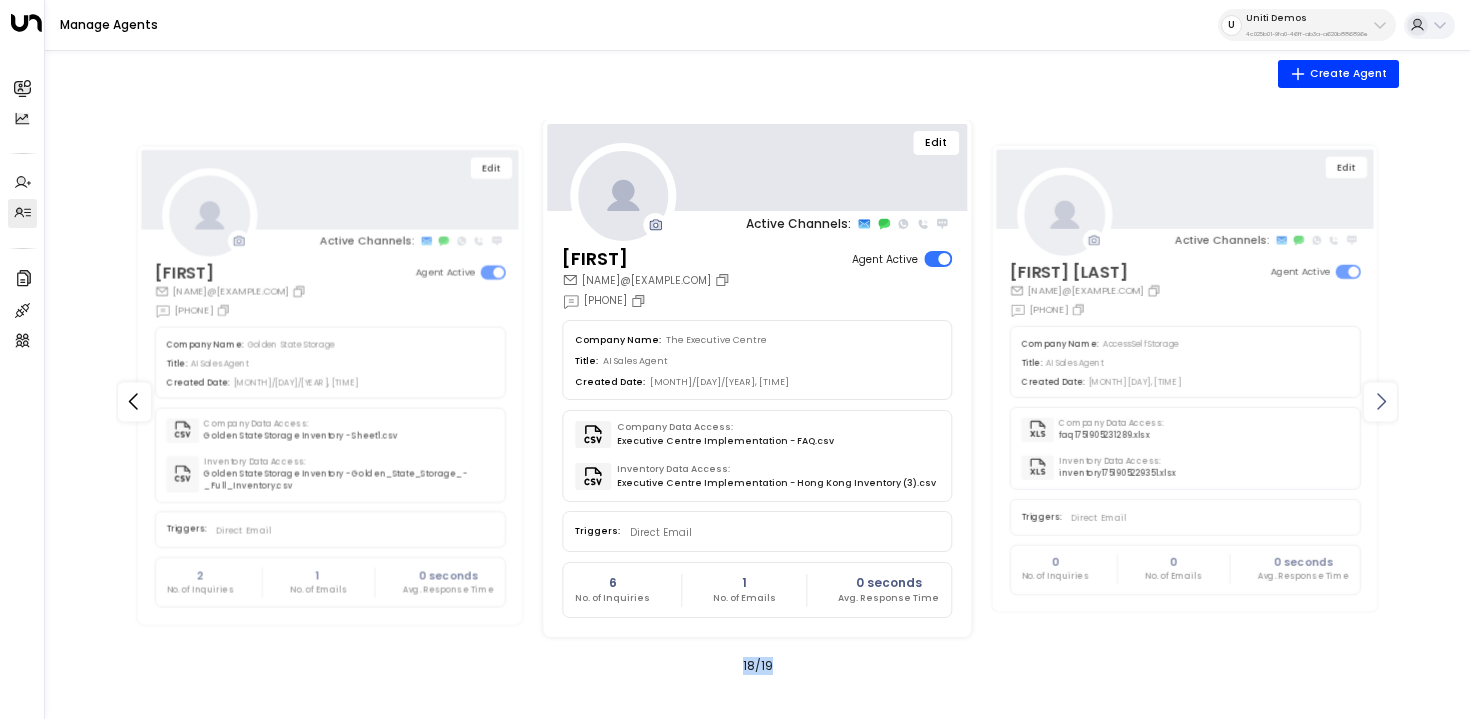 click at bounding box center [1380, 401] 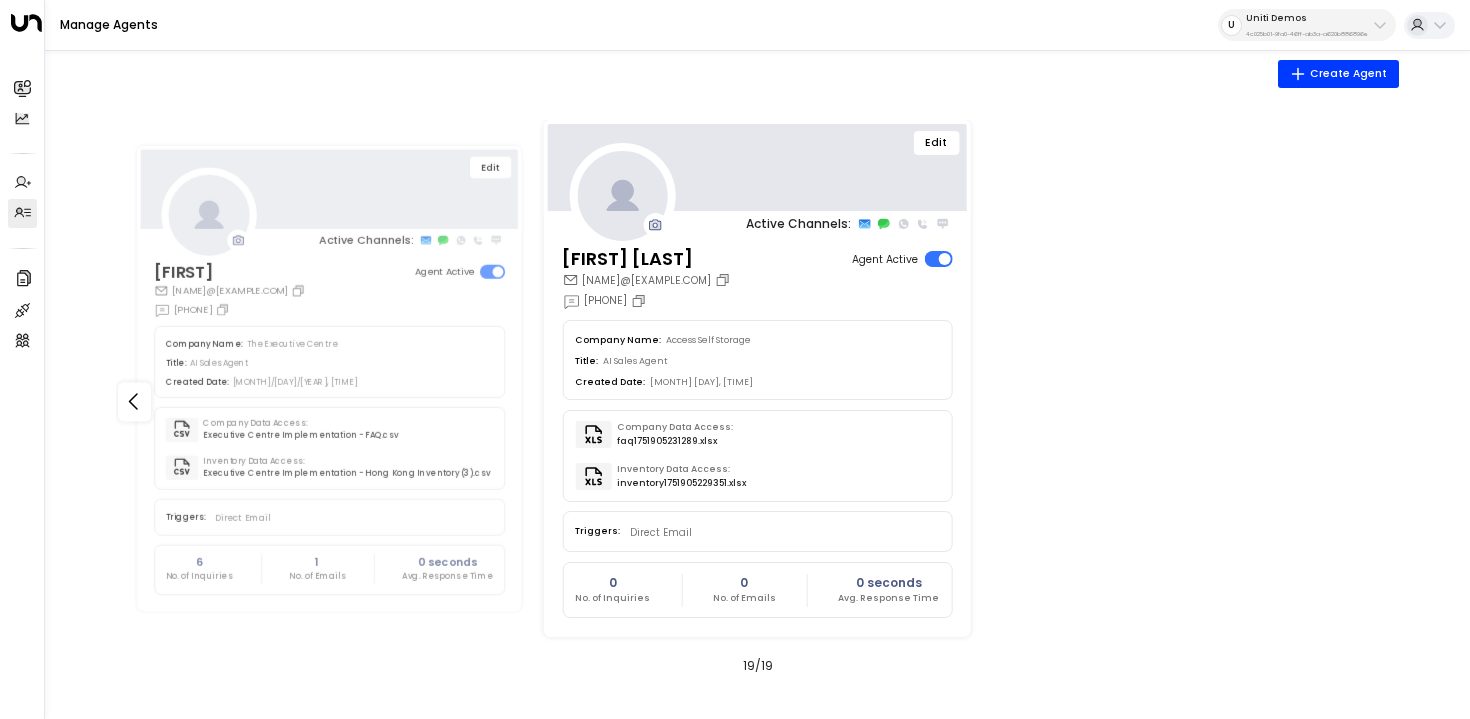 click on "Edit Active Channels: Giselle ​​​[NAME]@[EXAMPLE.COM] [PHONE] Agent Active Company Name: Golden State Storage Title: AI Sales Agent Created Date: [MONTH]/[DAY]/[YEAR], [TIME] Company Data Access: Golden State Storage Inventory - Sheet1.csv Inventory Data Access: Golden State Storage Inventory - Golden_State_Storage_-_Full_Inventory.csv Triggers: Direct Email 2 No. of Inquiries 1 No. of Emails 0 seconds Avg. Response Time Edit Active Channels: Jenny ​​​[NAME]@[EXAMPLE.COM] [PHONE] Agent Active Company Name: The Executive Centre ​​​ Title: AI Sales Agent Created Date: [MONTH]/[DAY]/[YEAR], [TIME] Company Data Access: Executive Centre Implementation - FAQ.csv Inventory Data Access: Executive Centre Implementation - Hong Kong Inventory (3).csv Triggers: Direct Email 6 No. of Inquiries 1 No. of Emails 0 seconds Avg. Response Time Edit Active Channels: Laura Chambers ​​​[NAME]@[EXAMPLE.COM] [PHONE] Agent Active Company Name: Access Self Storage Title: AI Sales Agent Triggers:" at bounding box center [757, 402] 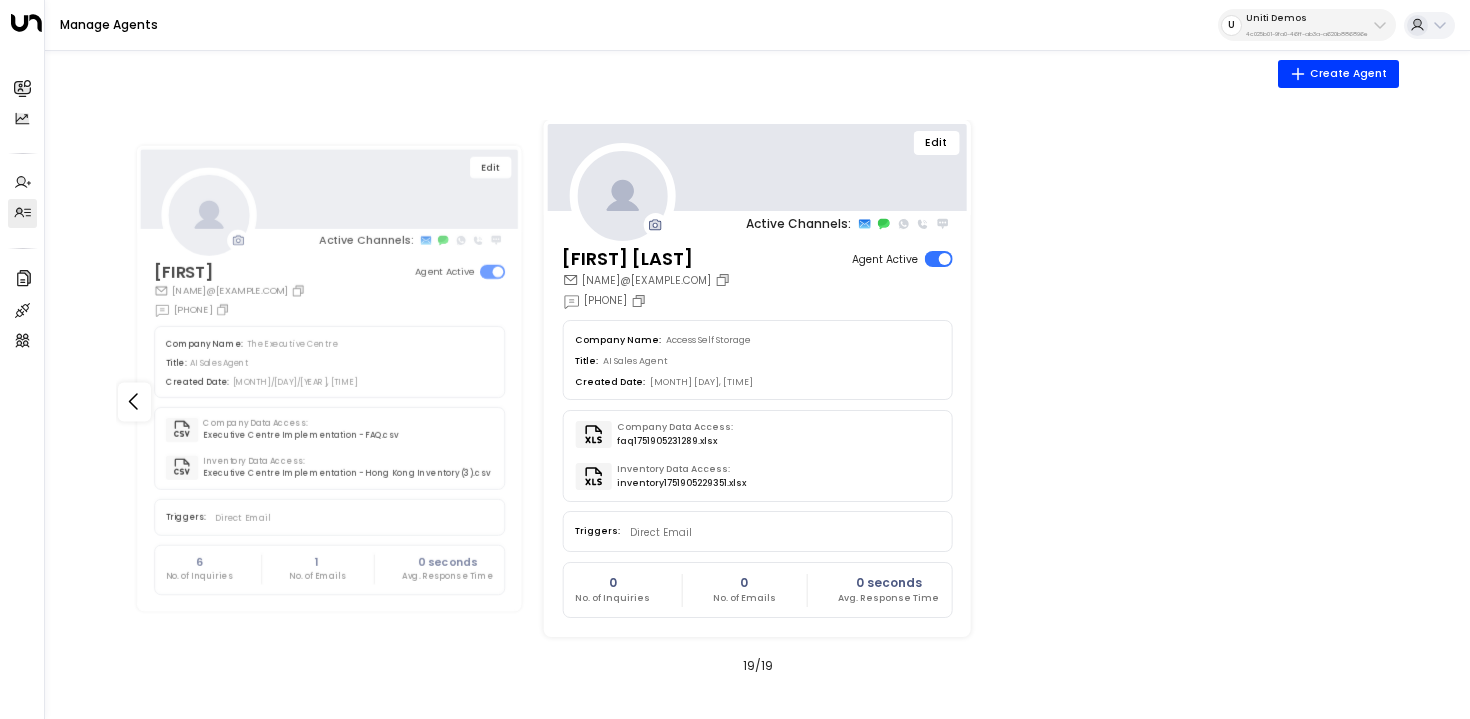 click on "Edit" at bounding box center (756, 168) 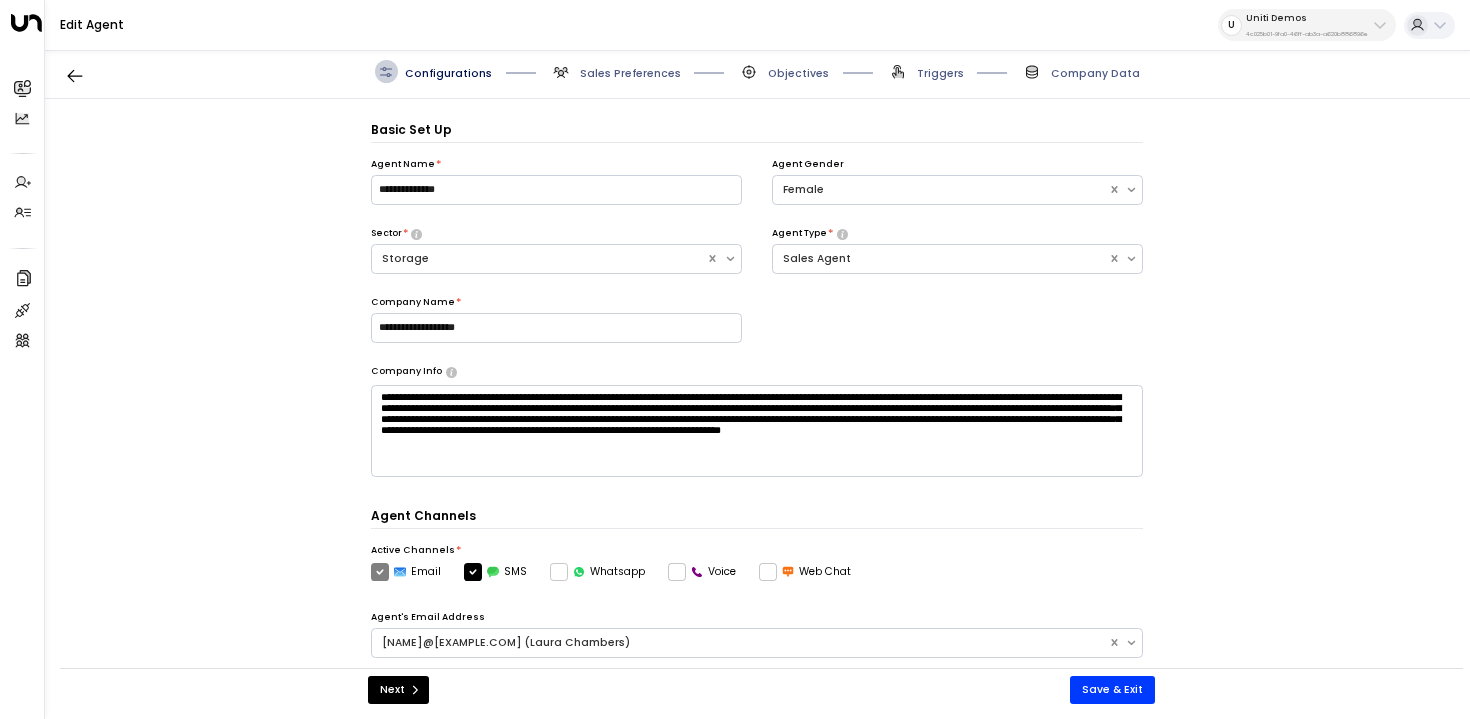 scroll, scrollTop: 22, scrollLeft: 0, axis: vertical 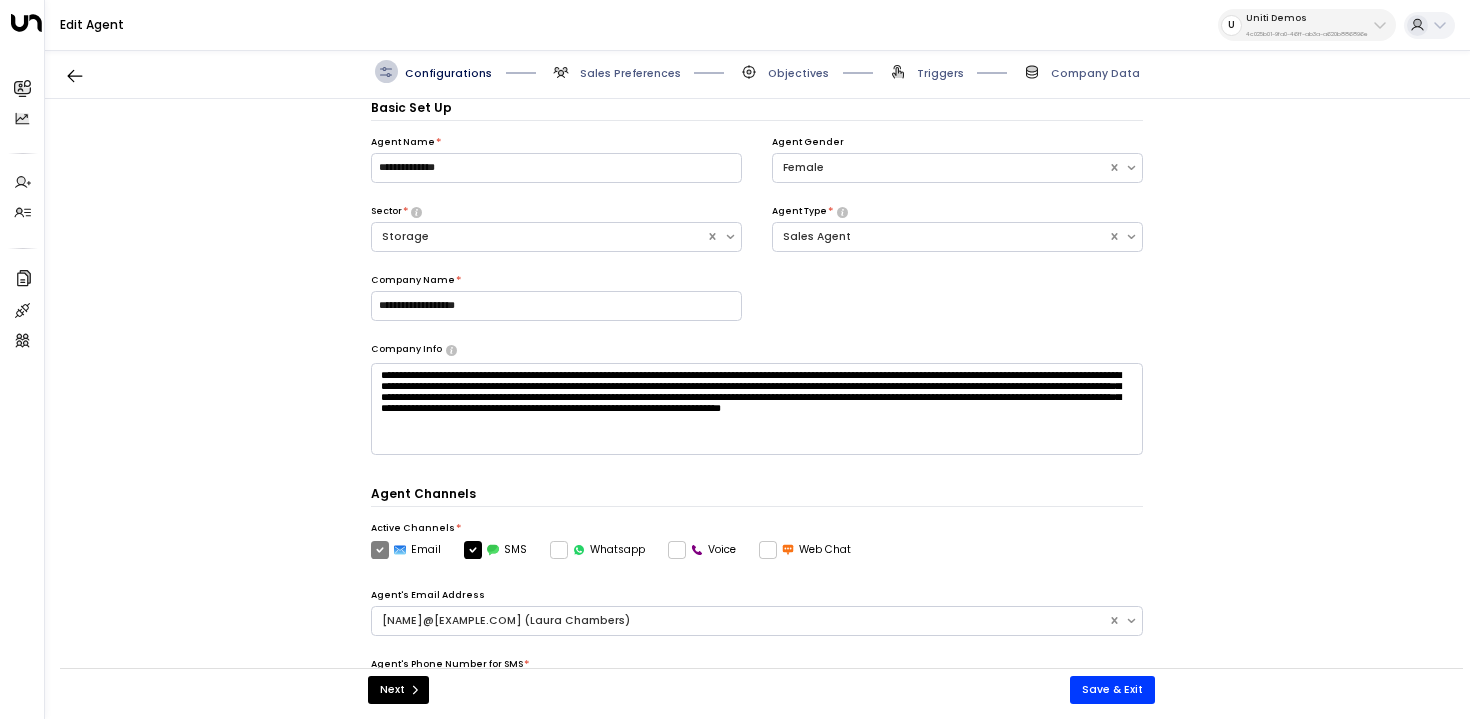 click on "Voice" at bounding box center (406, 550) 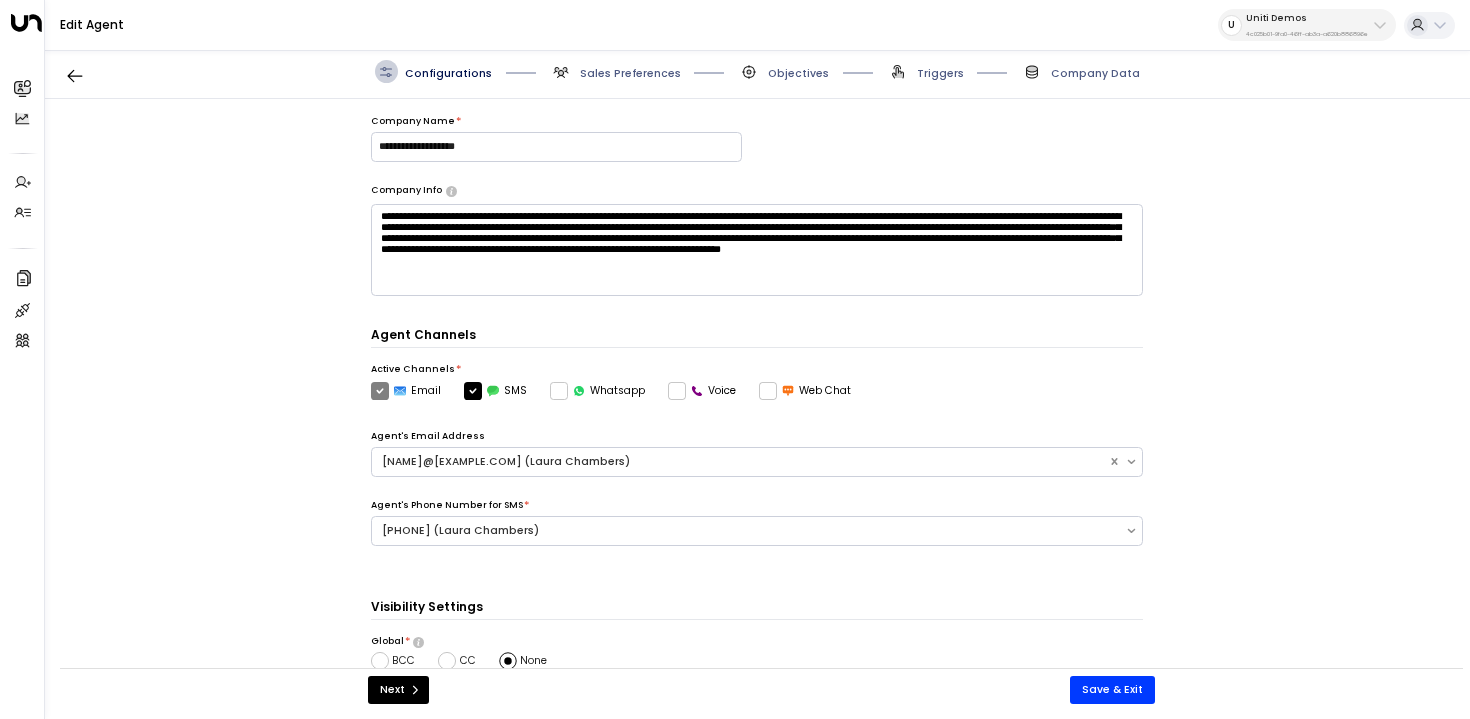 scroll, scrollTop: 200, scrollLeft: 0, axis: vertical 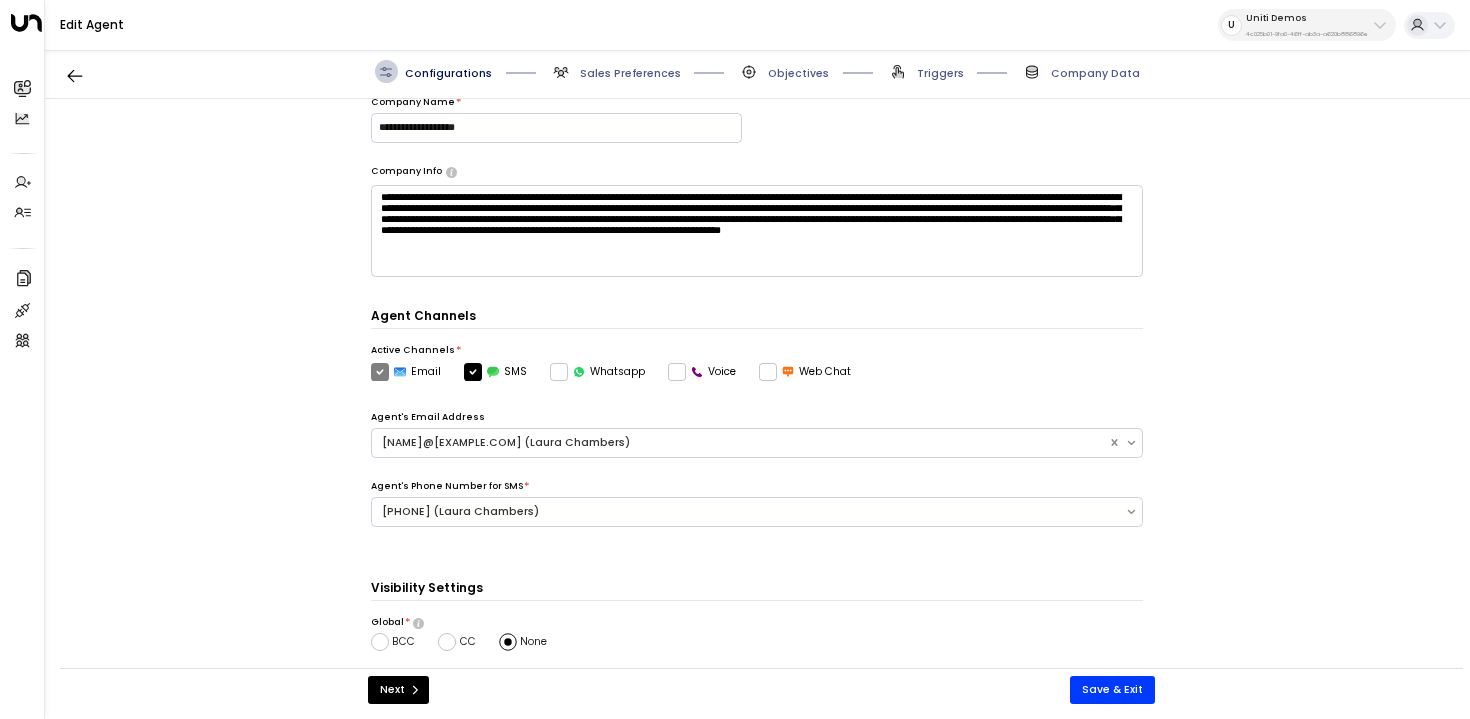 click on "Agent's Phone Number for SMS ​​​ * [PHONE] (Laura Chambers)" at bounding box center [757, 434] 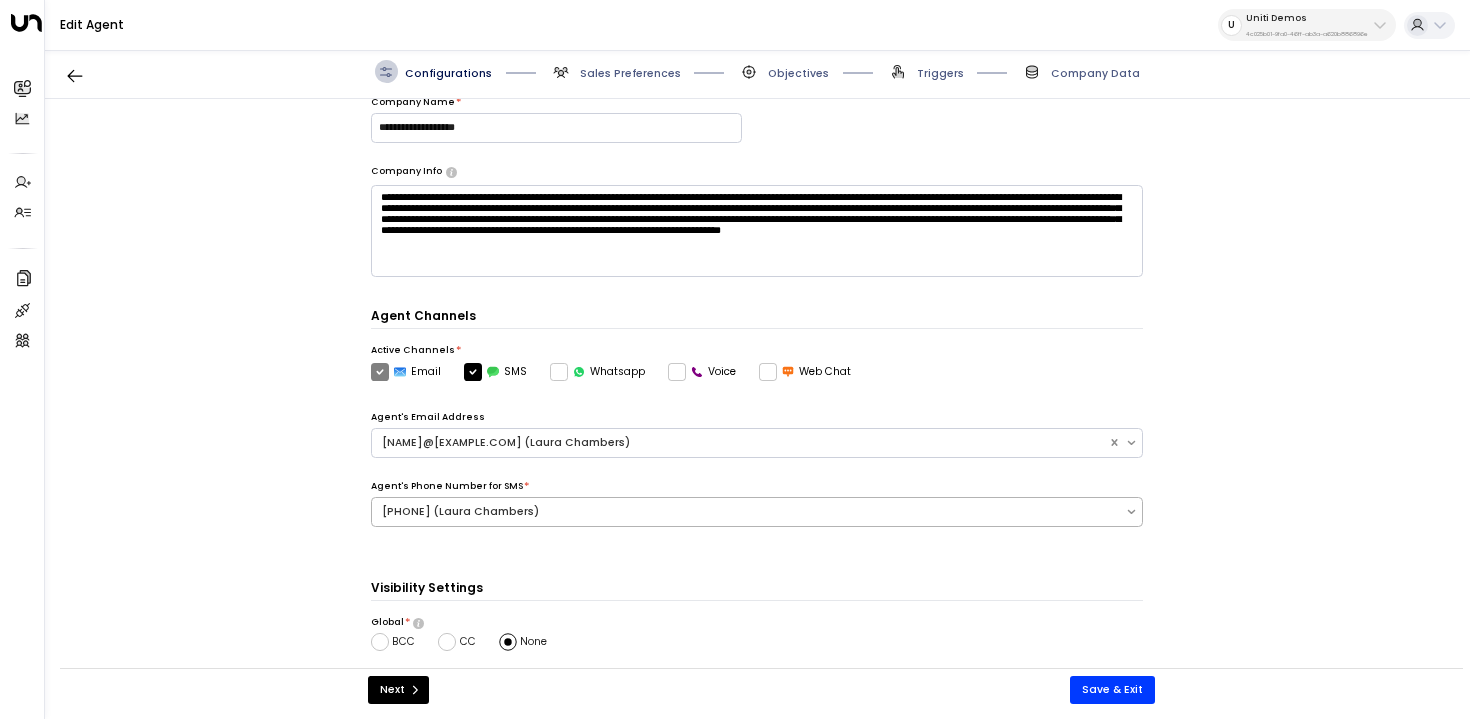 click on "[PHONE] (Laura Chambers)" at bounding box center (740, 443) 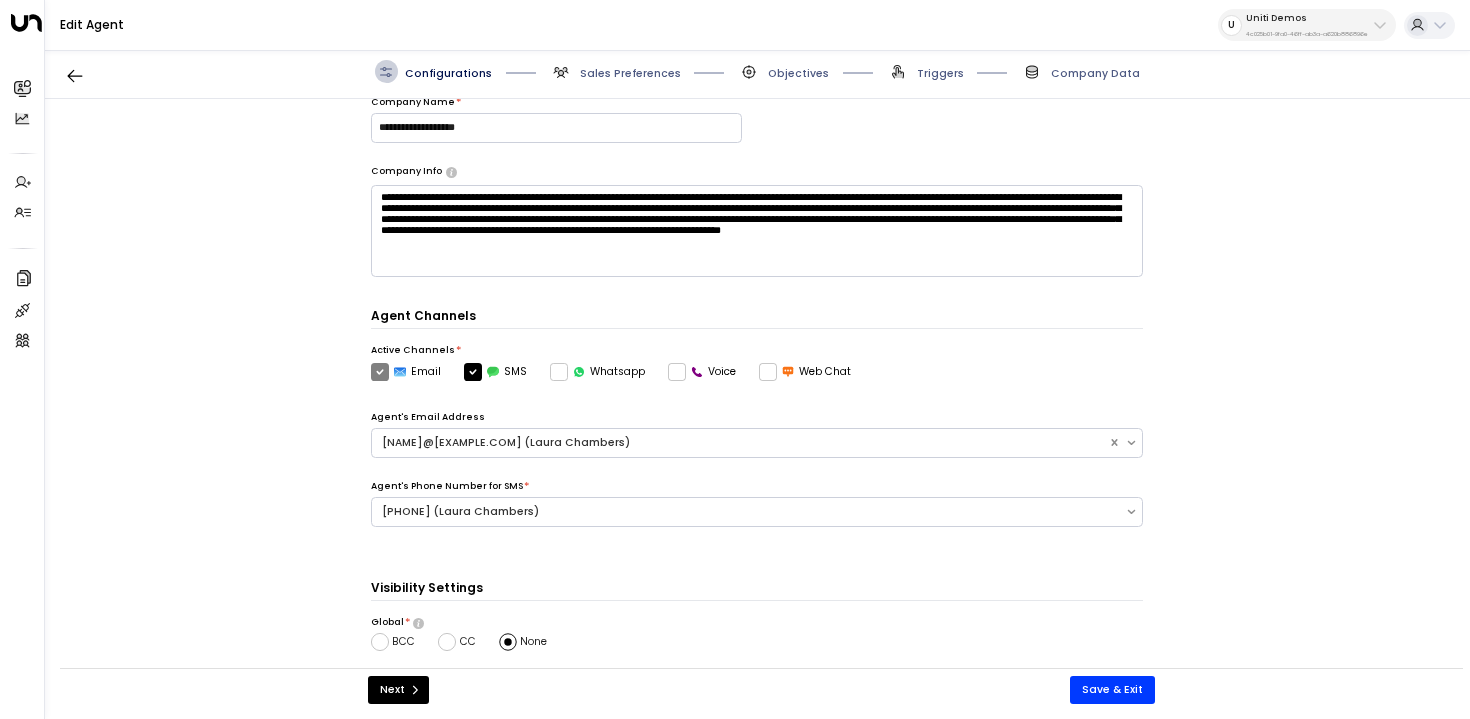 click on "**********" at bounding box center (757, 391) 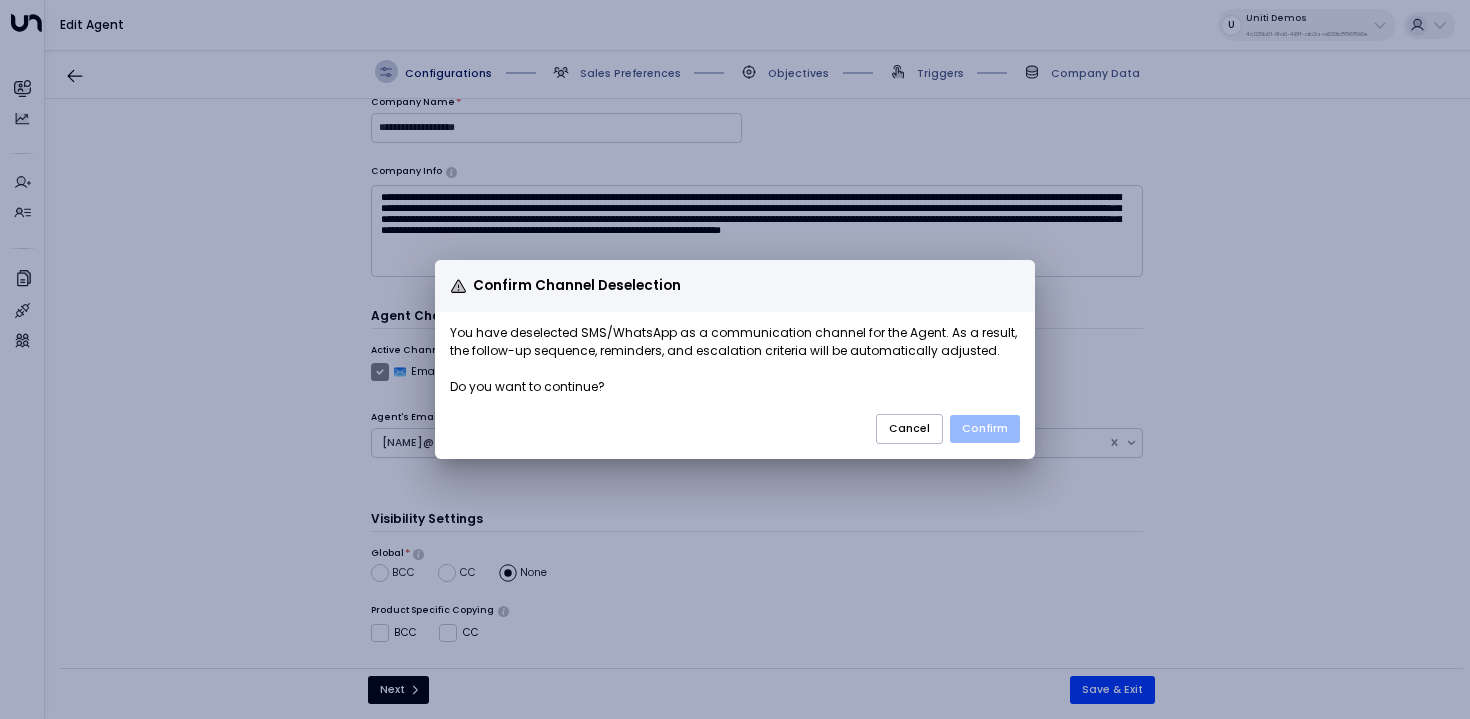 click on "Confirm" at bounding box center (985, 429) 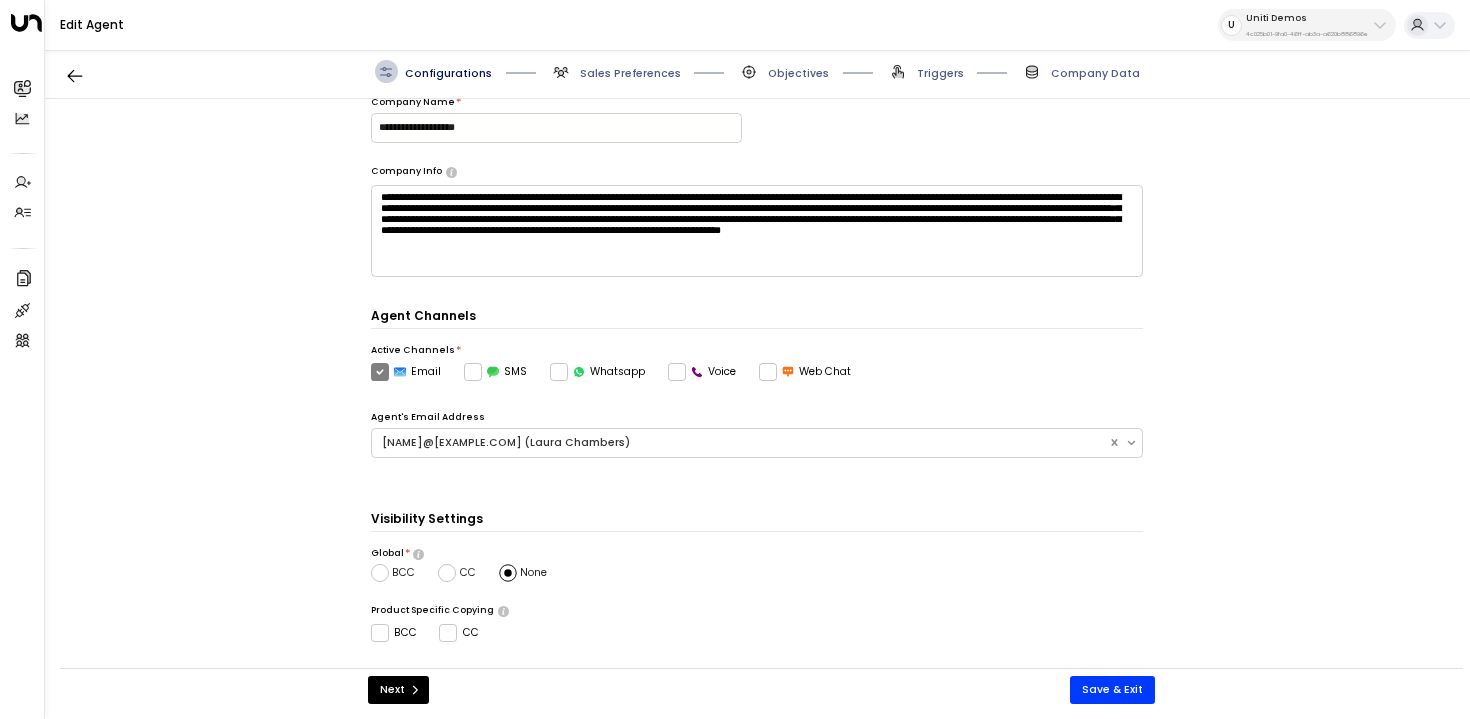 click on "Voice" at bounding box center (406, 372) 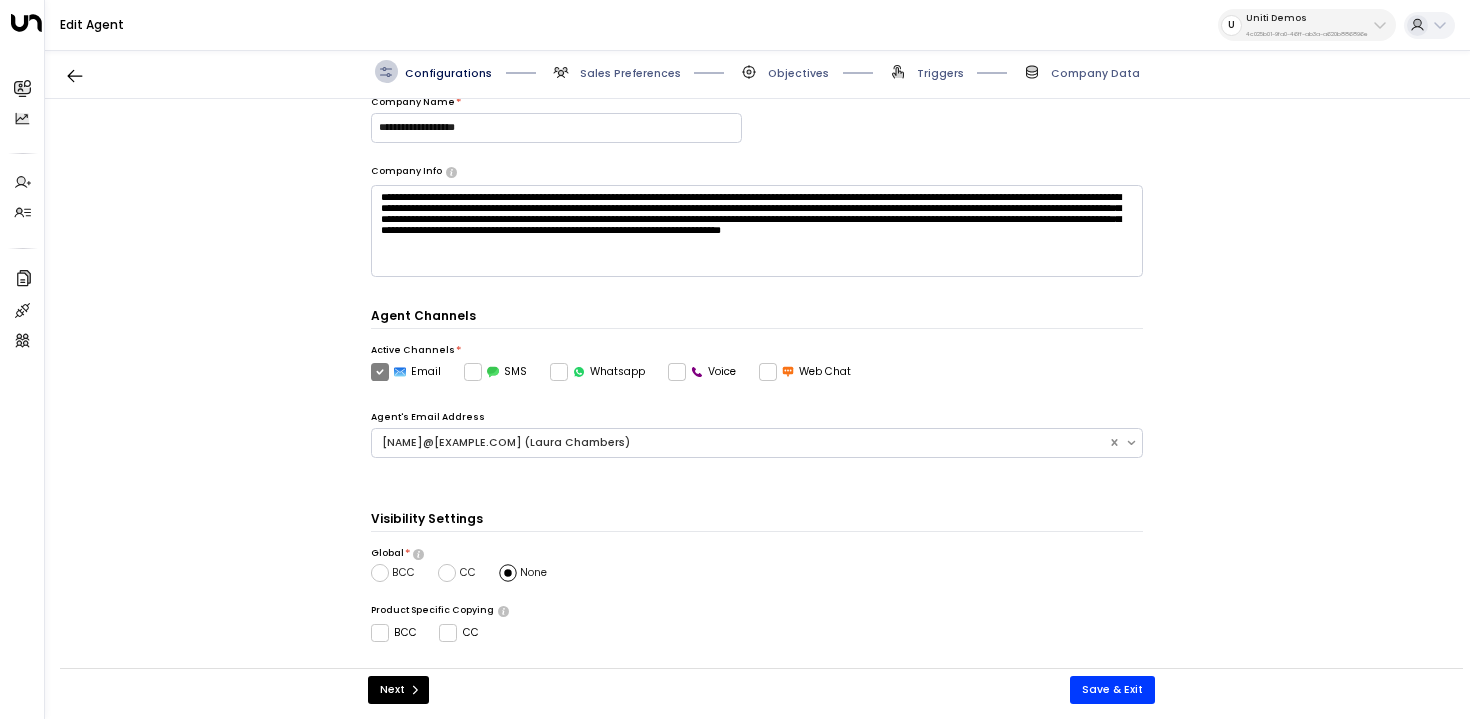 click on "Voice" at bounding box center [406, 372] 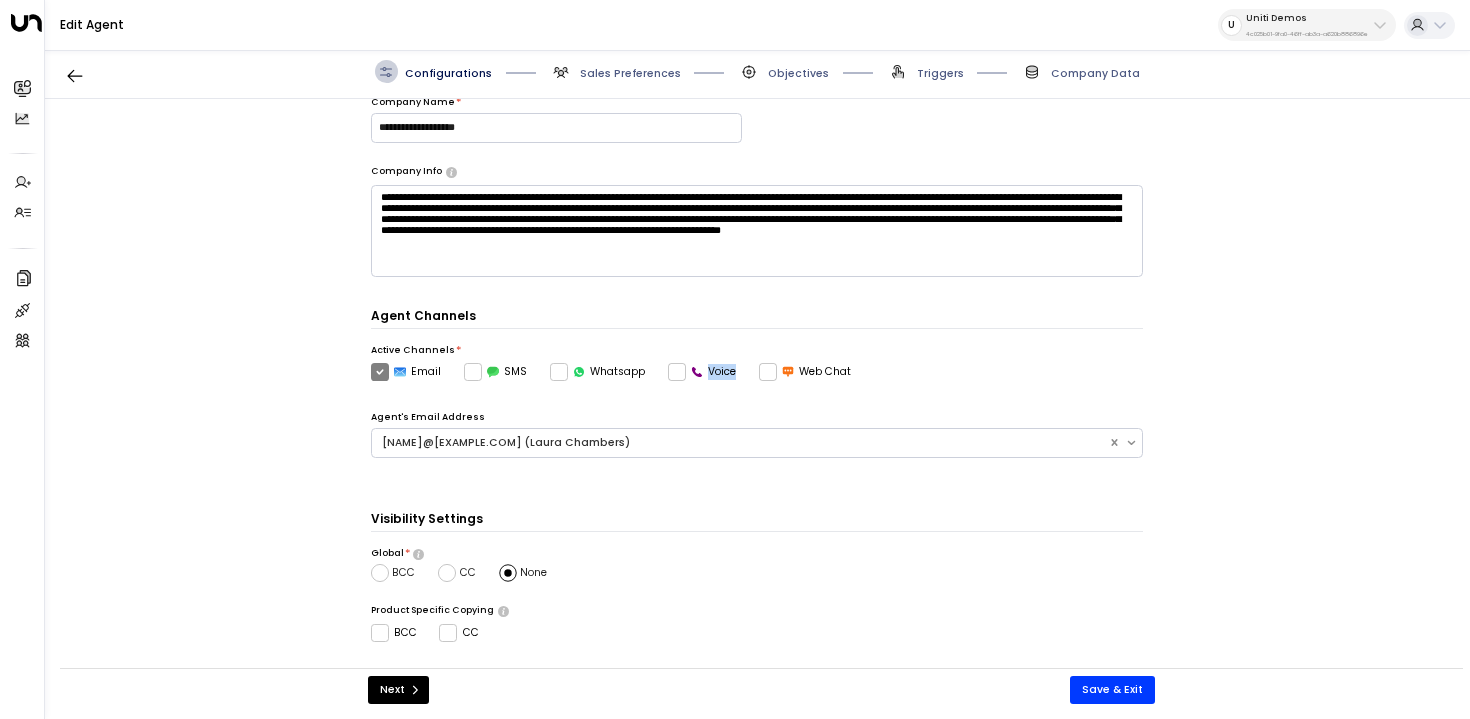 click on "Voice" at bounding box center [406, 372] 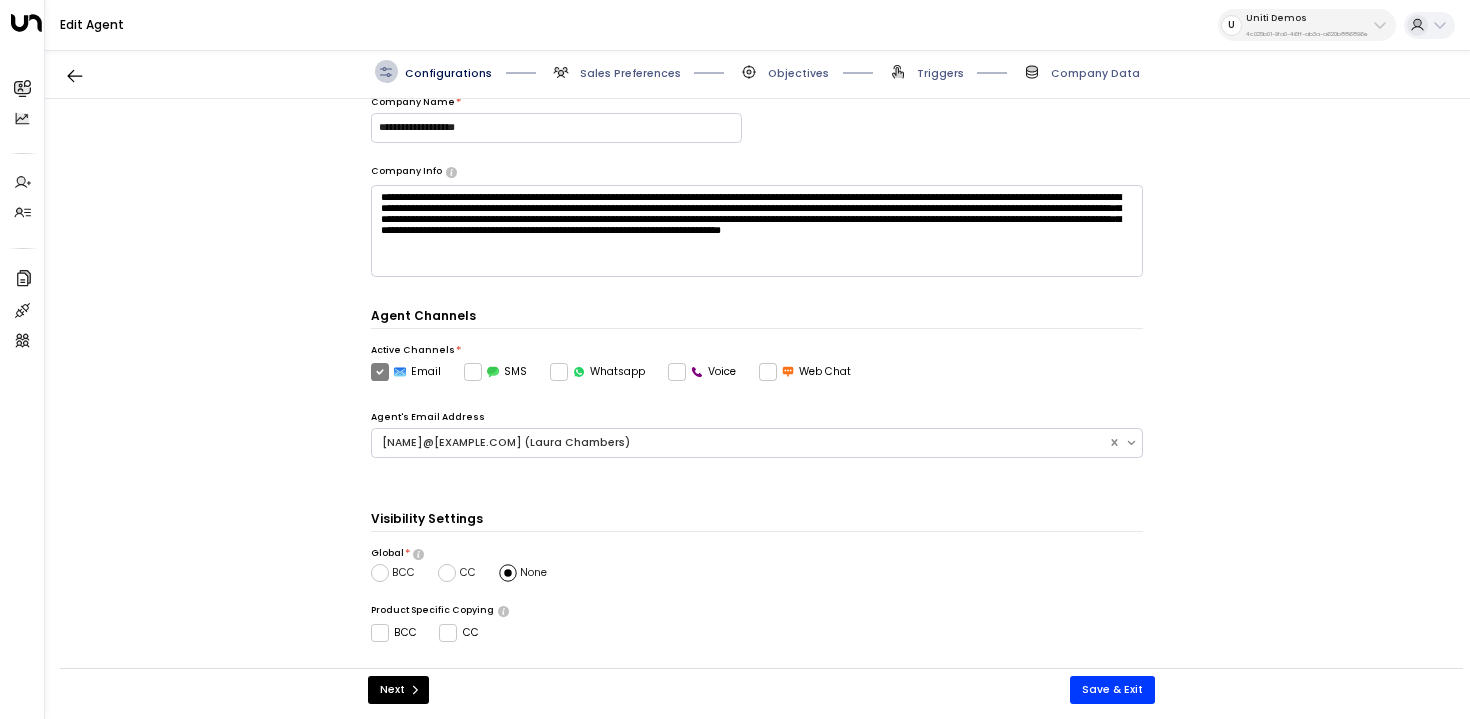 click on "Agent Channels Active Channels * ​​​ Email ​​​ SMS ​​​ Whatsapp ​​​ Voice ​​​ Web Chat Agent's Email Address ​​​[NAME]@[EXAMPLE.COM] (Laura Chambers)" at bounding box center [757, 394] 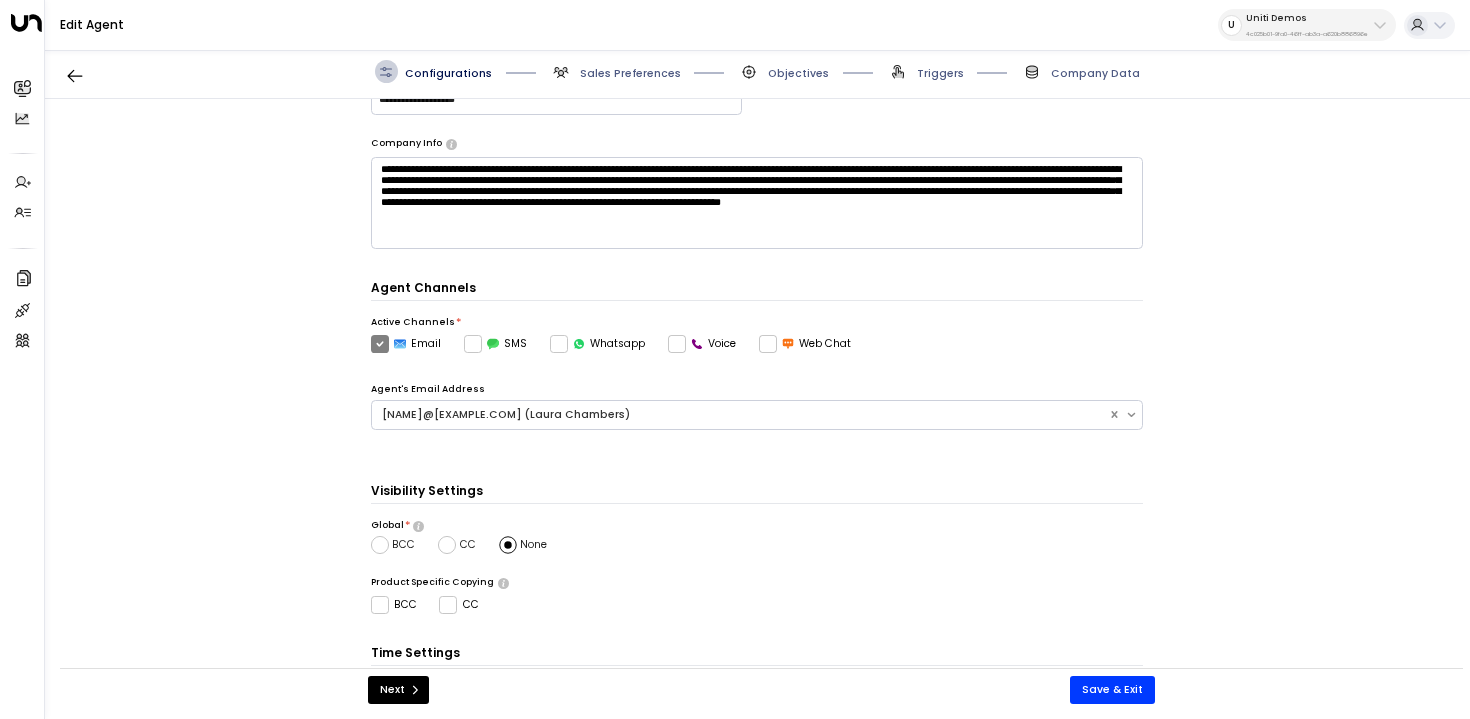 scroll, scrollTop: 266, scrollLeft: 0, axis: vertical 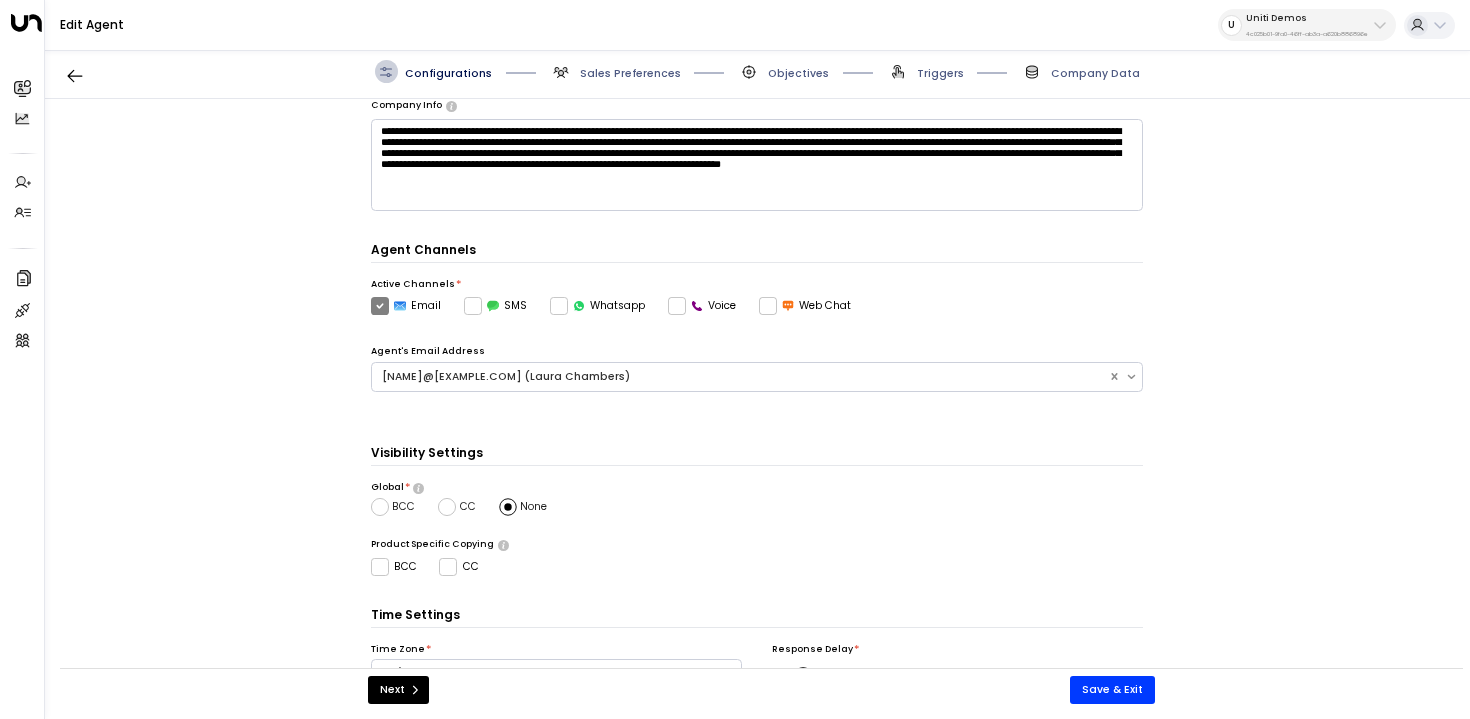 click on "Voice" at bounding box center (406, 306) 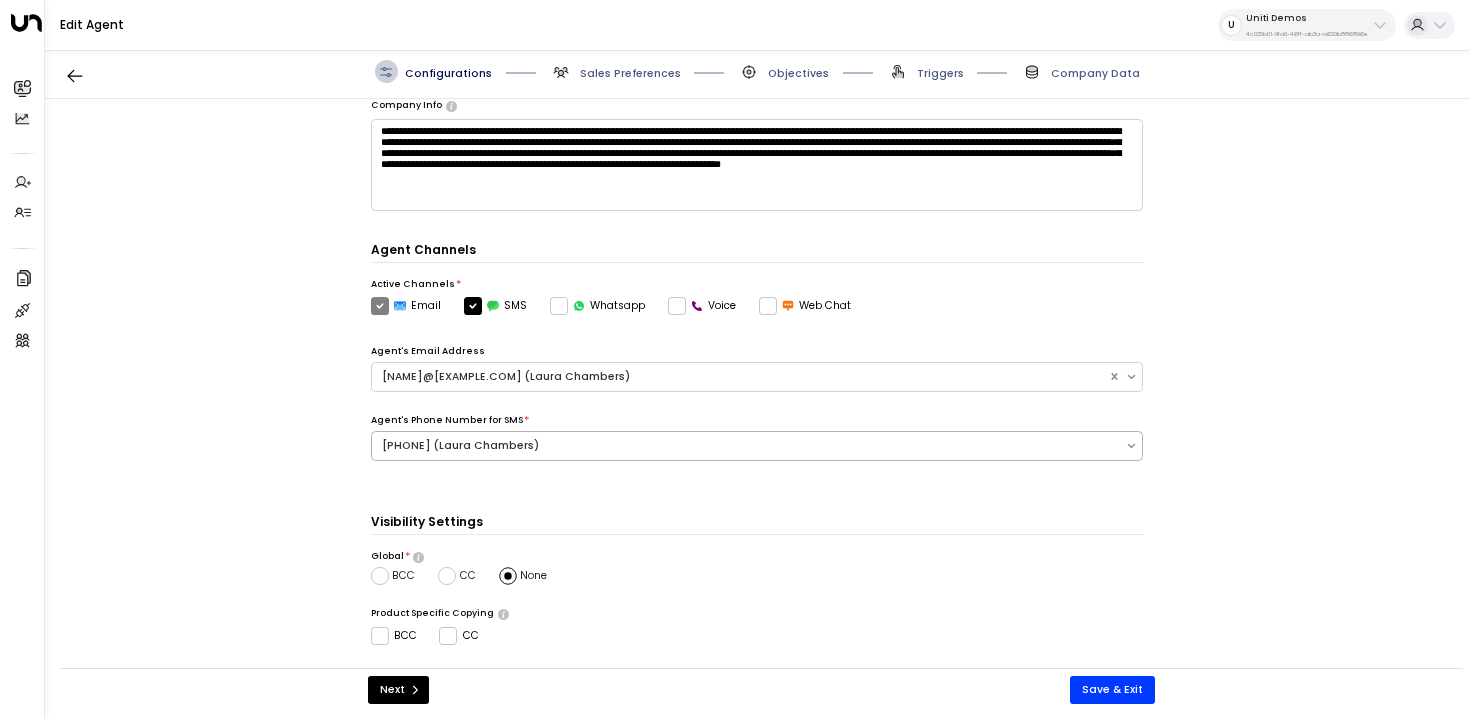 click on "[PHONE] (Laura Chambers)" at bounding box center [740, 377] 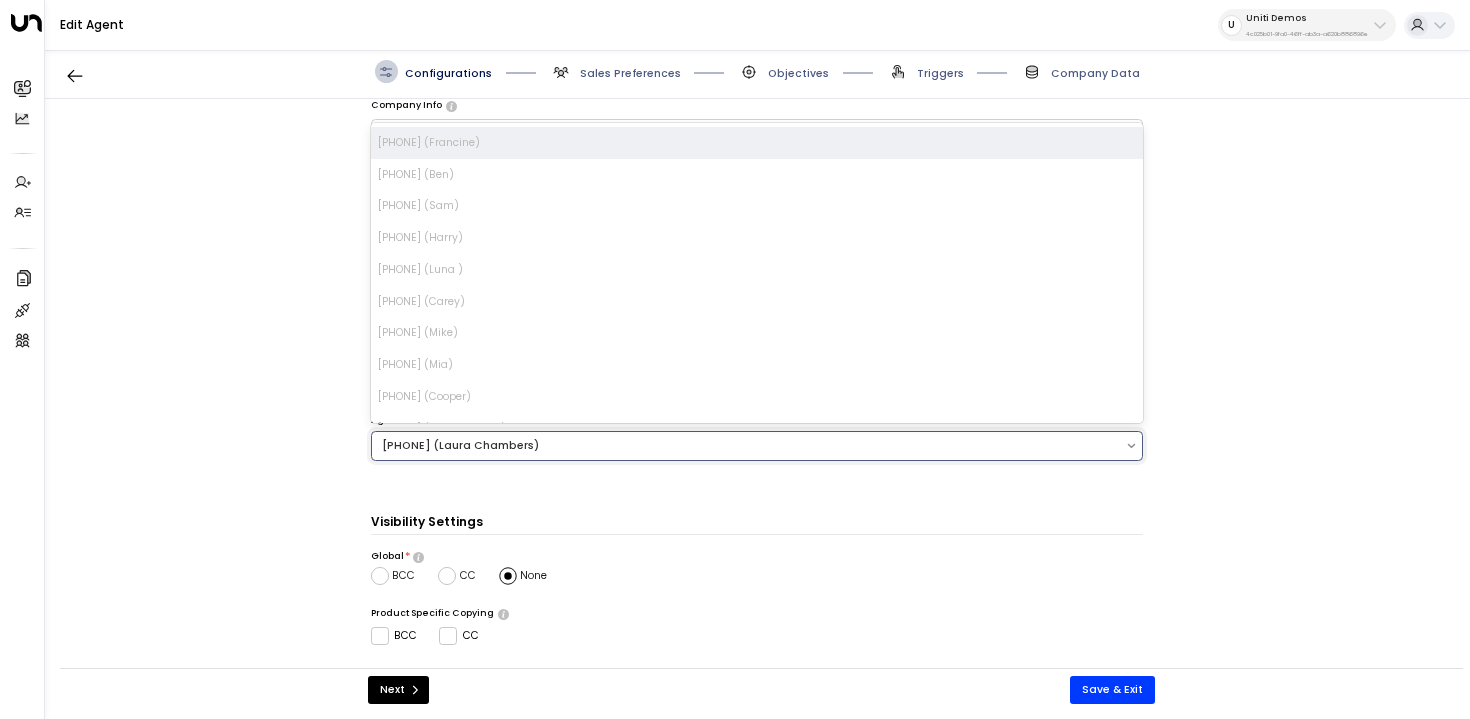 scroll, scrollTop: 343, scrollLeft: 0, axis: vertical 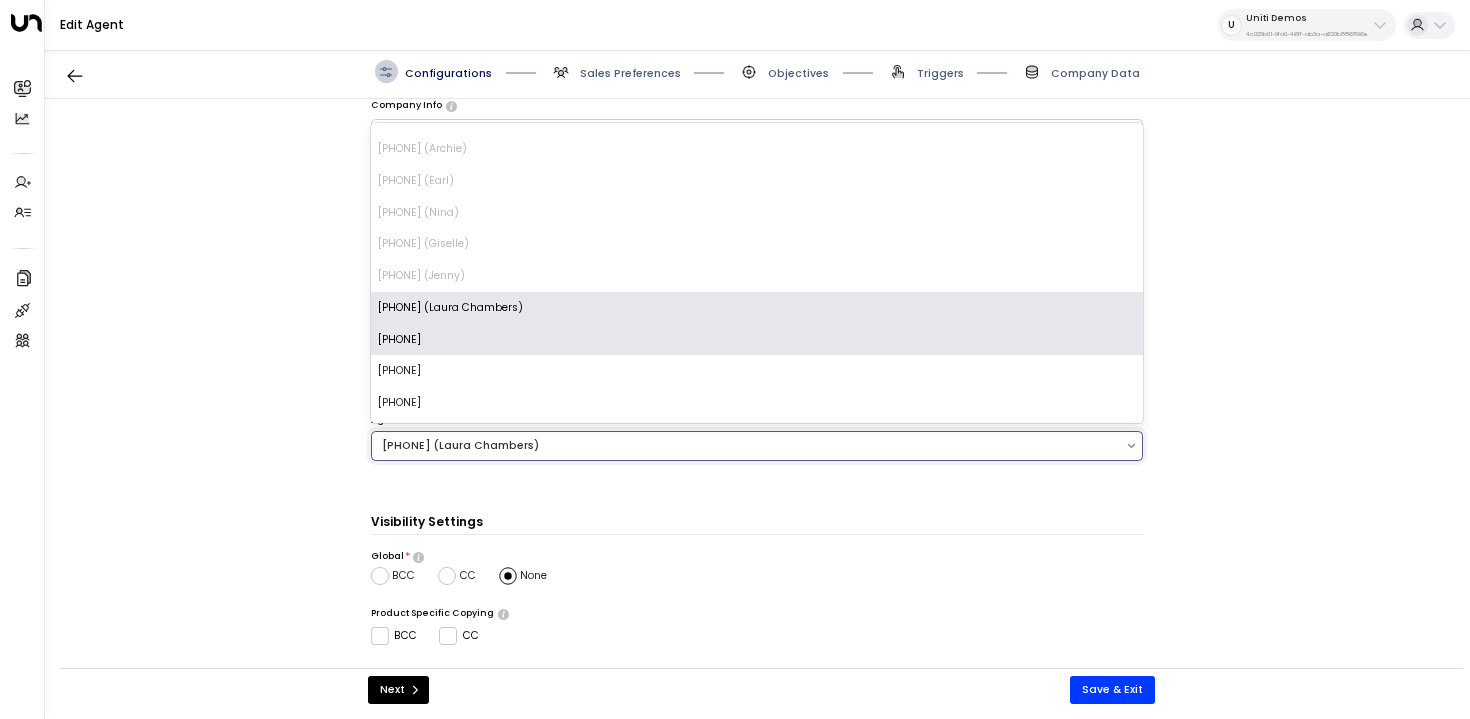 click on "[PHONE]" at bounding box center (757, 340) 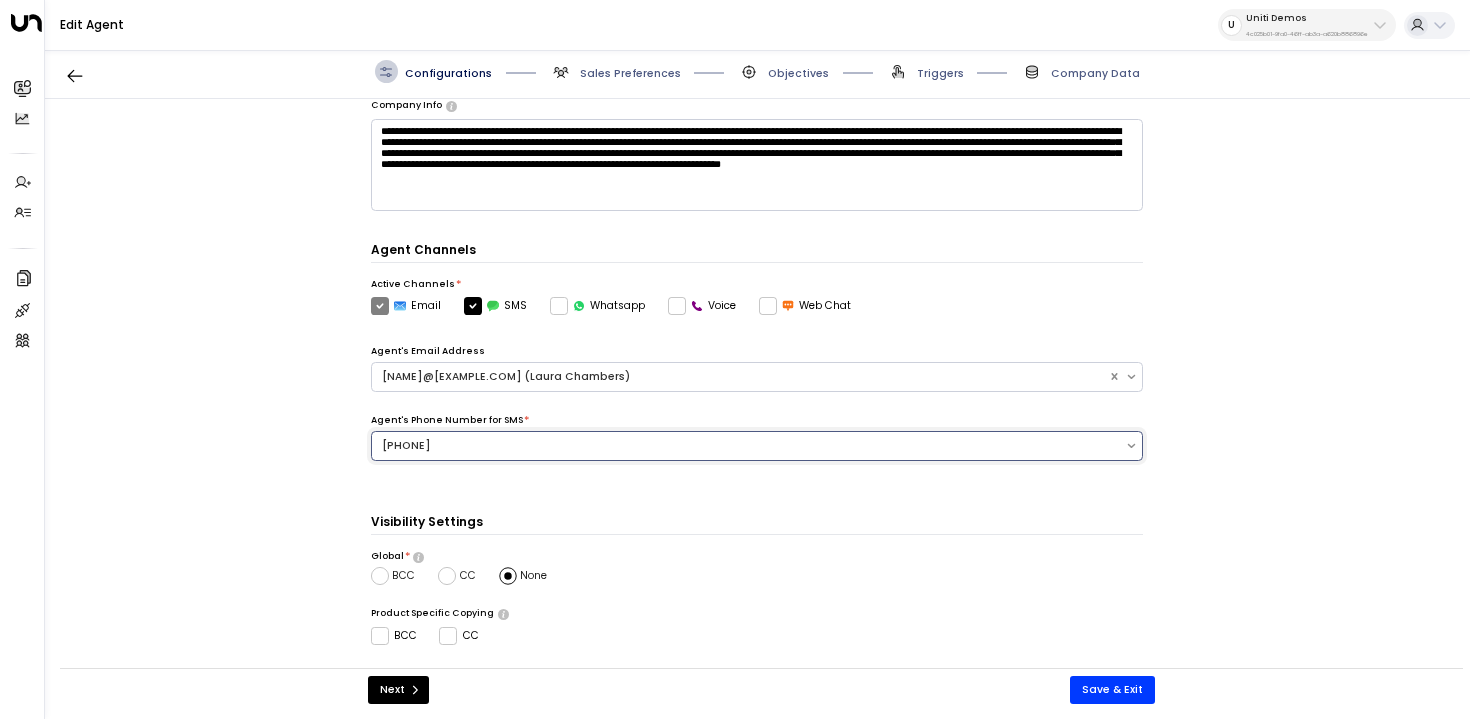 click on "Voice" at bounding box center (406, 306) 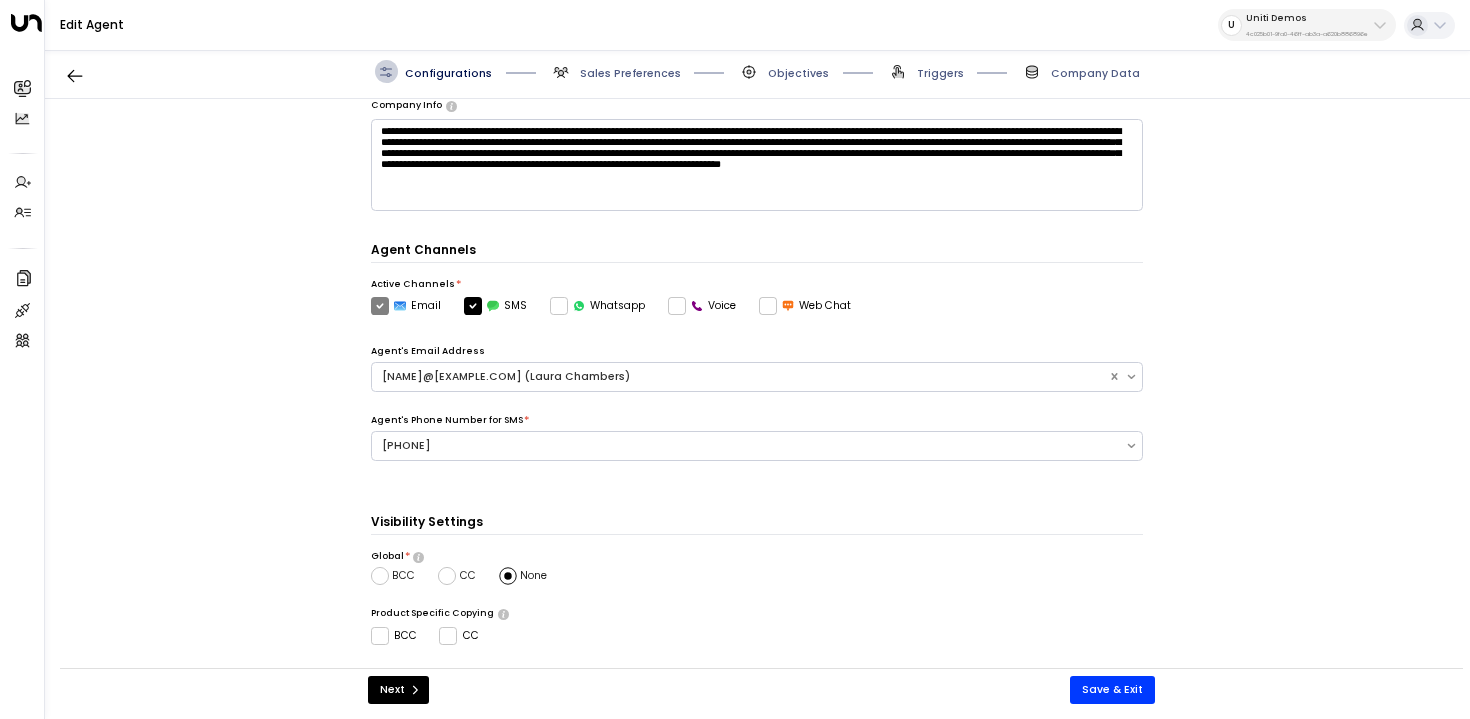 click on "Voice" at bounding box center [406, 306] 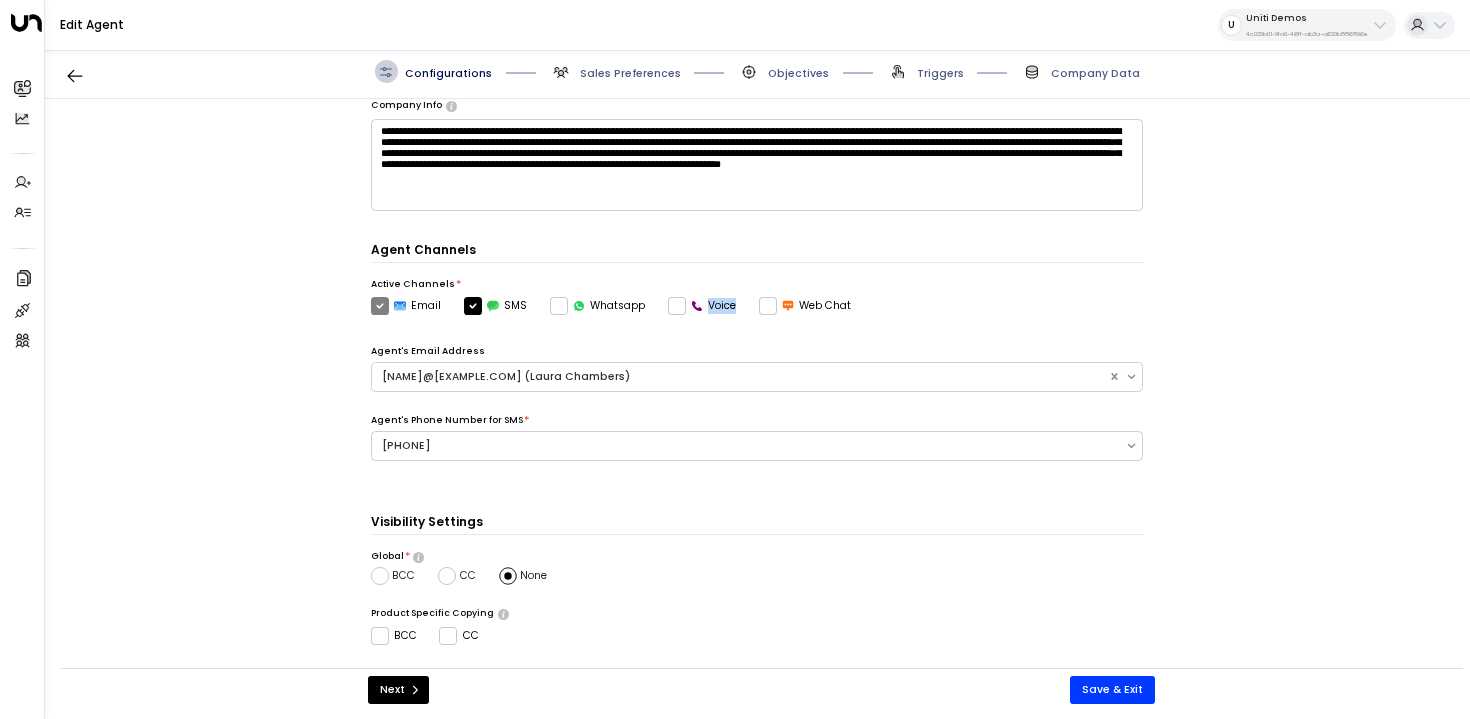 click on "Voice" at bounding box center (406, 306) 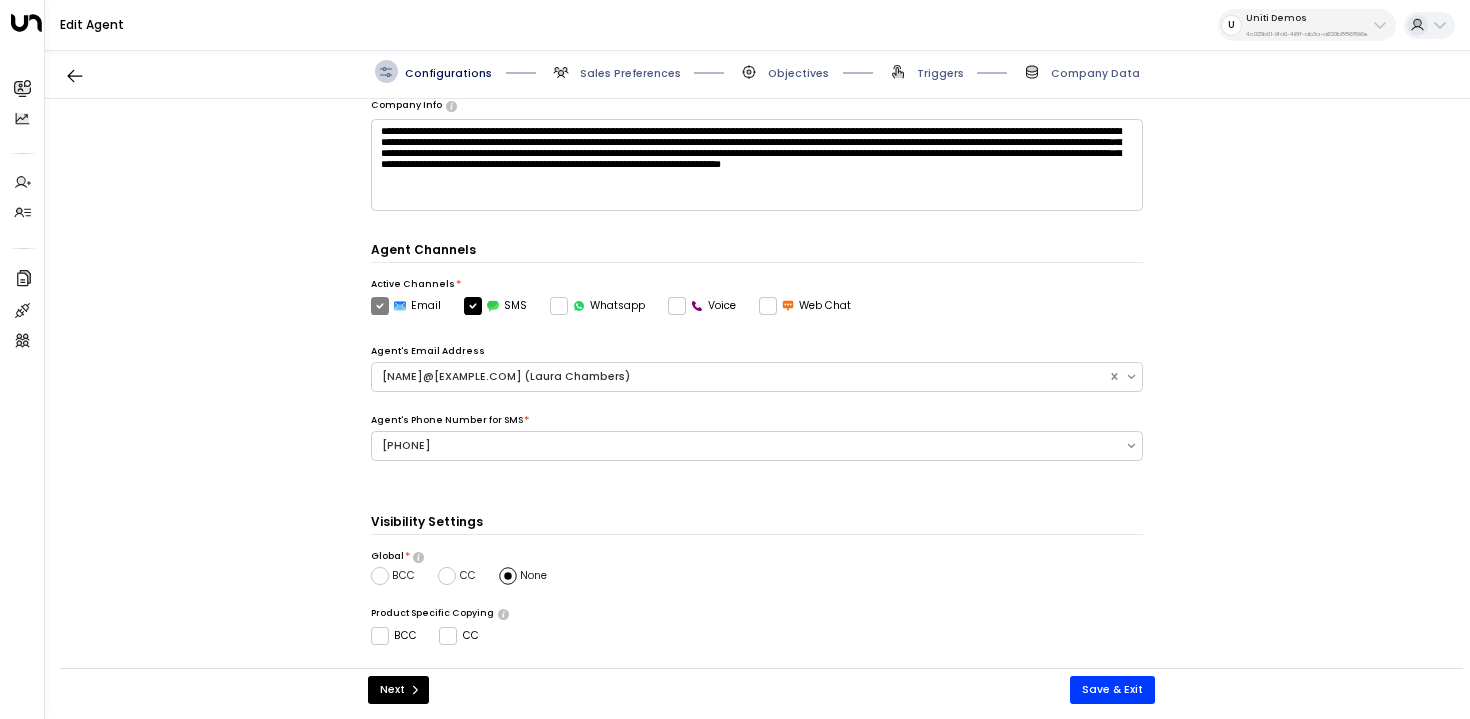 click on "Voice" at bounding box center [406, 306] 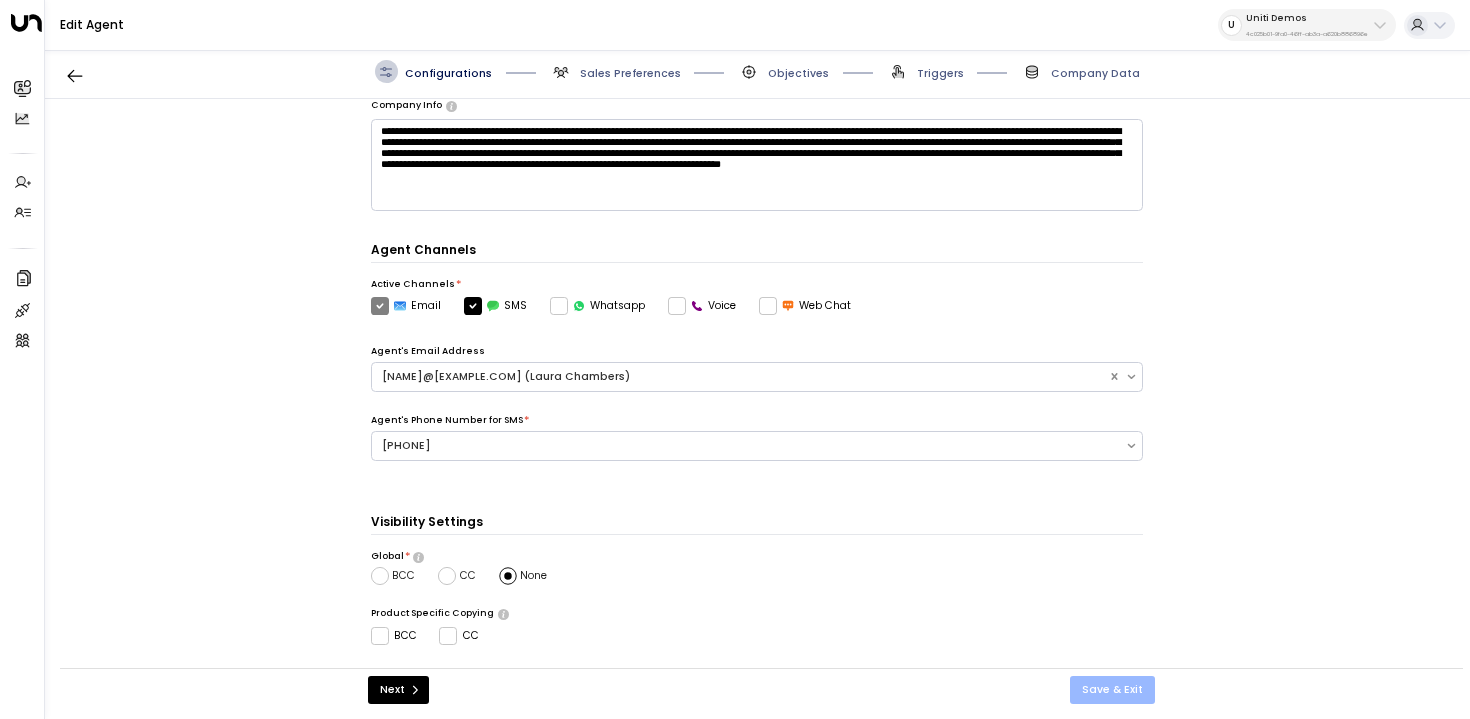 click on "Save & Exit" at bounding box center (1112, 690) 